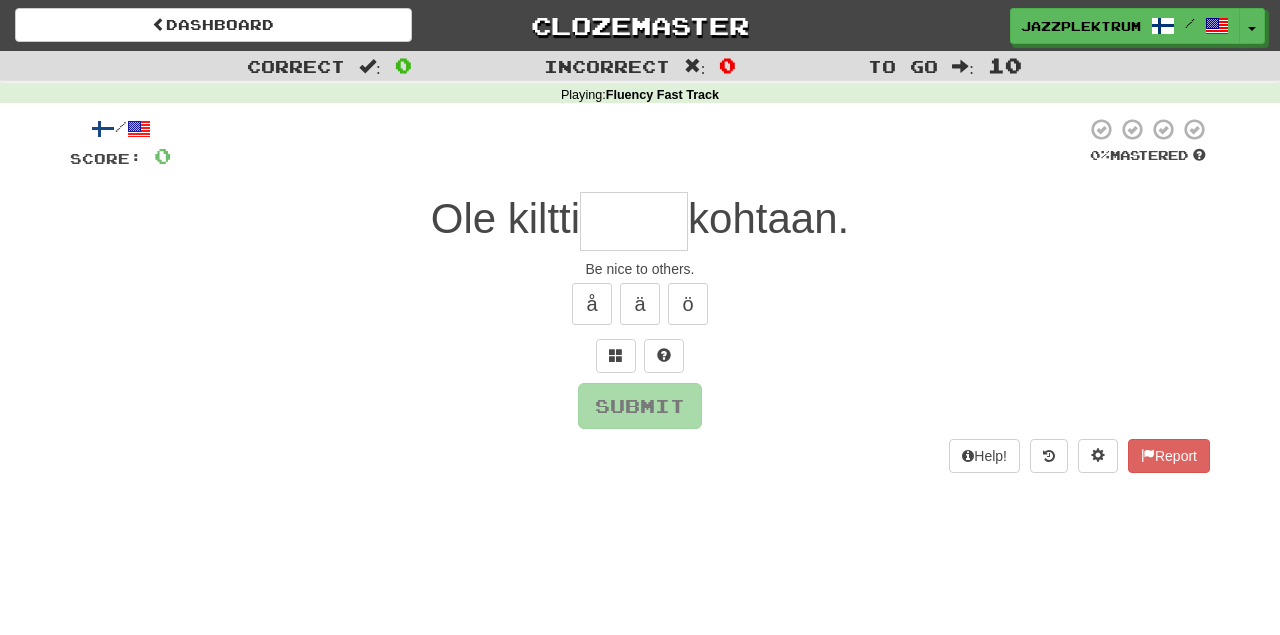 scroll, scrollTop: 0, scrollLeft: 0, axis: both 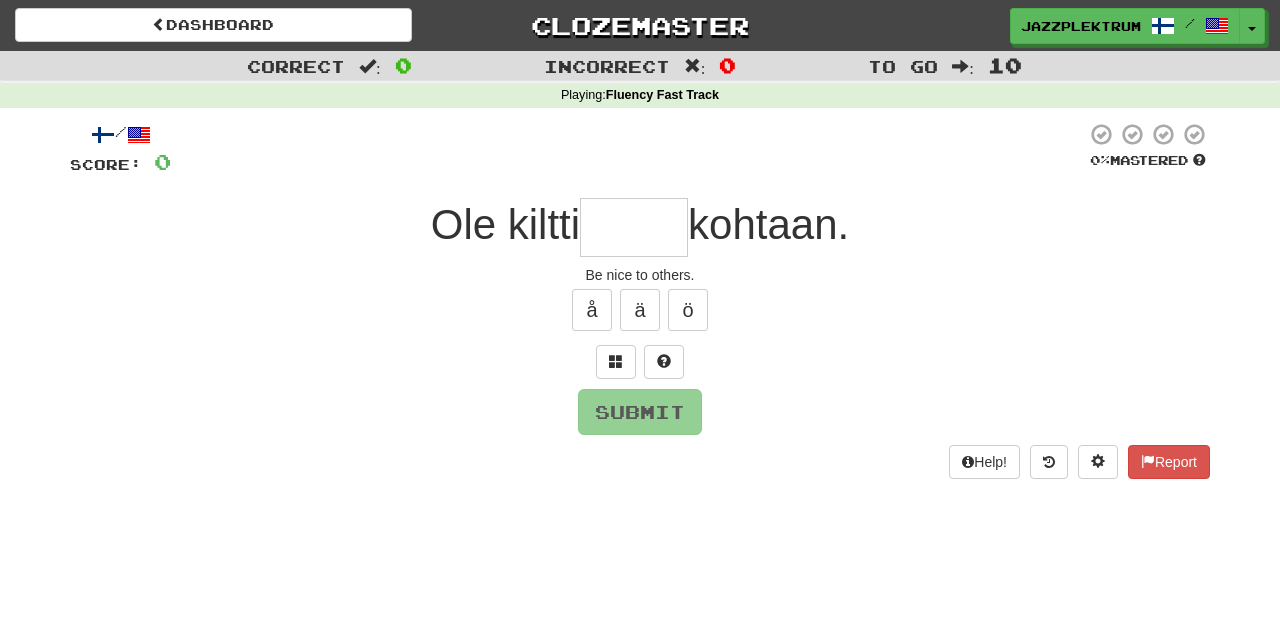 type on "*" 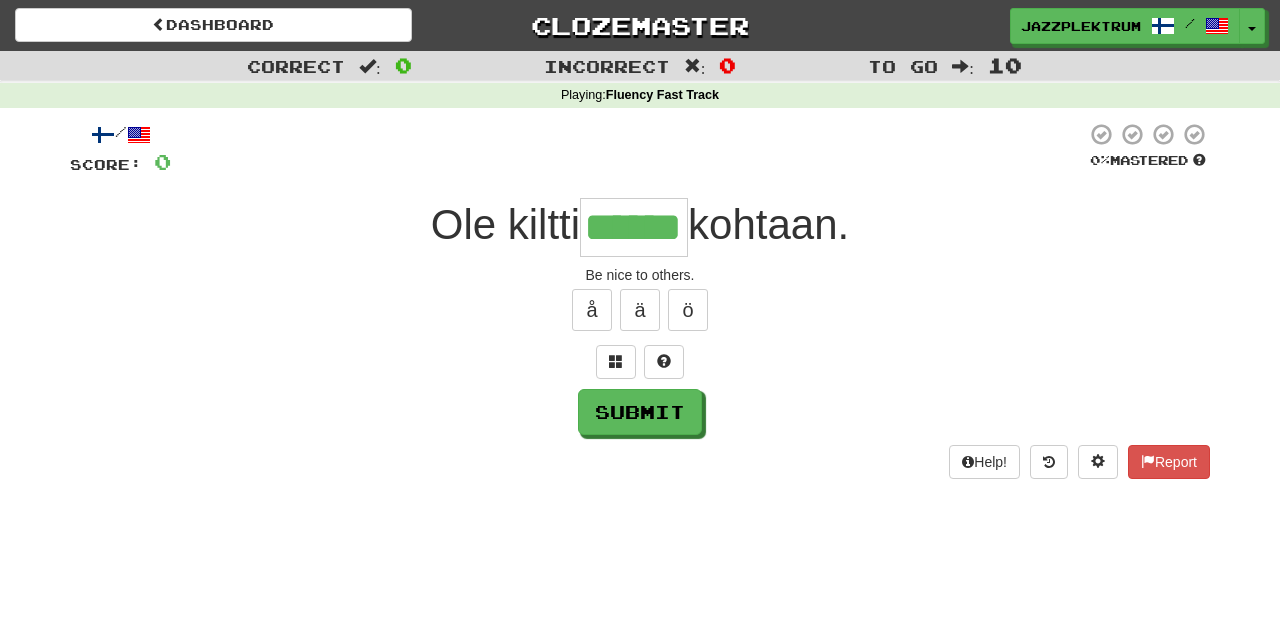 type on "******" 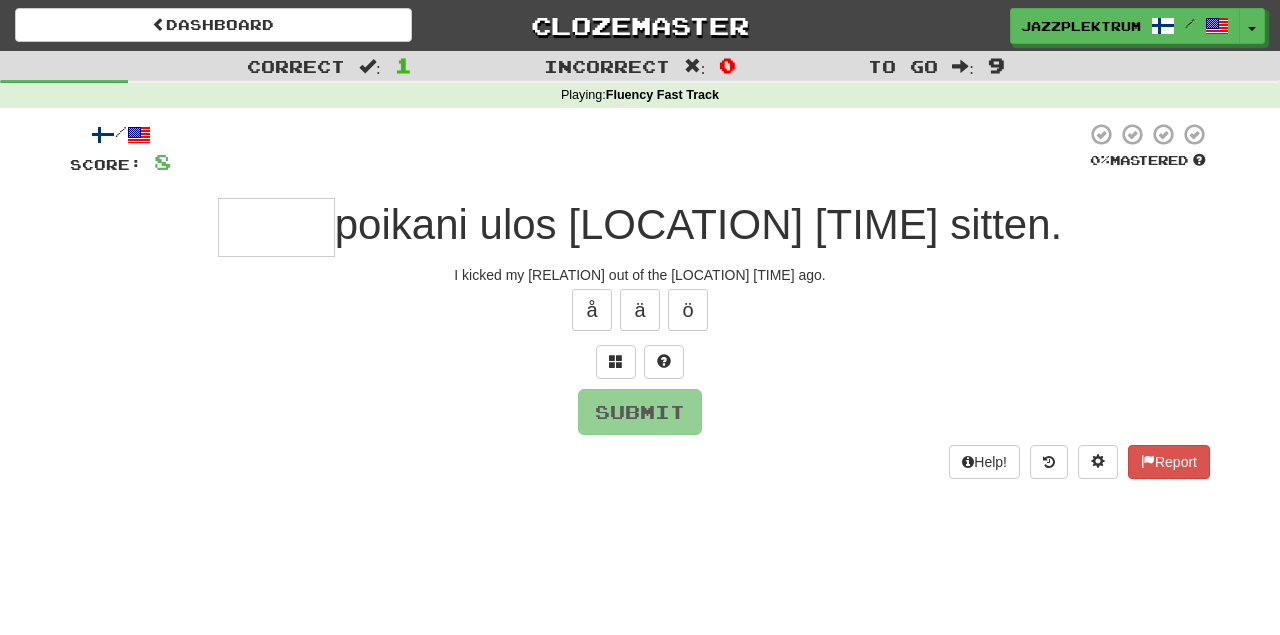 type on "*" 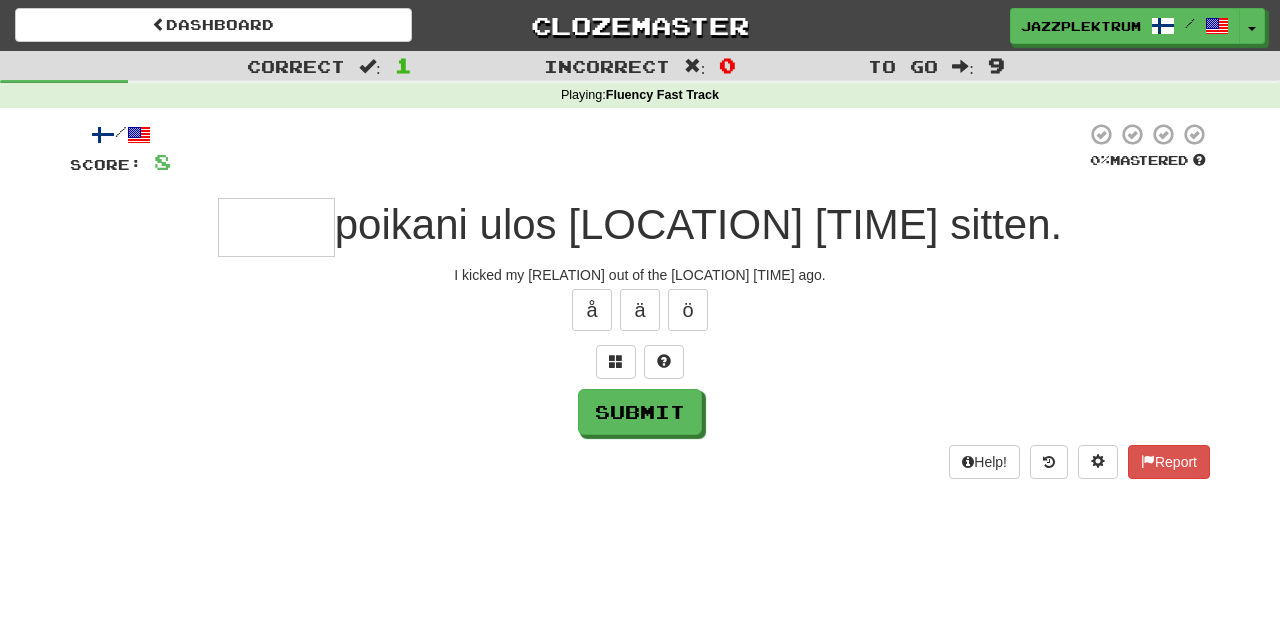 type on "*" 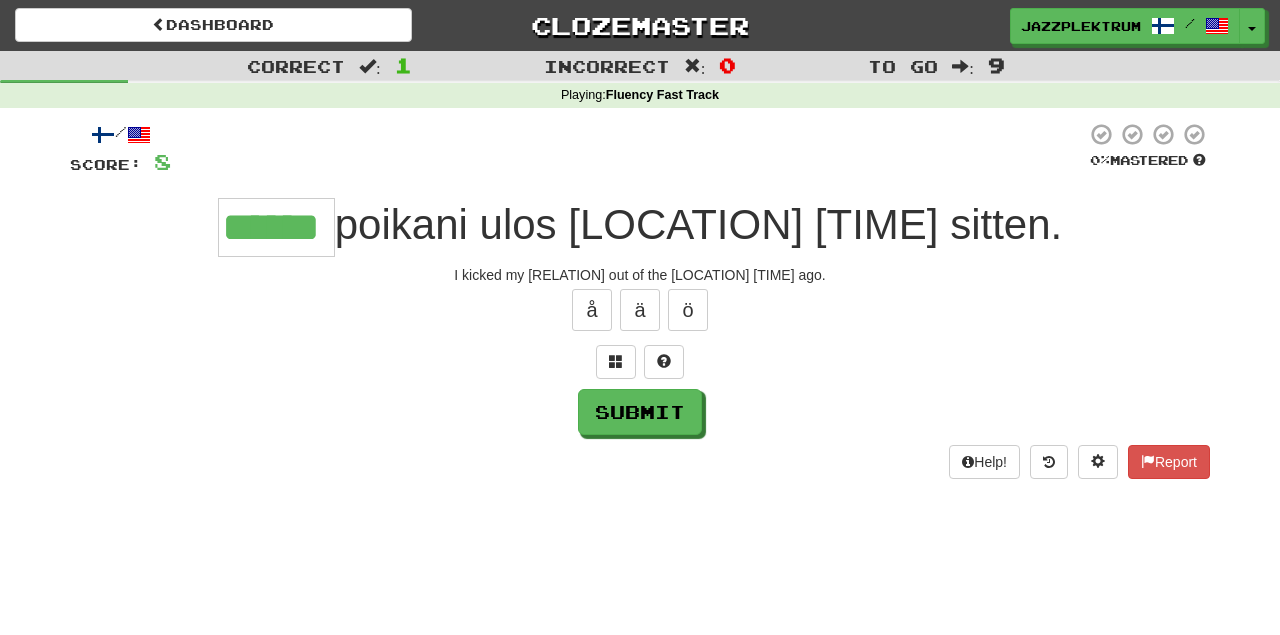 type on "******" 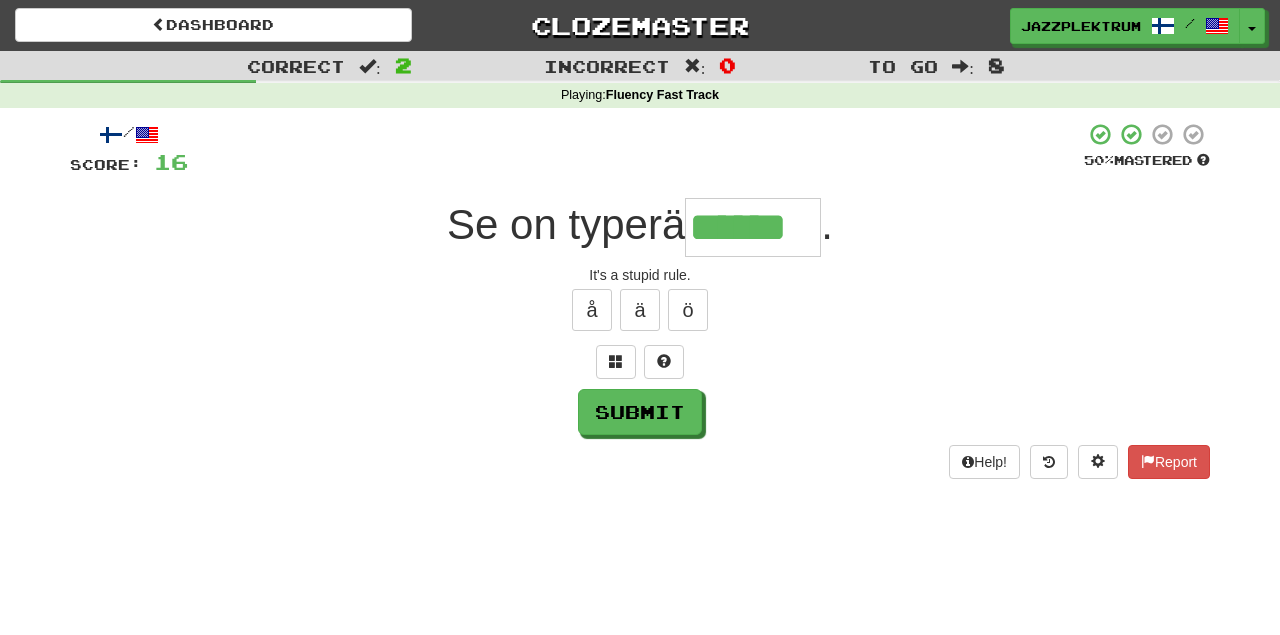 type on "******" 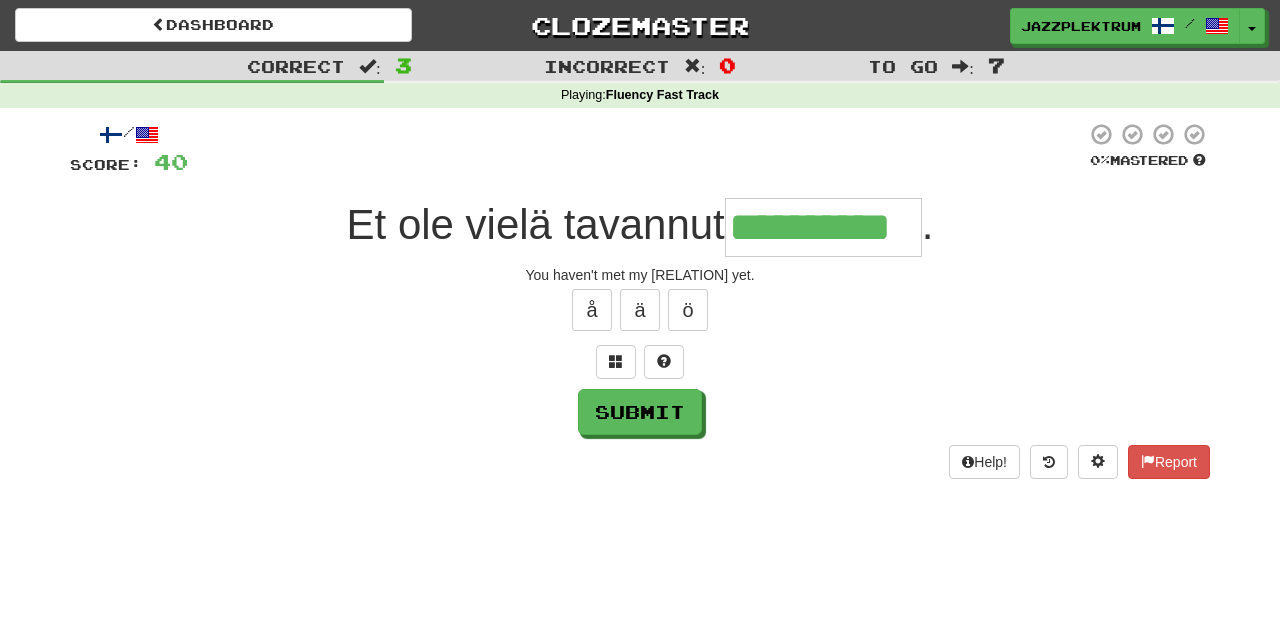type on "**********" 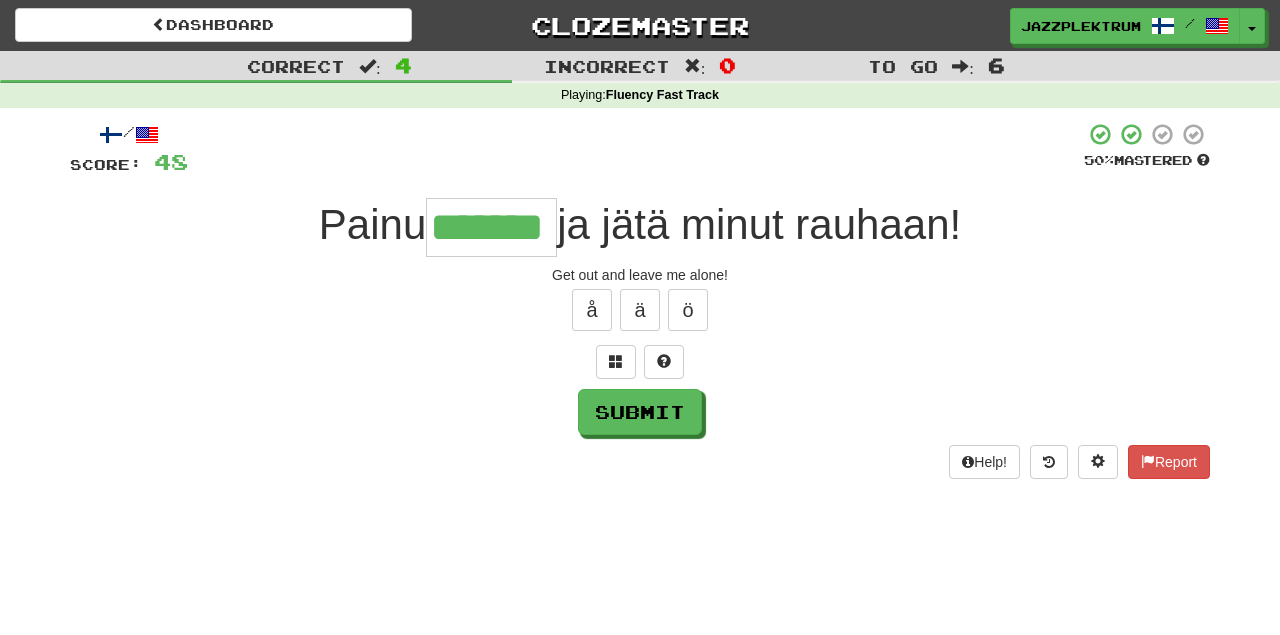 type on "*******" 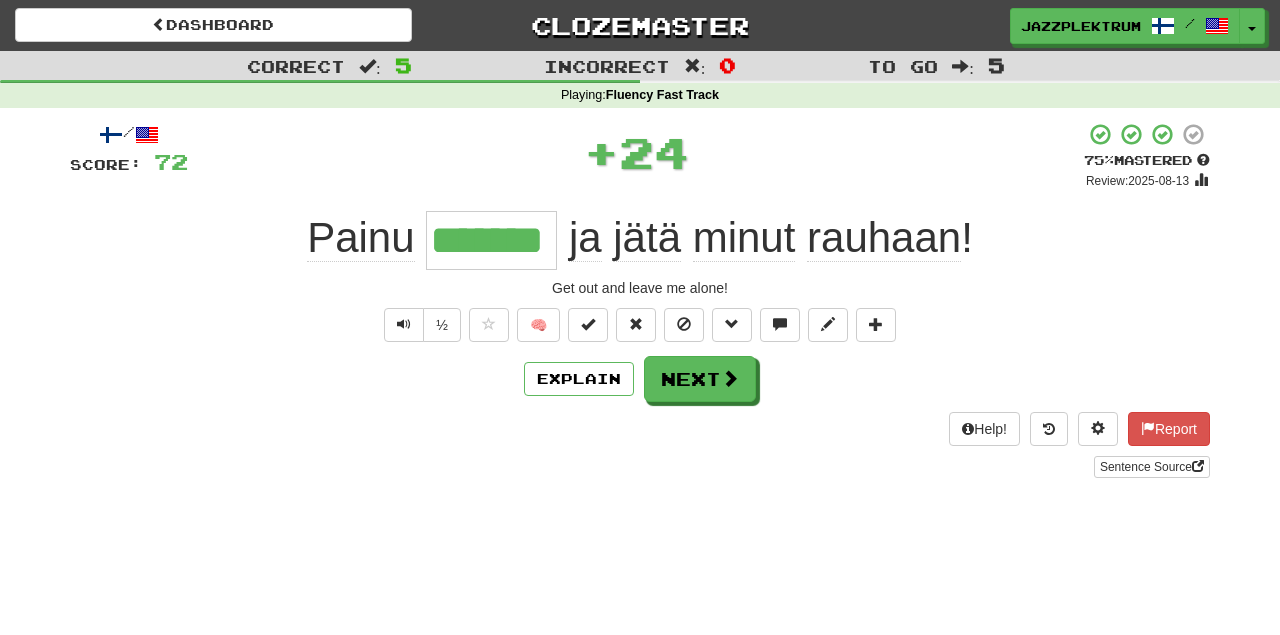 drag, startPoint x: 550, startPoint y: 247, endPoint x: 424, endPoint y: 251, distance: 126.06348 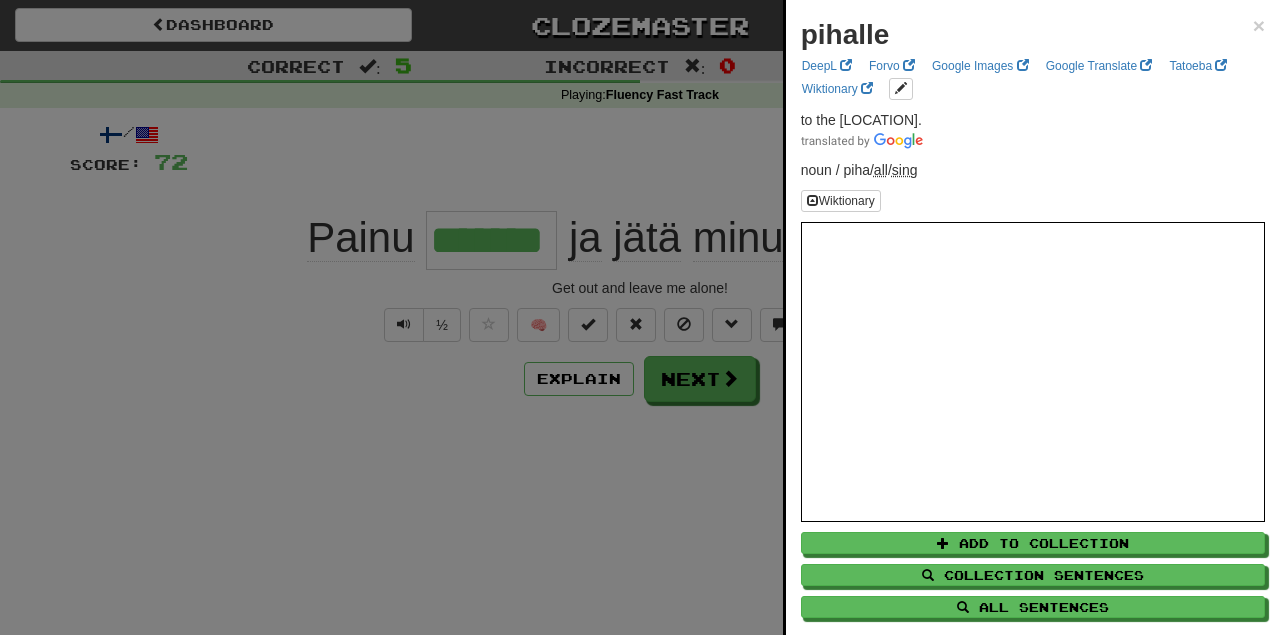 click at bounding box center [640, 317] 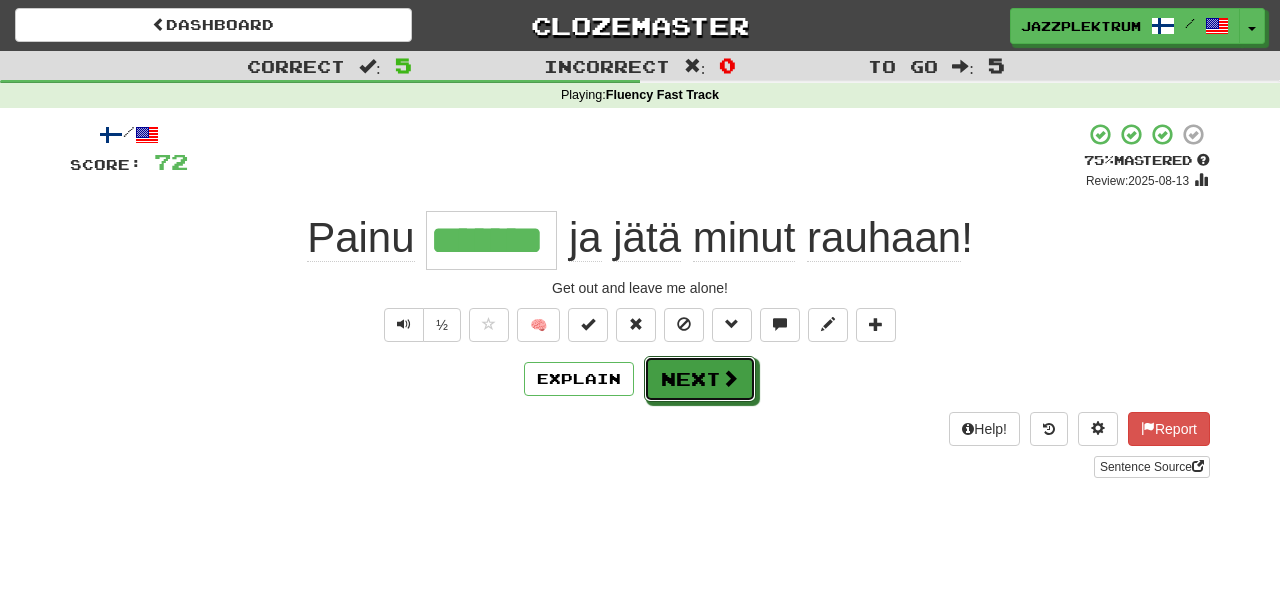 click on "Next" at bounding box center [700, 379] 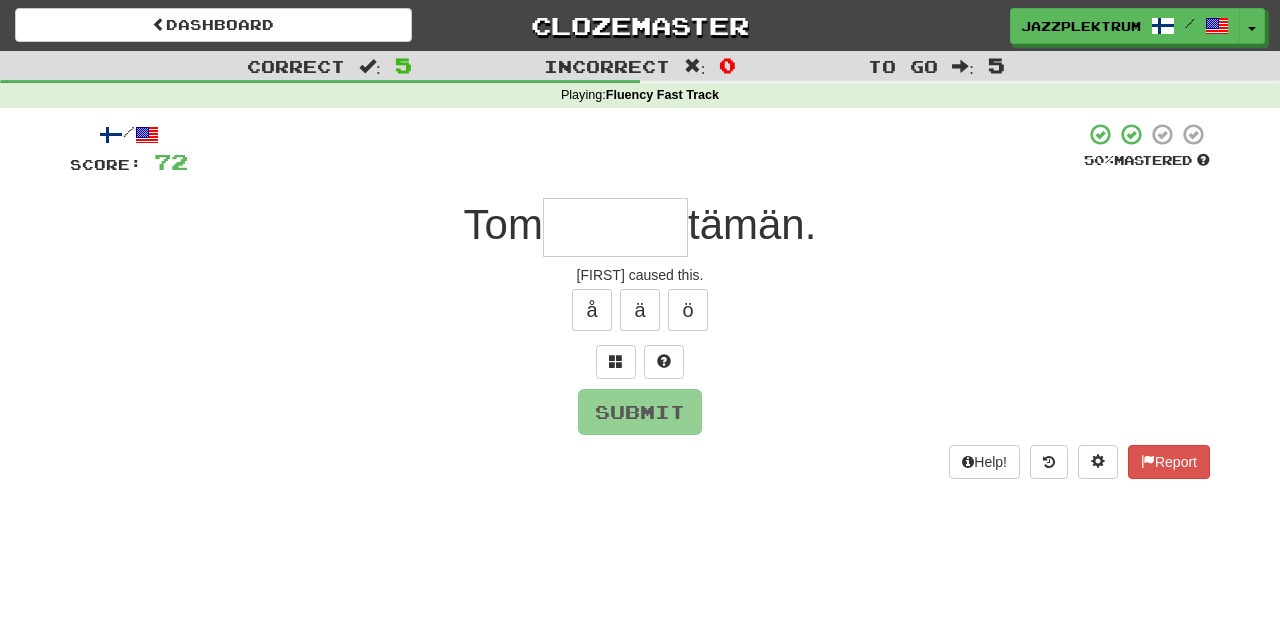 type on "*" 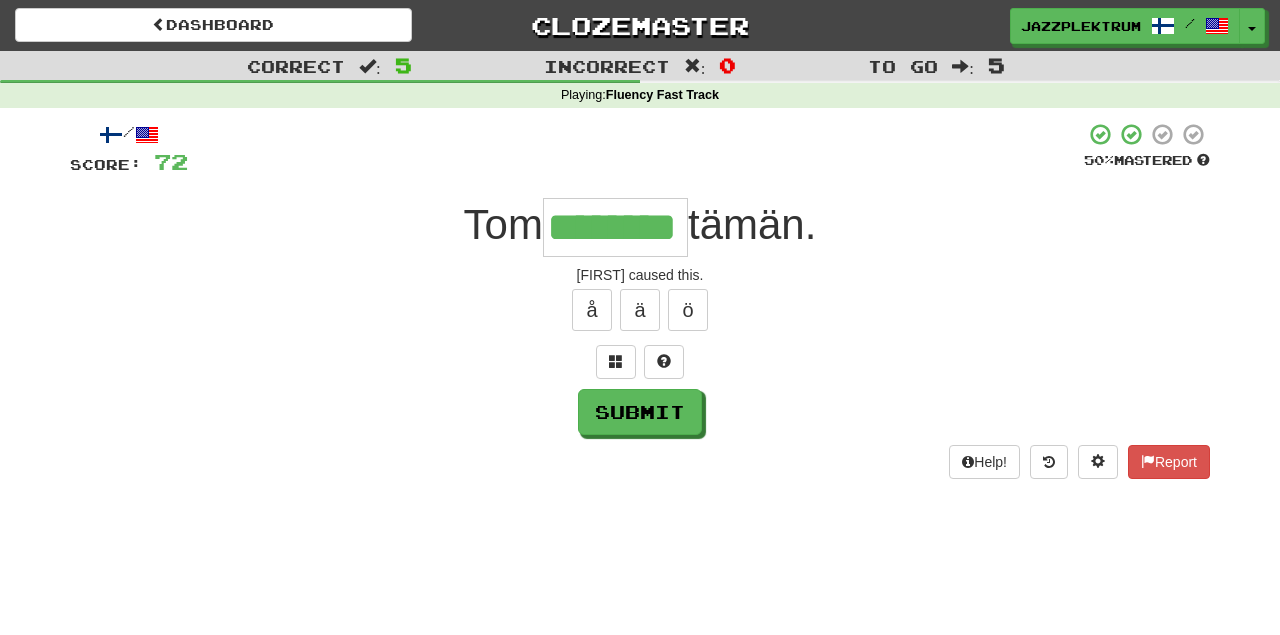 type on "********" 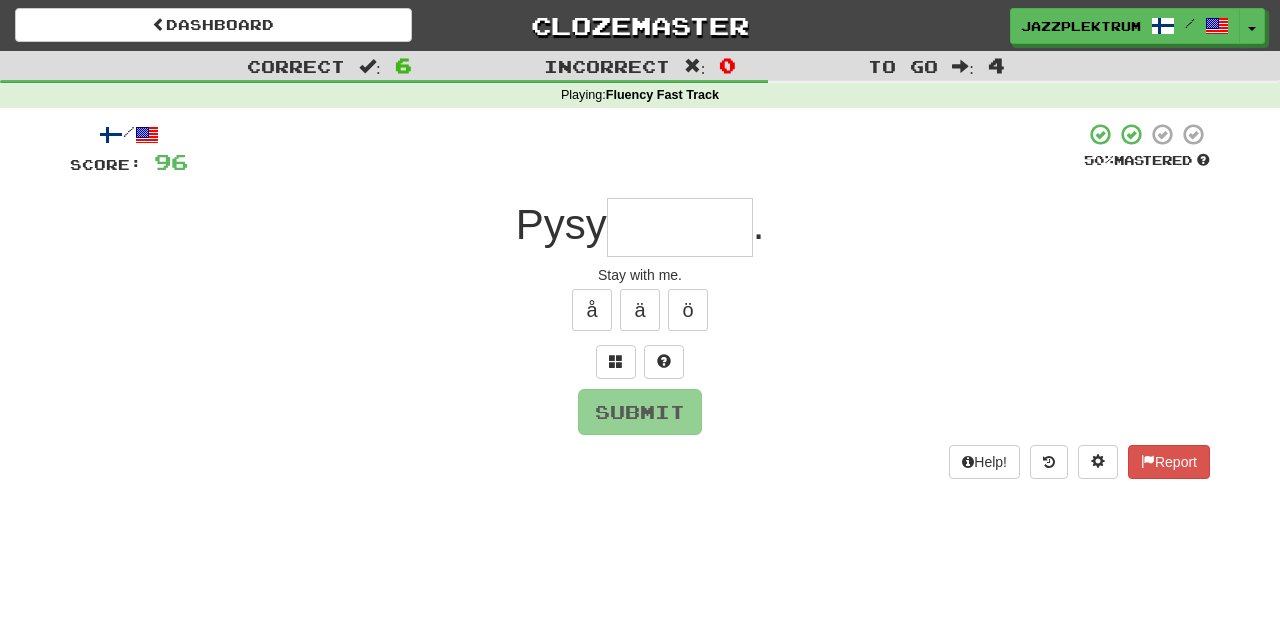 type on "*" 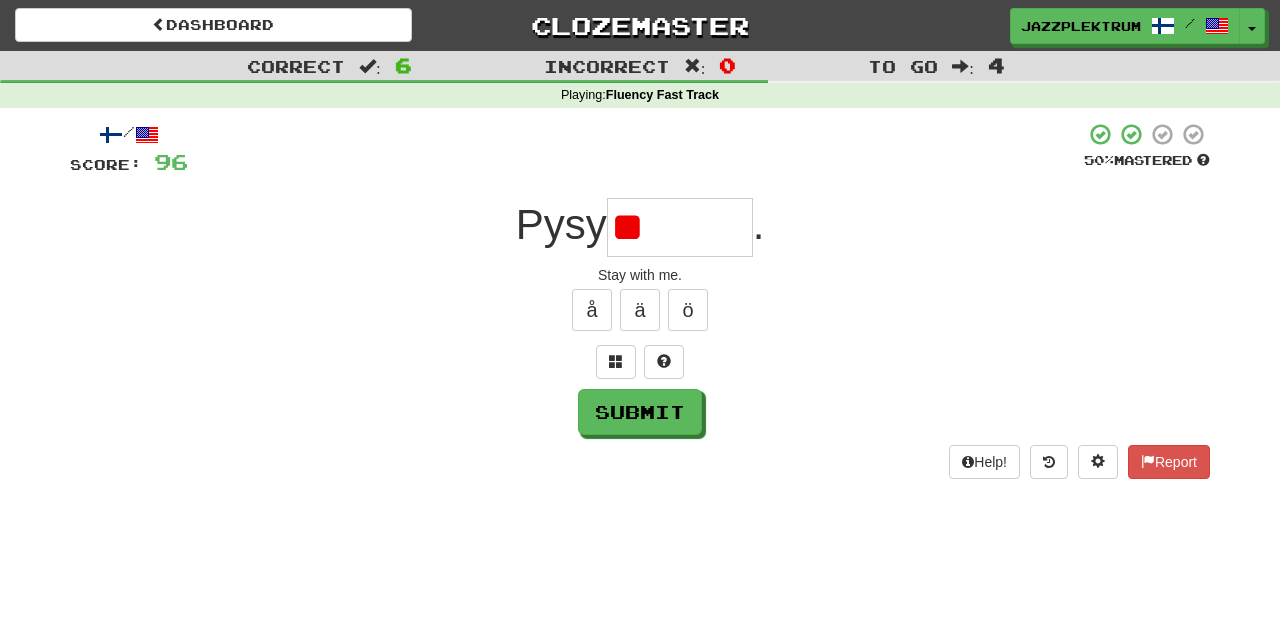 type on "*" 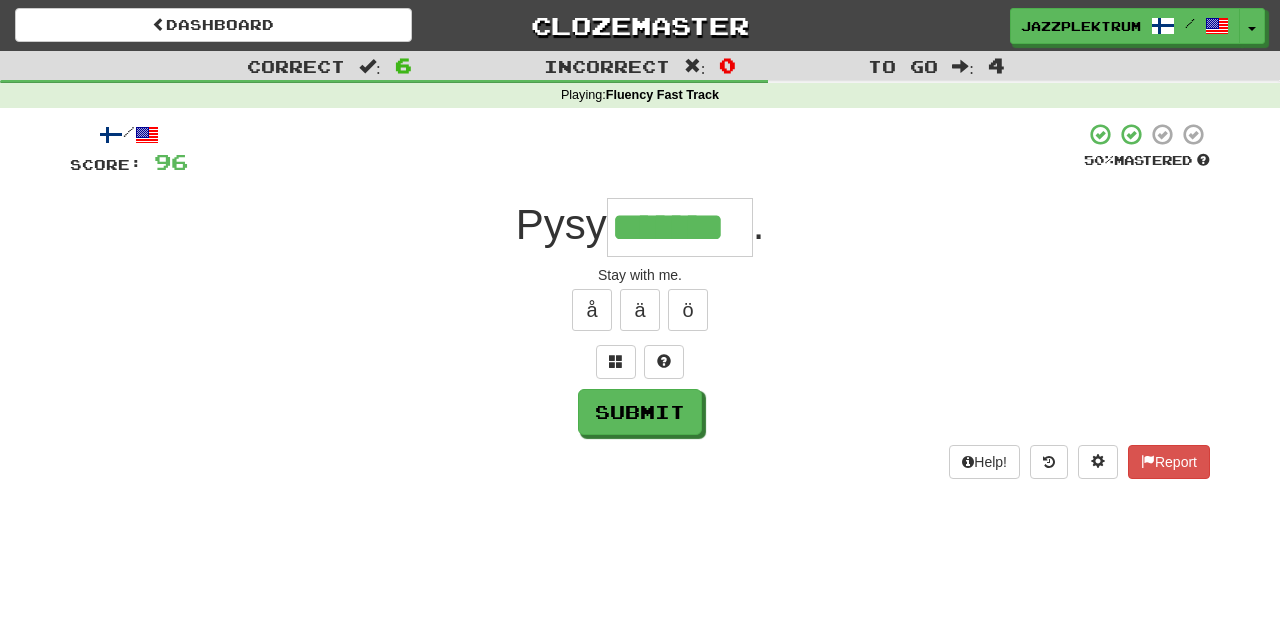 type on "*******" 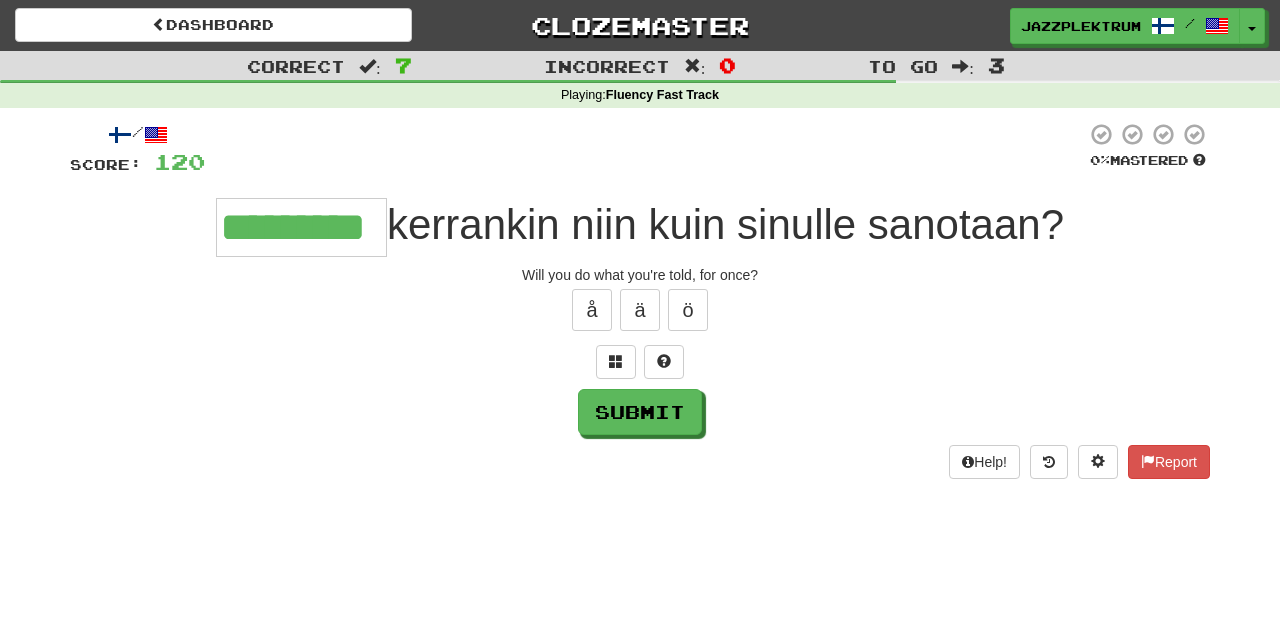 type on "*********" 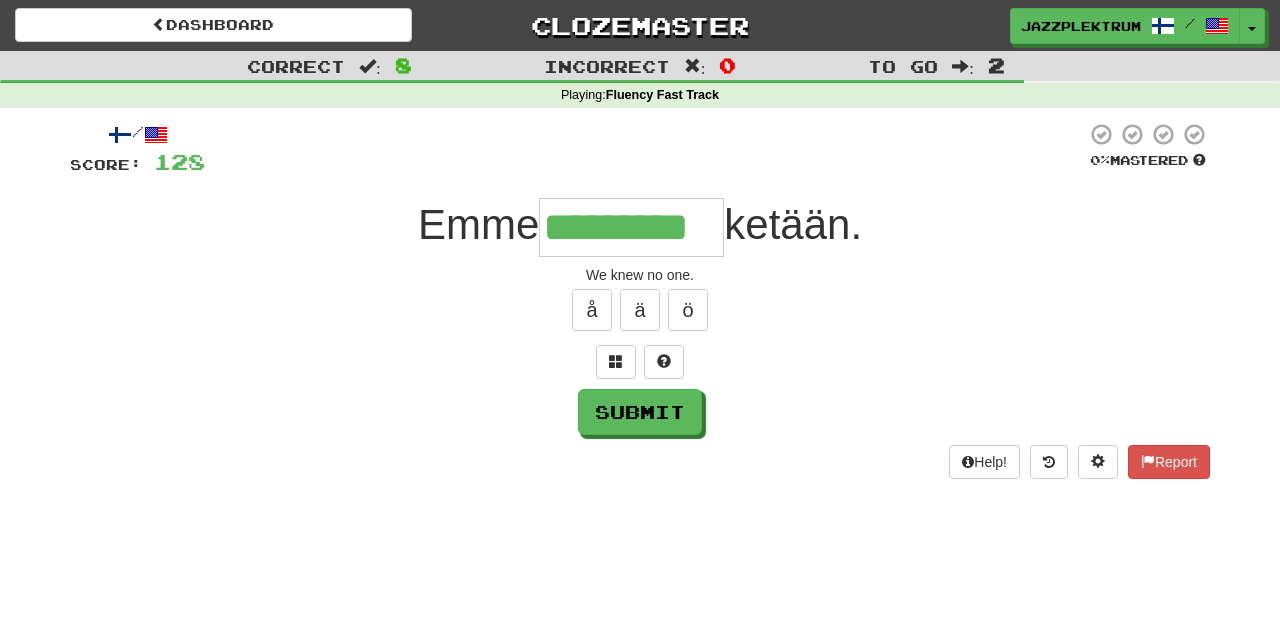 type on "*********" 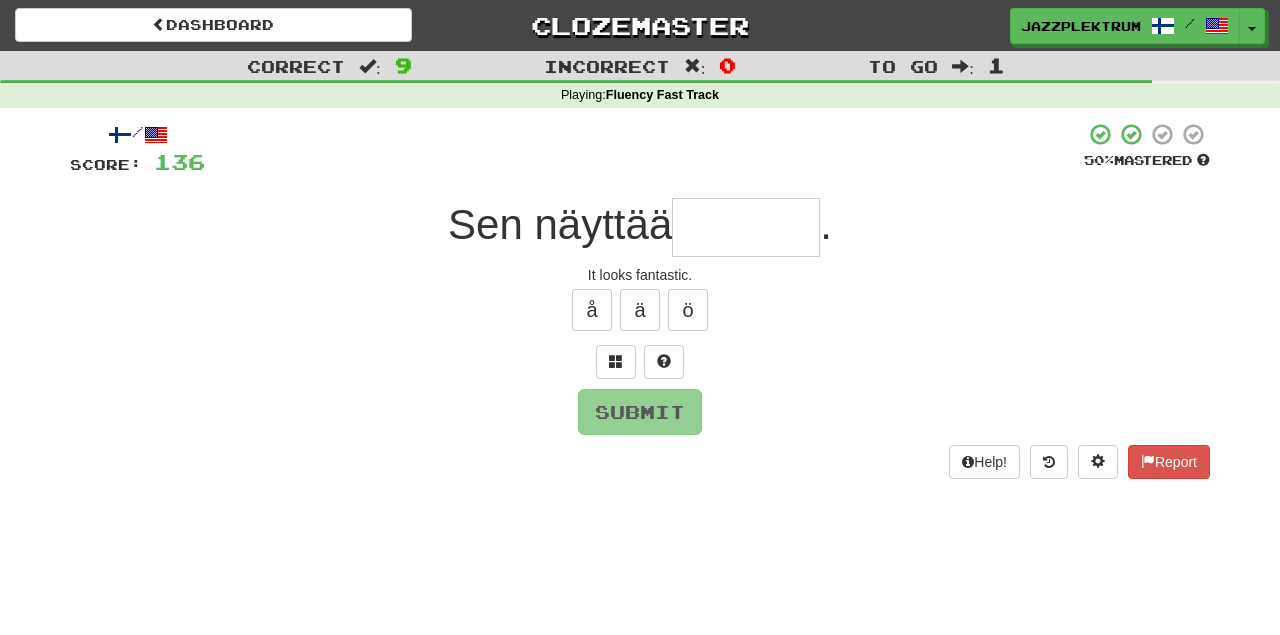type on "*" 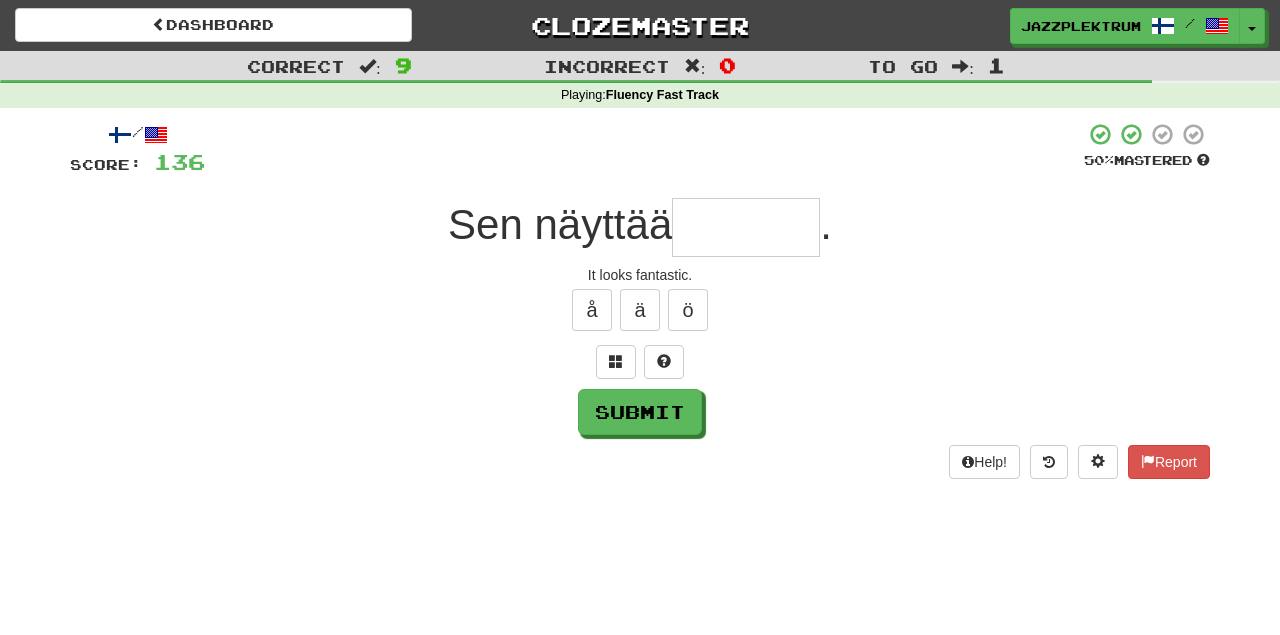 type on "*" 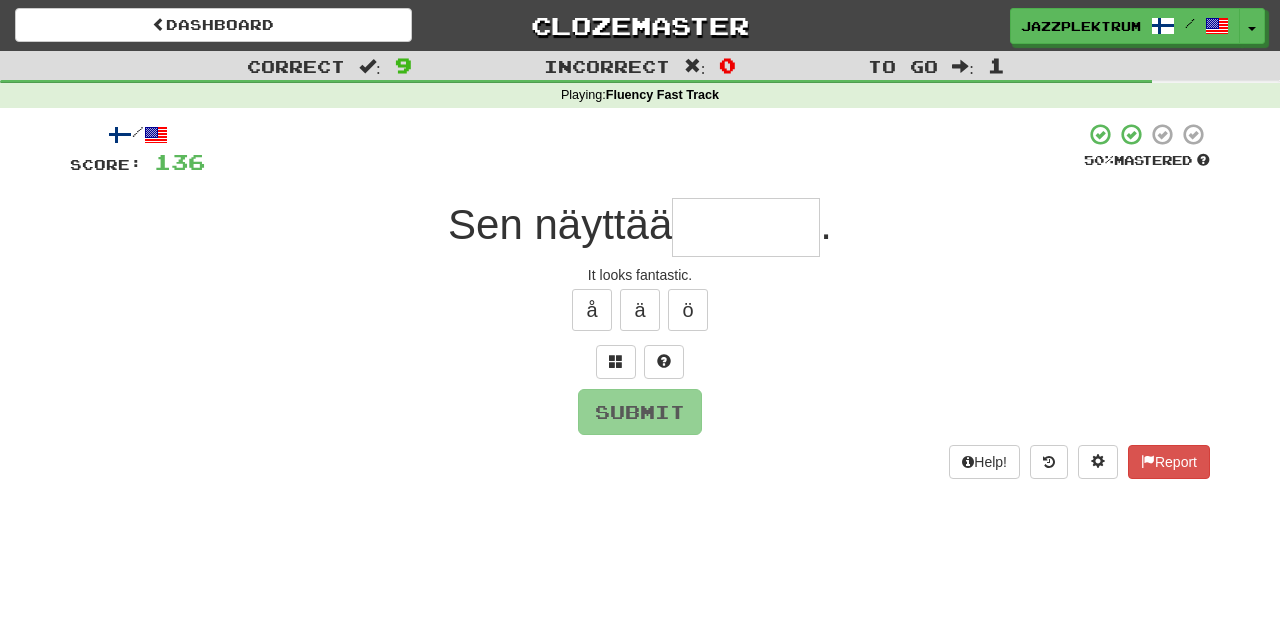 type on "*" 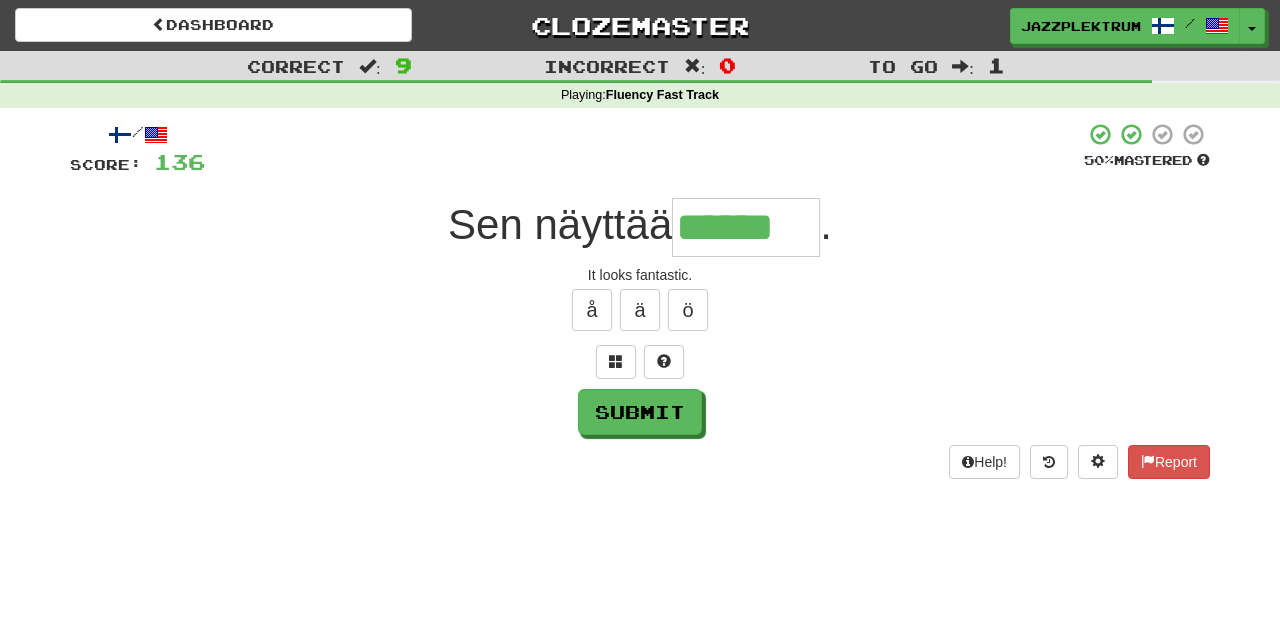 type on "*******" 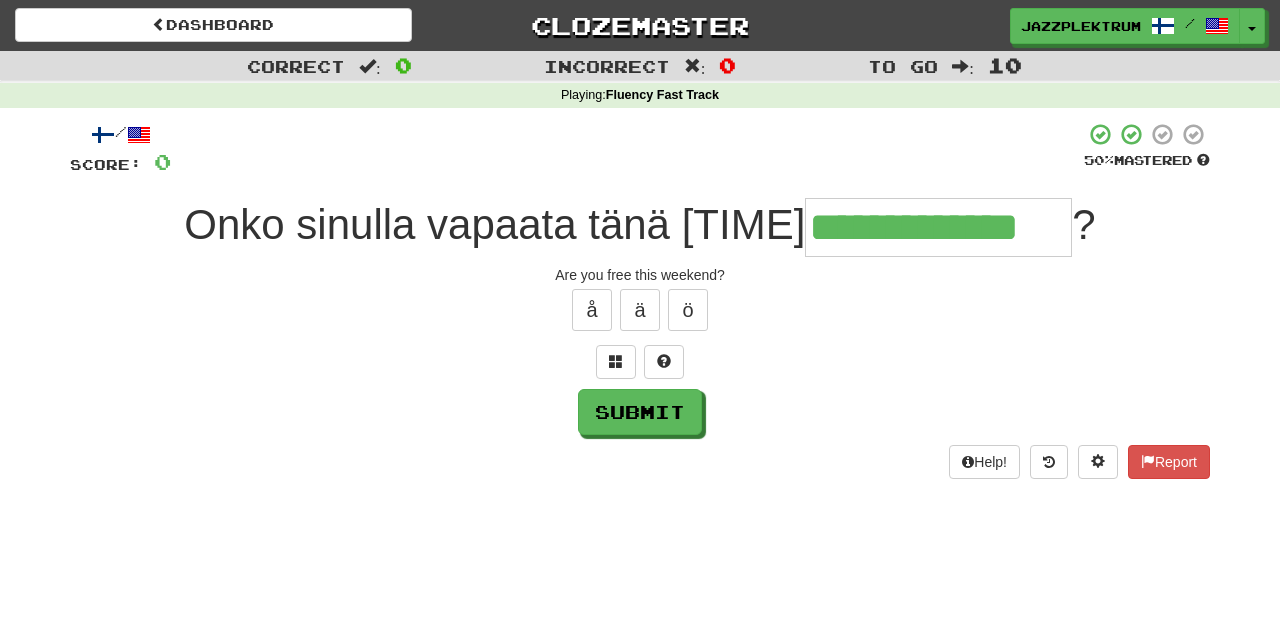 type on "**********" 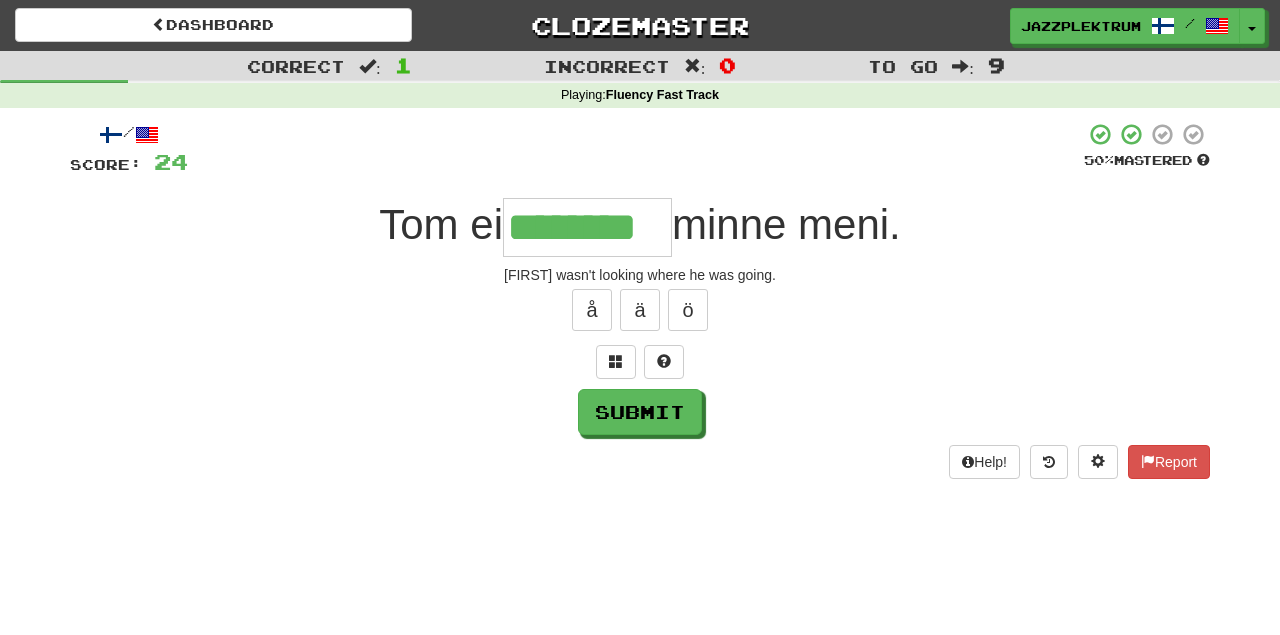 type on "********" 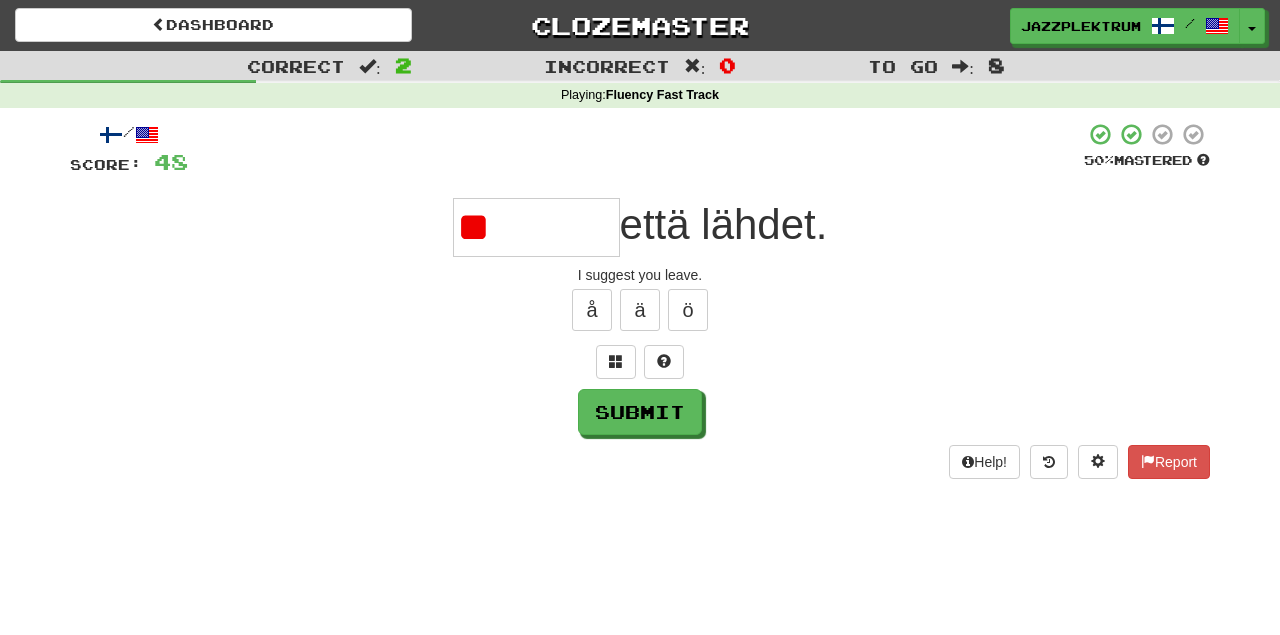 type on "*" 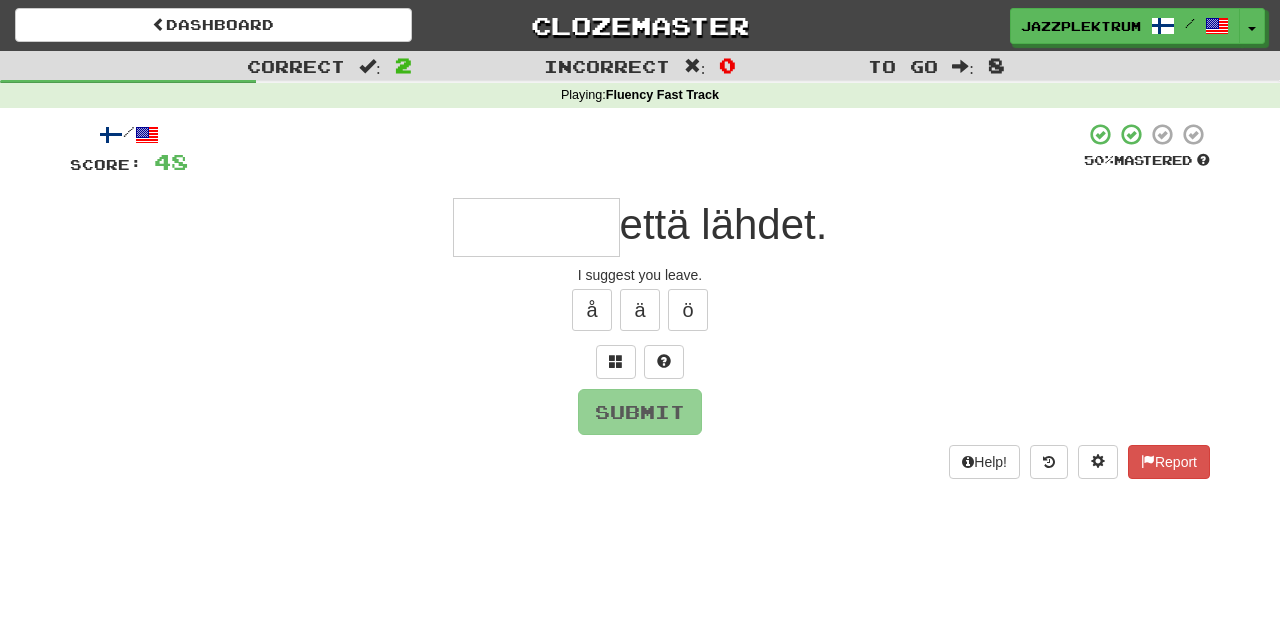 type on "*" 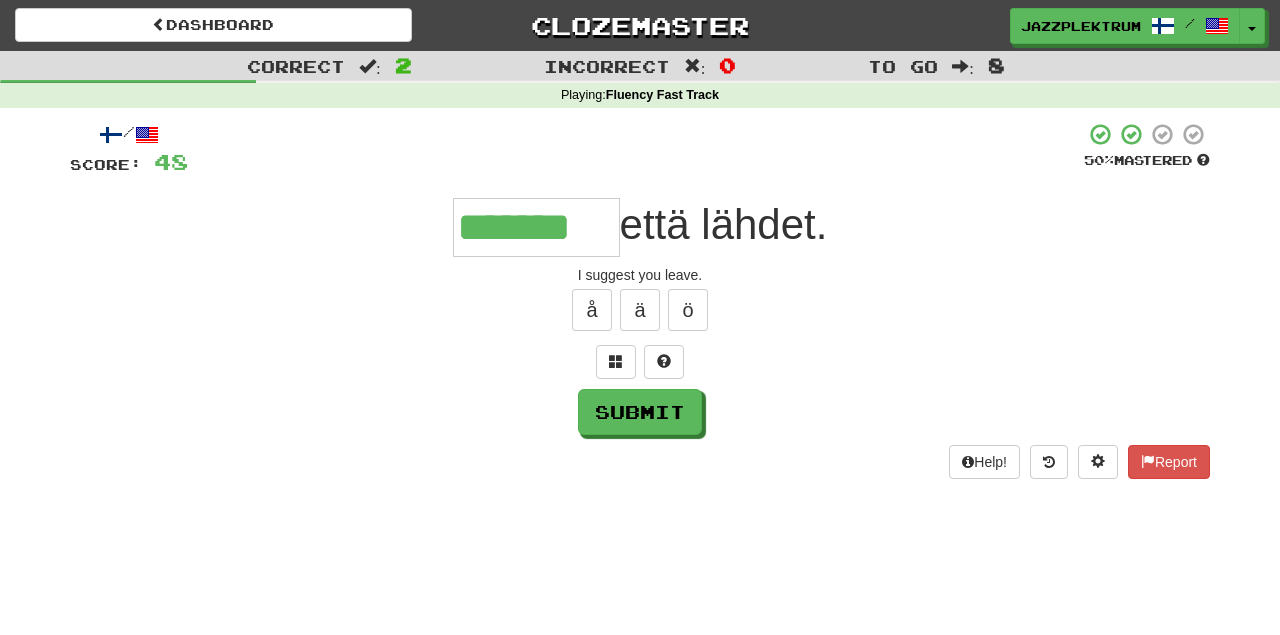 type on "*******" 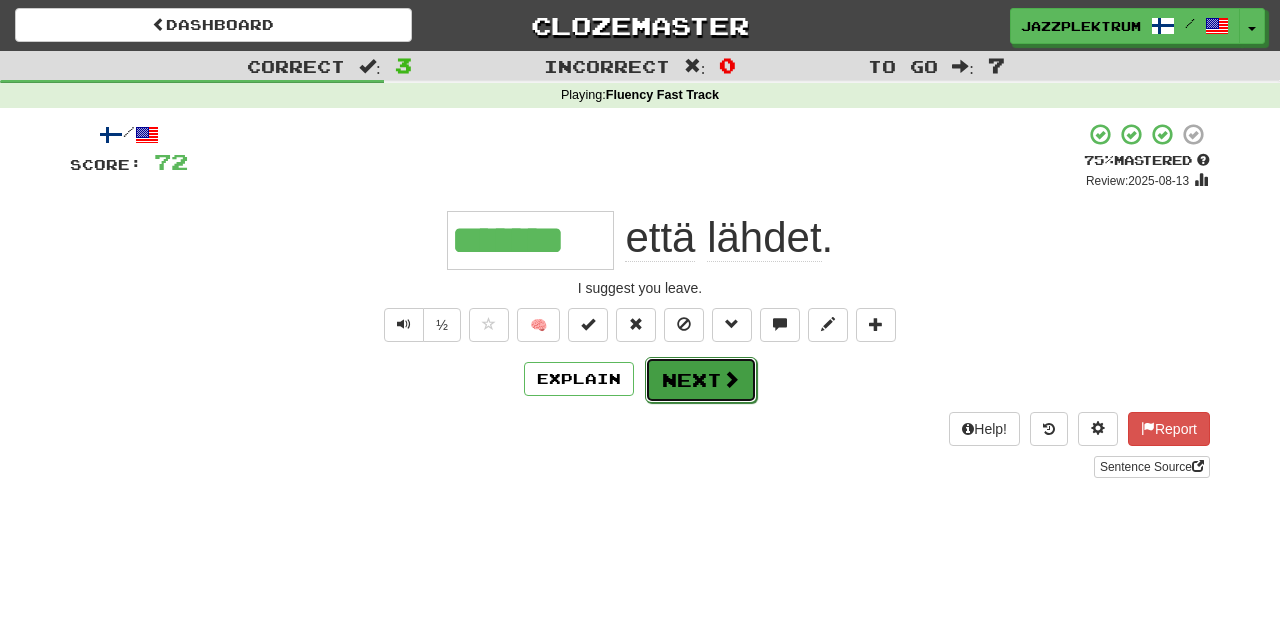 click on "Next" at bounding box center (701, 380) 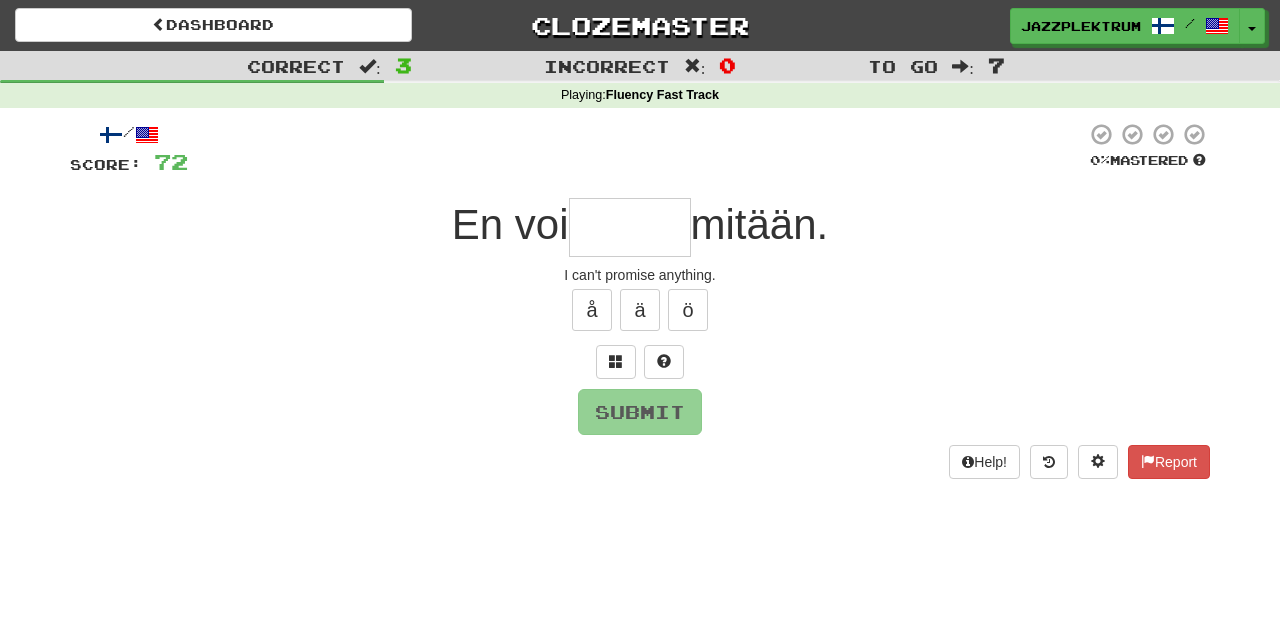 click on "1443" at bounding box center (640, 317) 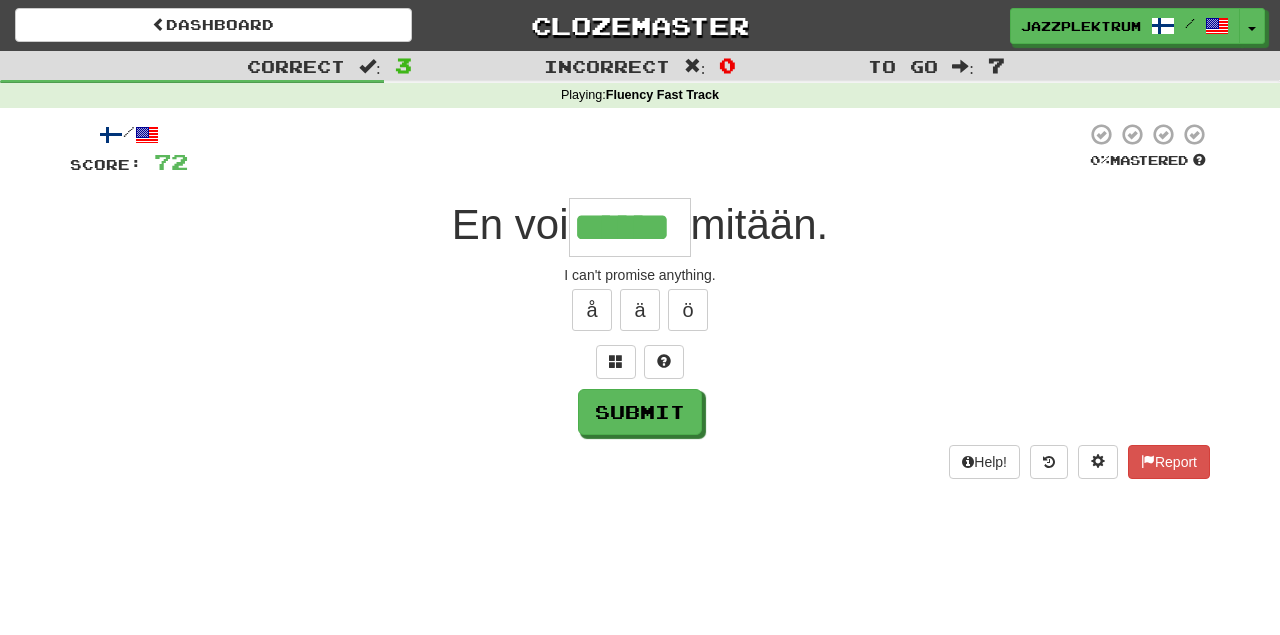type on "******" 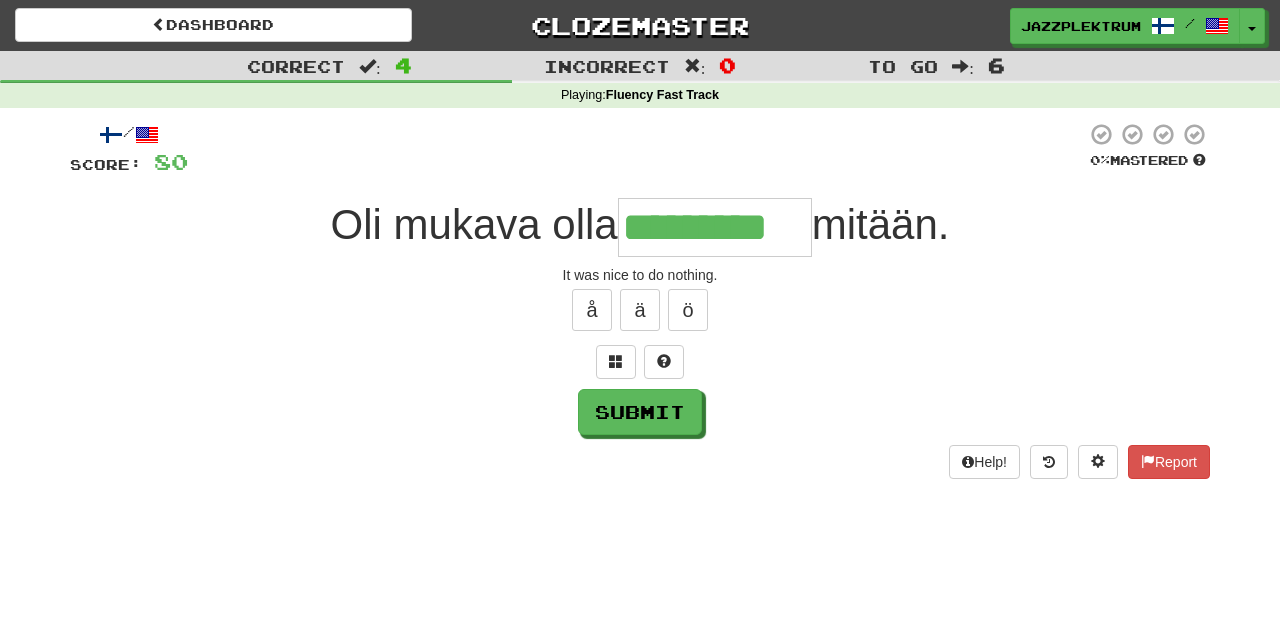 type on "*********" 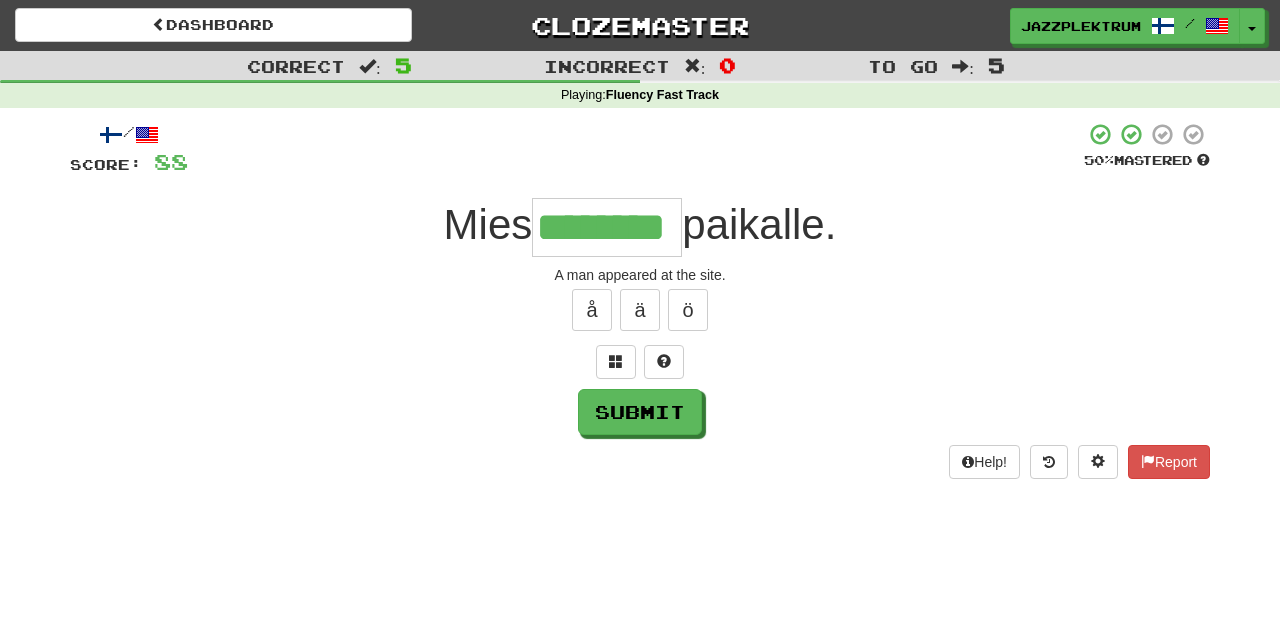 type on "********" 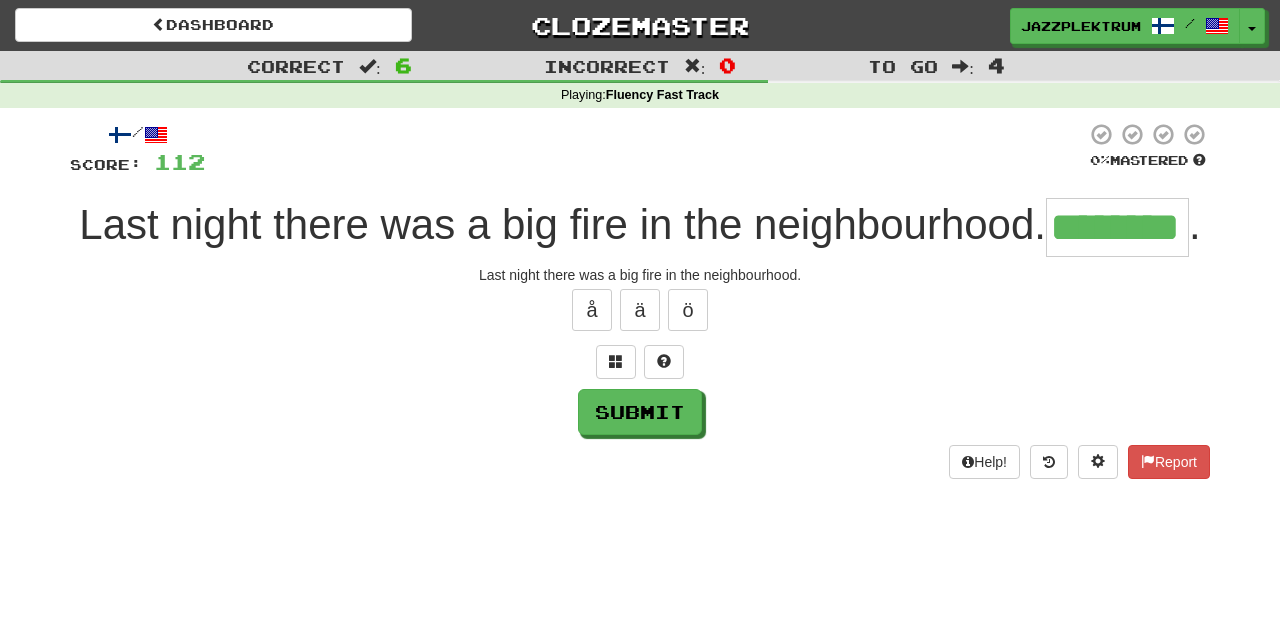 type on "********" 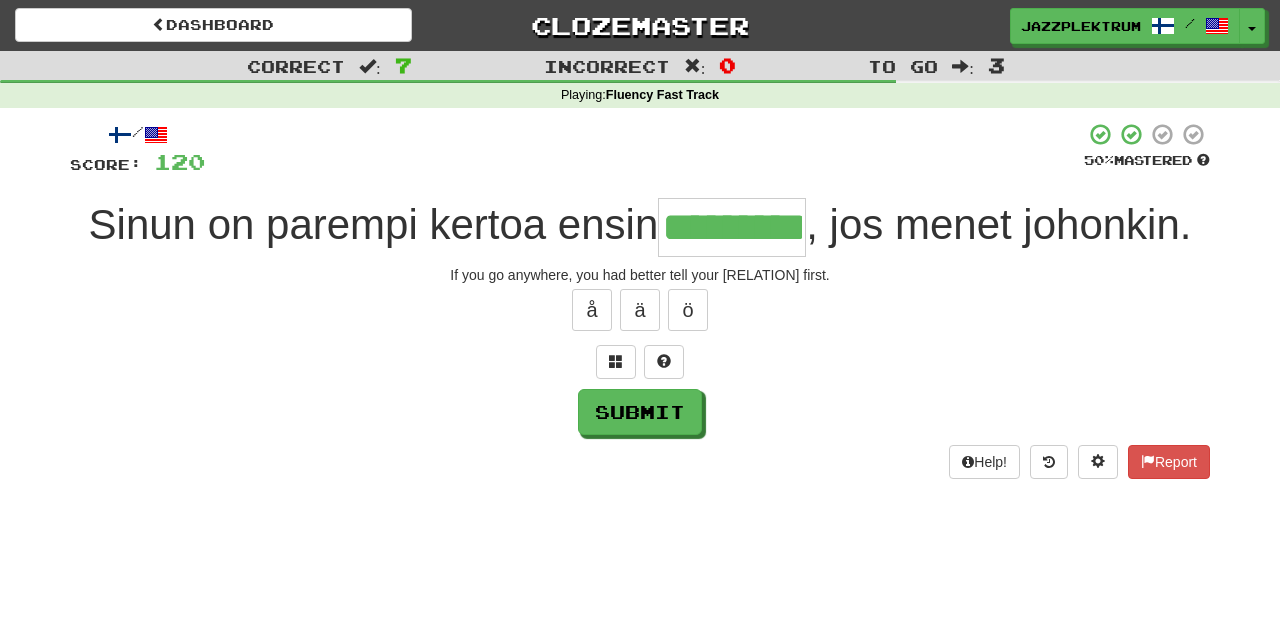 type on "*********" 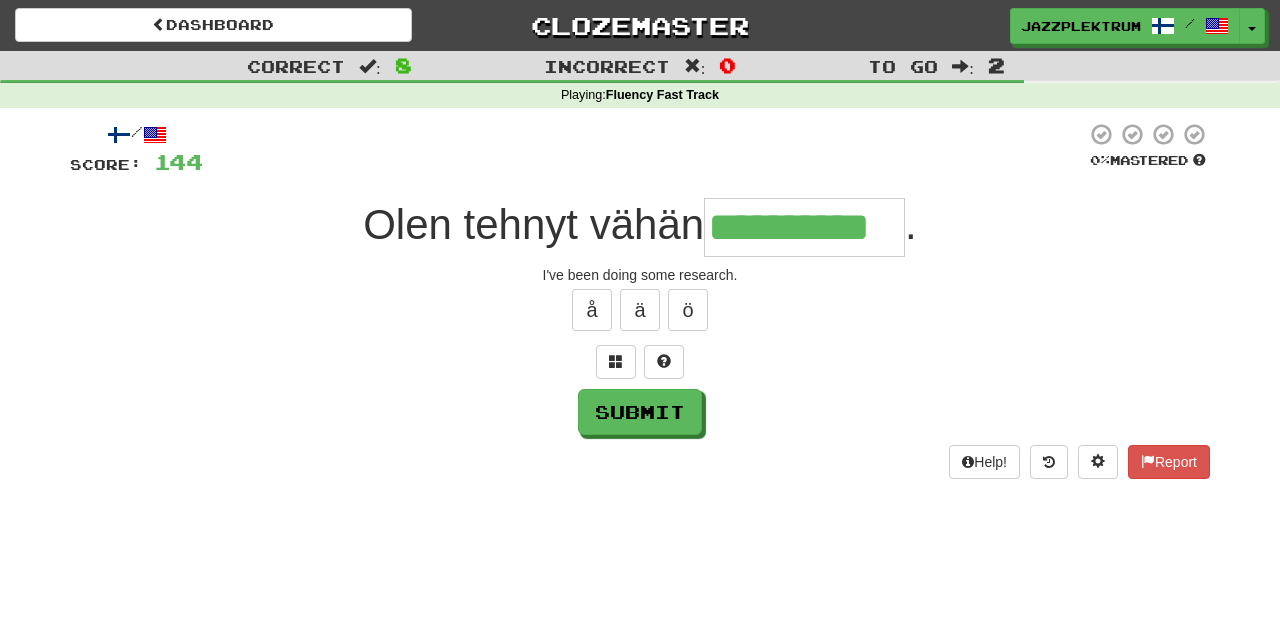 type on "**********" 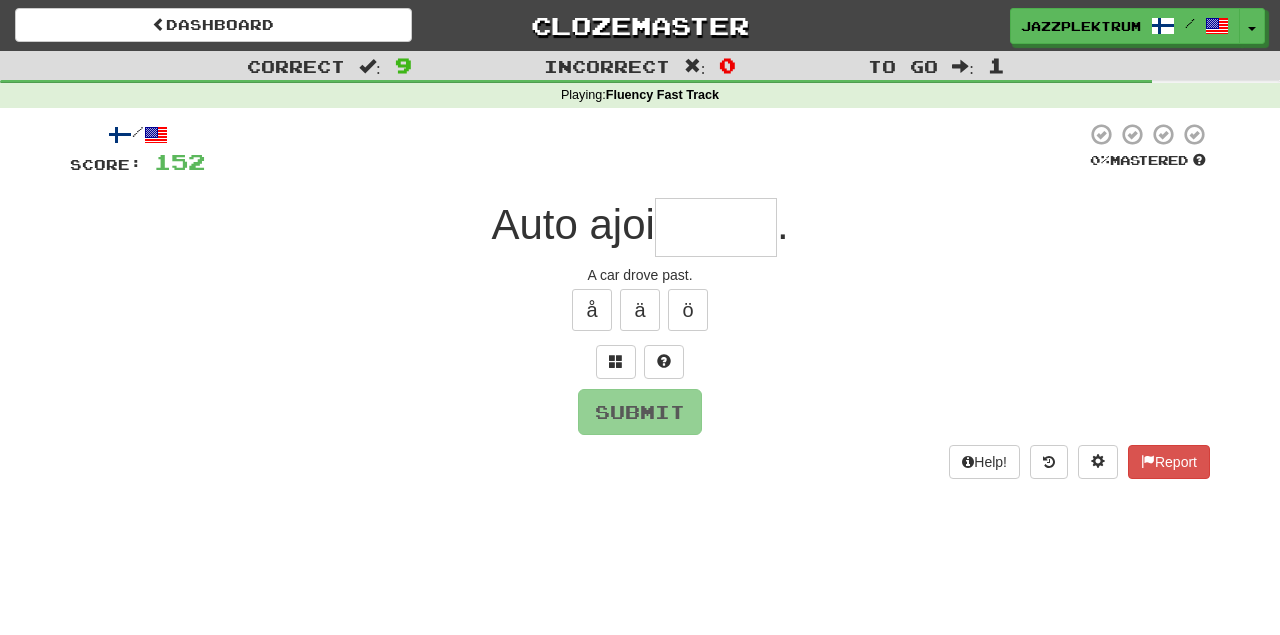 type on "*" 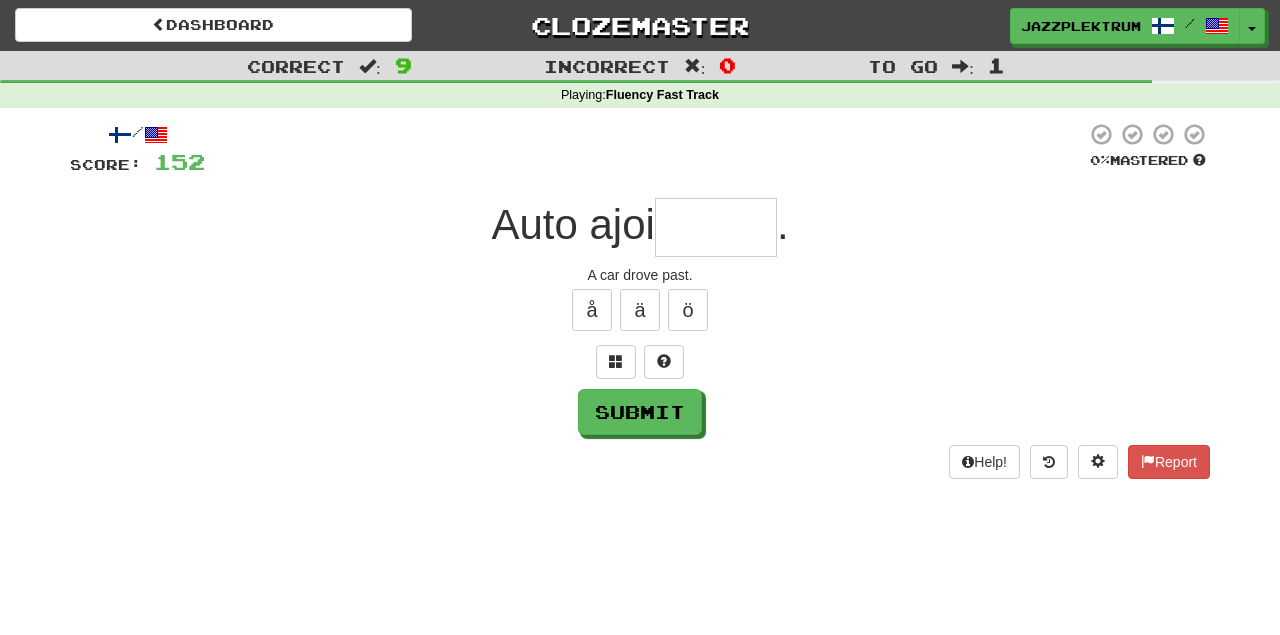 type on "*" 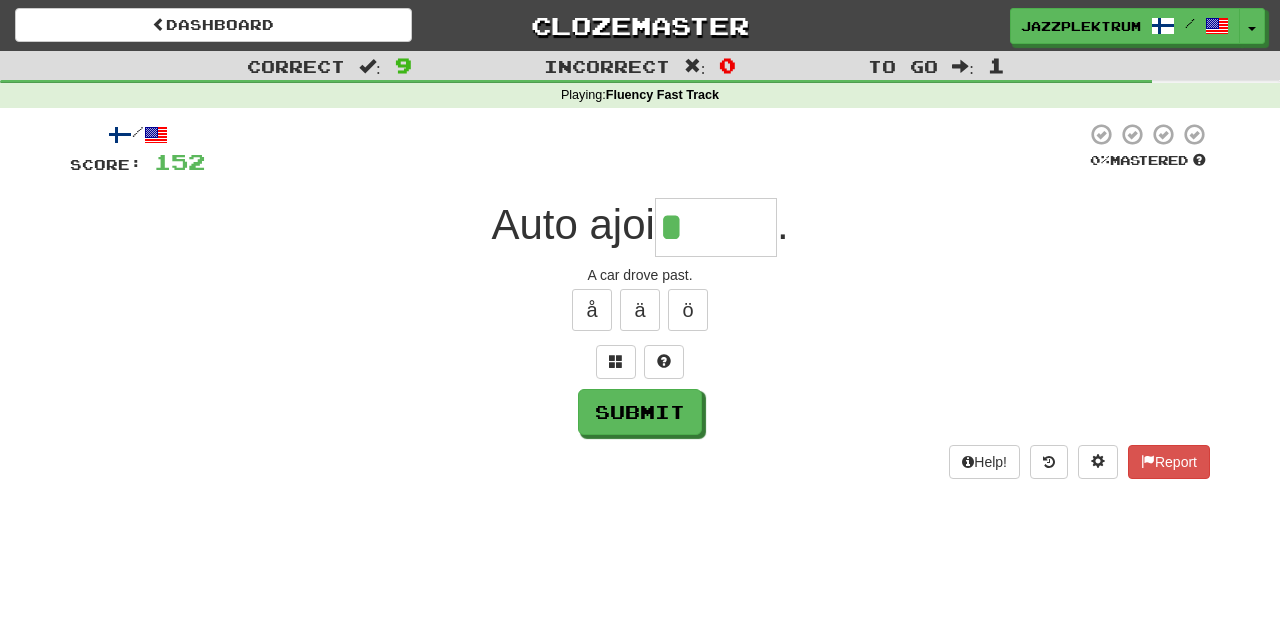 type on "******" 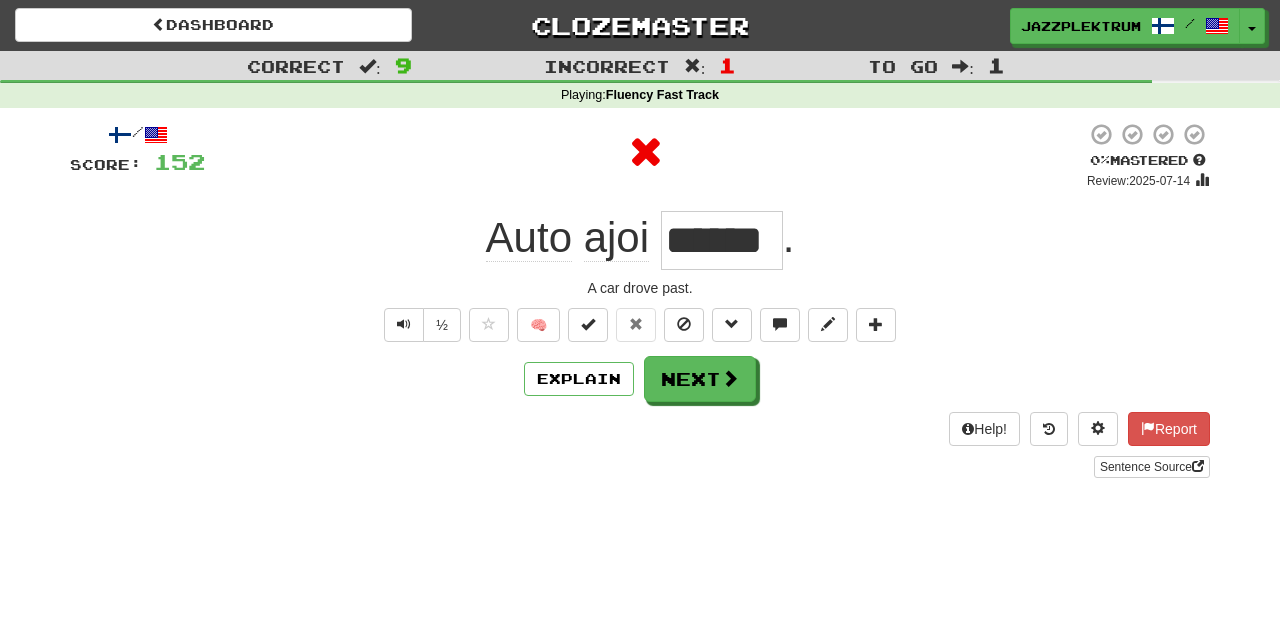 drag, startPoint x: 665, startPoint y: 243, endPoint x: 792, endPoint y: 231, distance: 127.56567 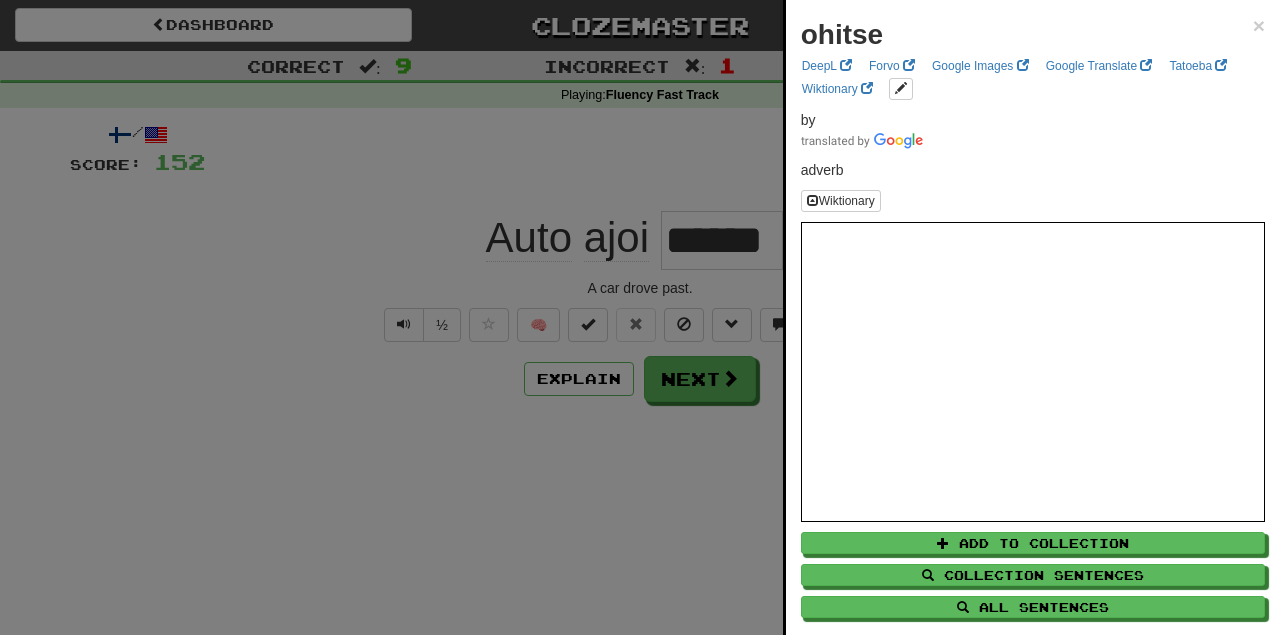 scroll, scrollTop: 36, scrollLeft: 0, axis: vertical 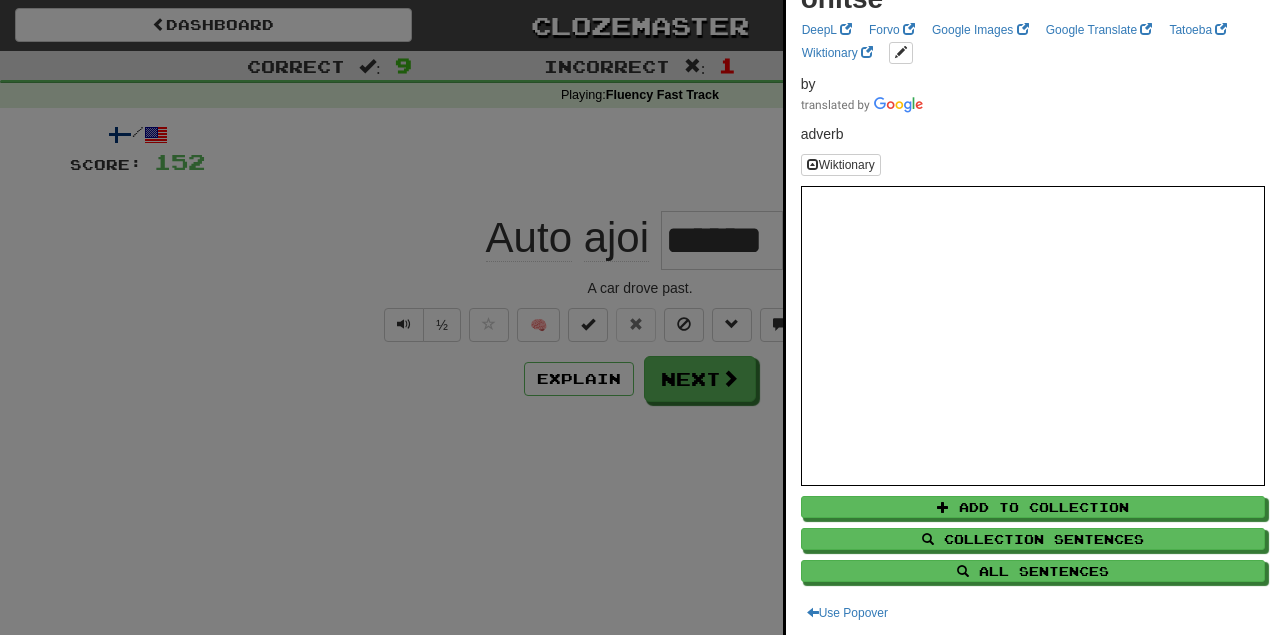 click at bounding box center [640, 317] 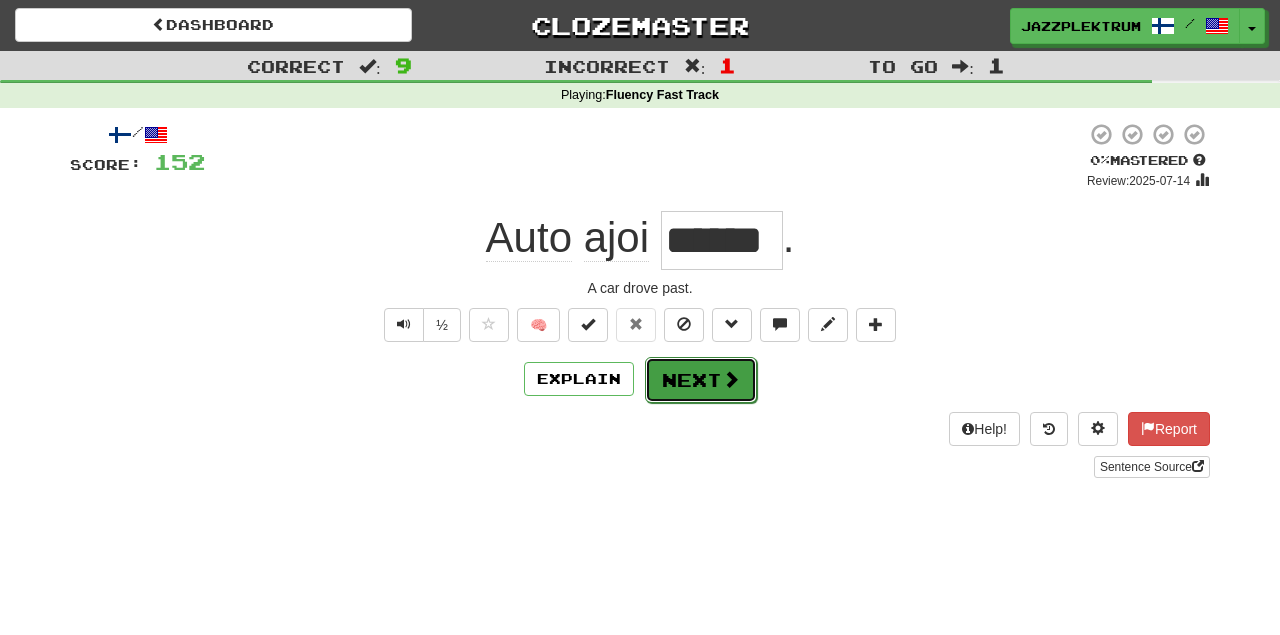 click on "Next" at bounding box center [701, 380] 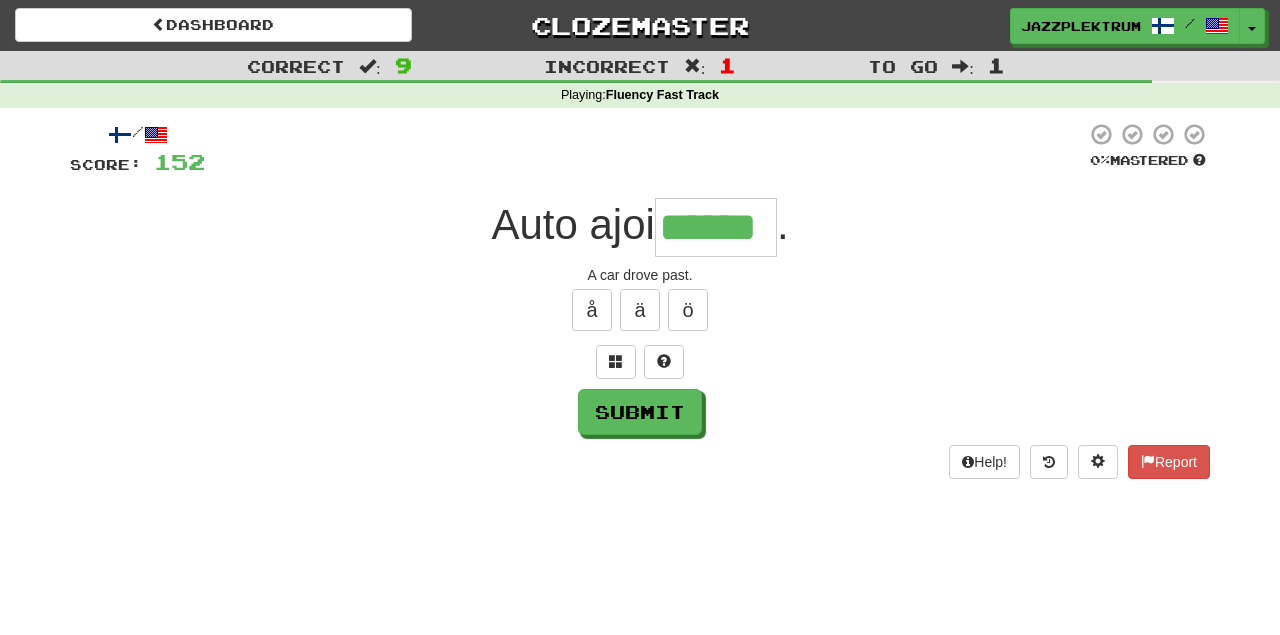 type on "******" 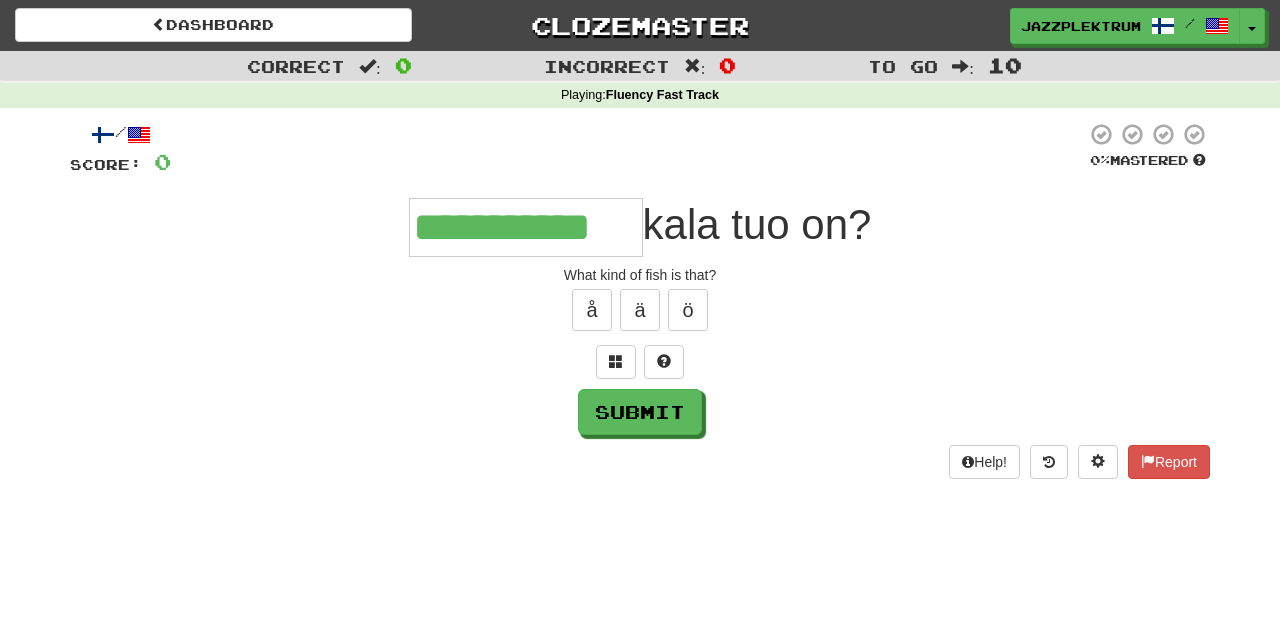 type on "**********" 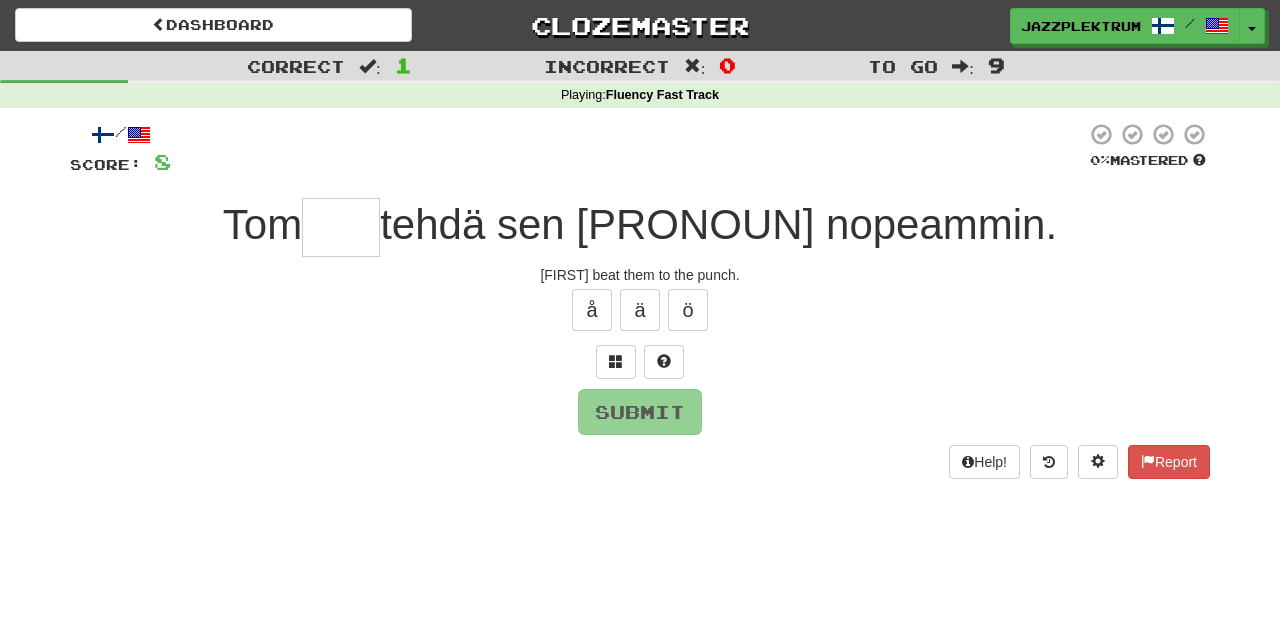 type on "*" 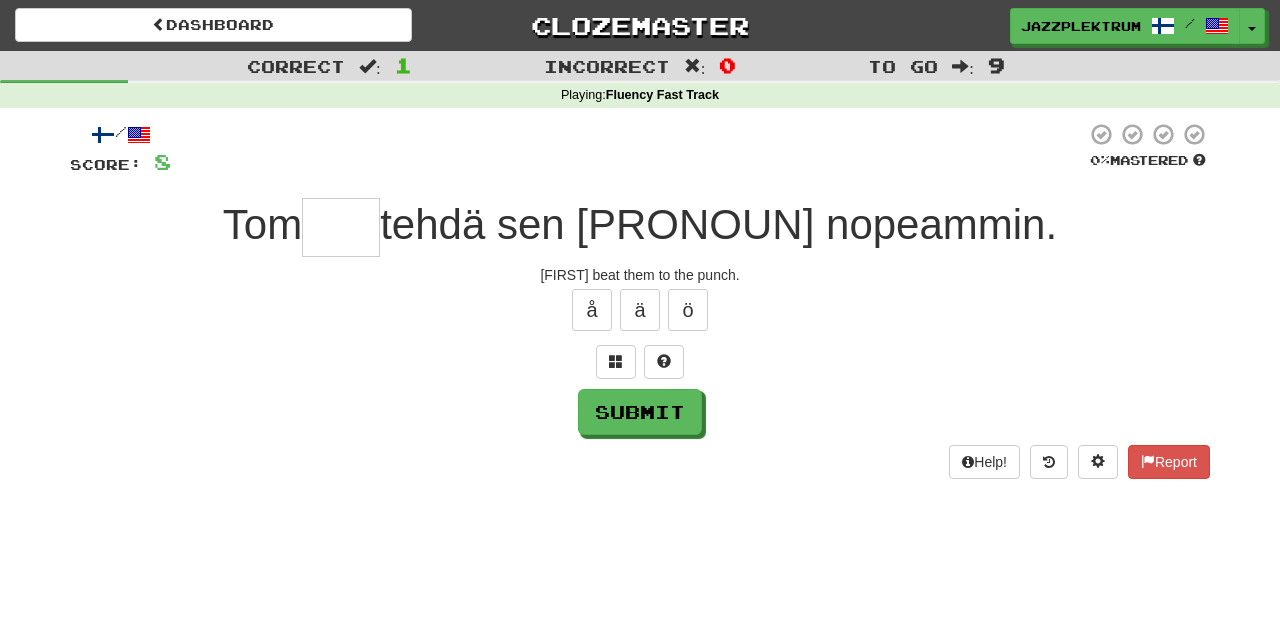 type on "*" 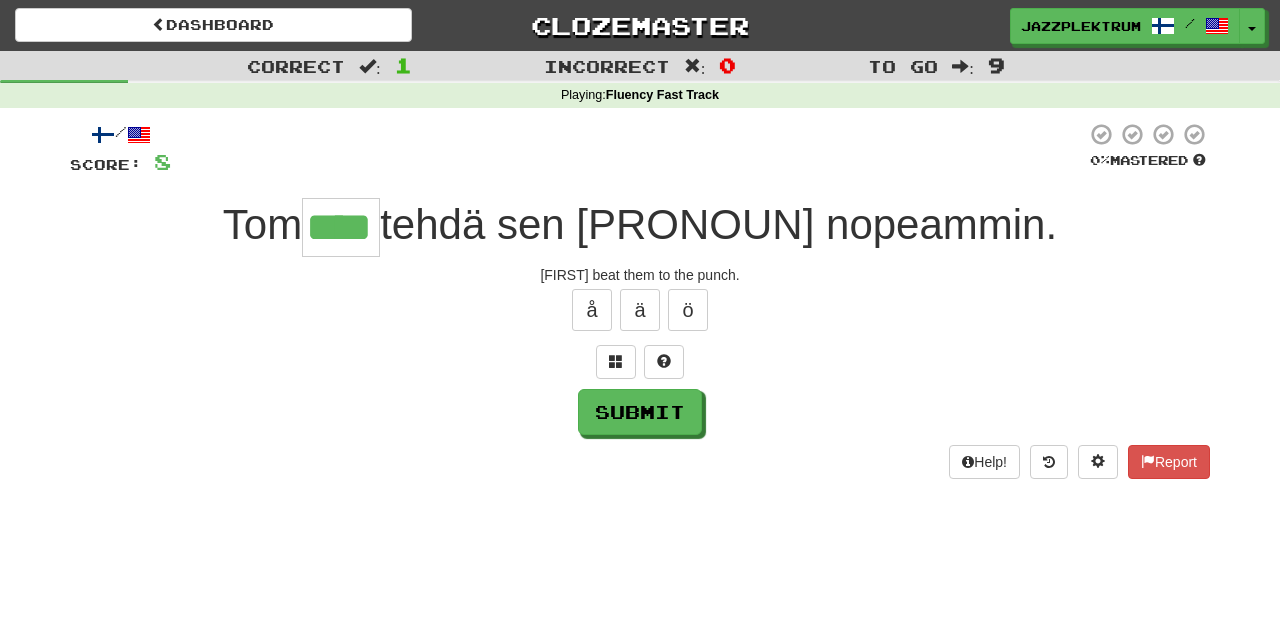 type on "****" 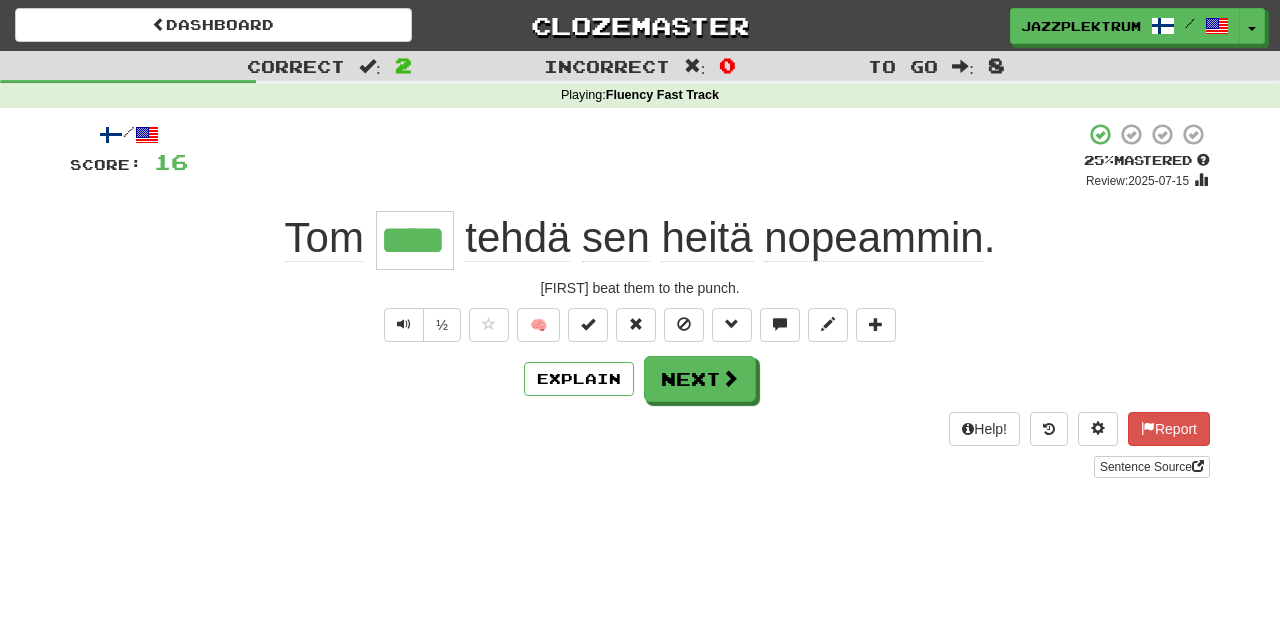 click on "1443" at bounding box center (640, 317) 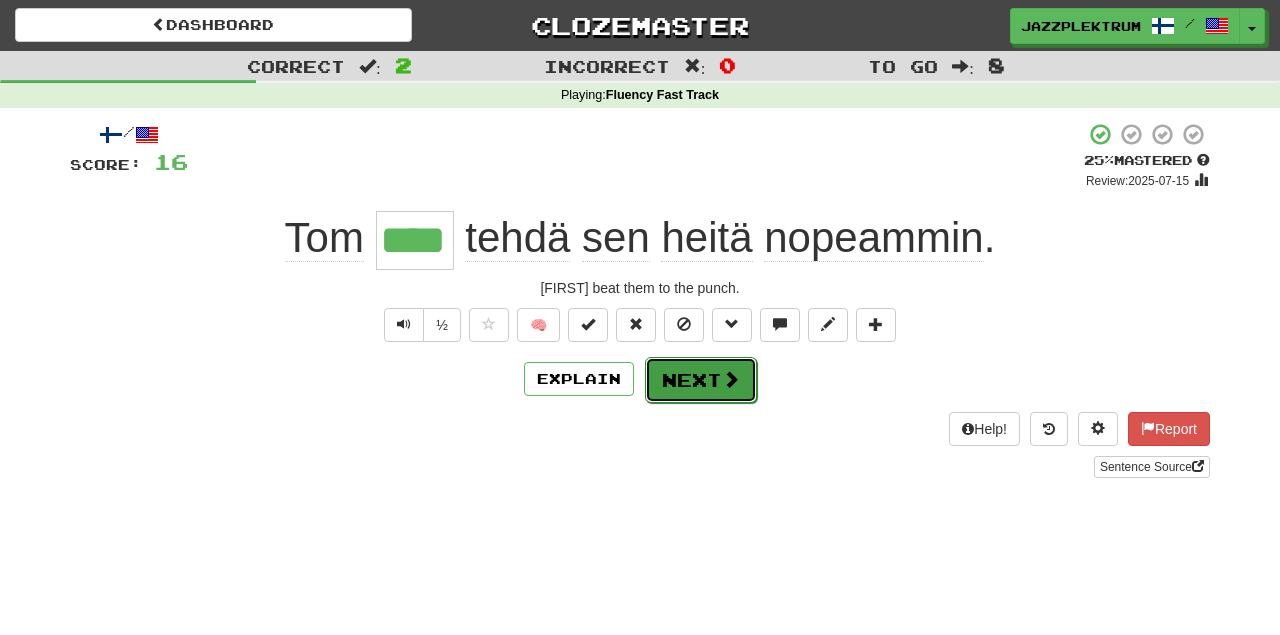click on "Next" at bounding box center (701, 380) 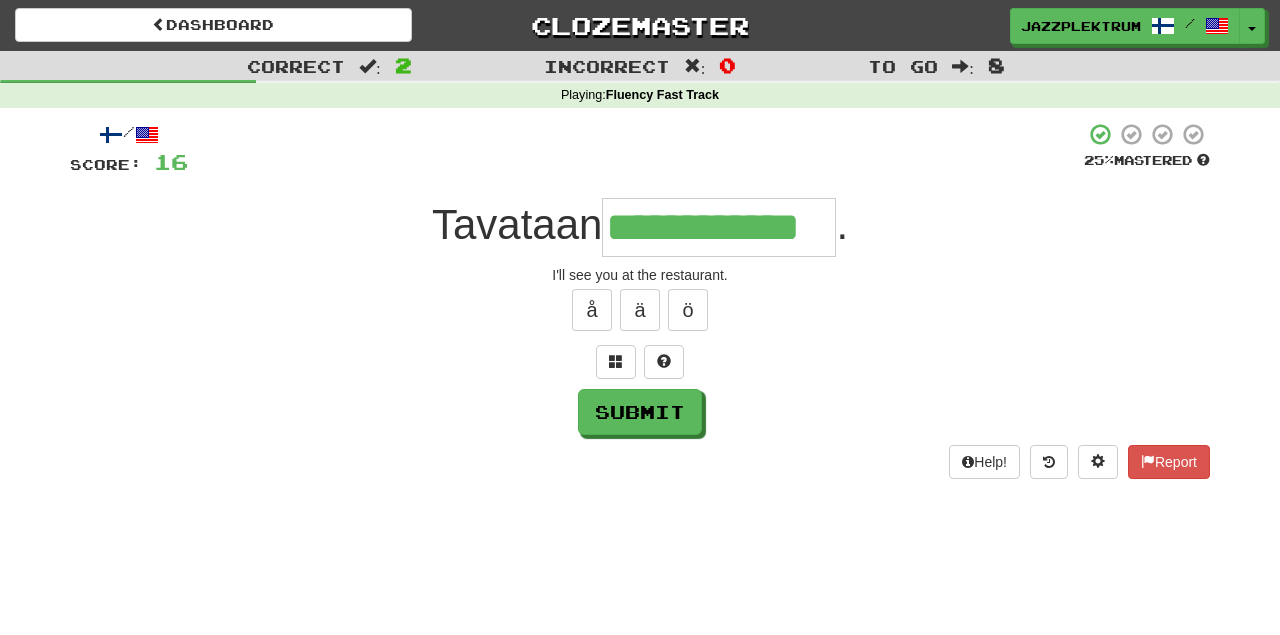 type on "**********" 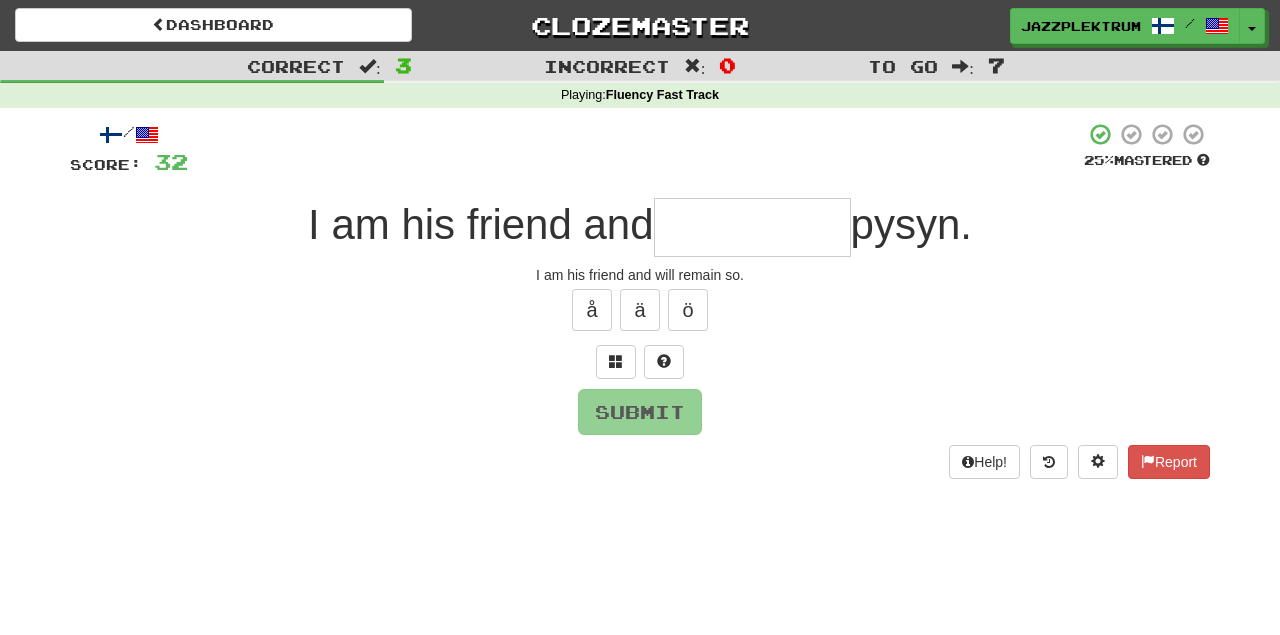 type on "*" 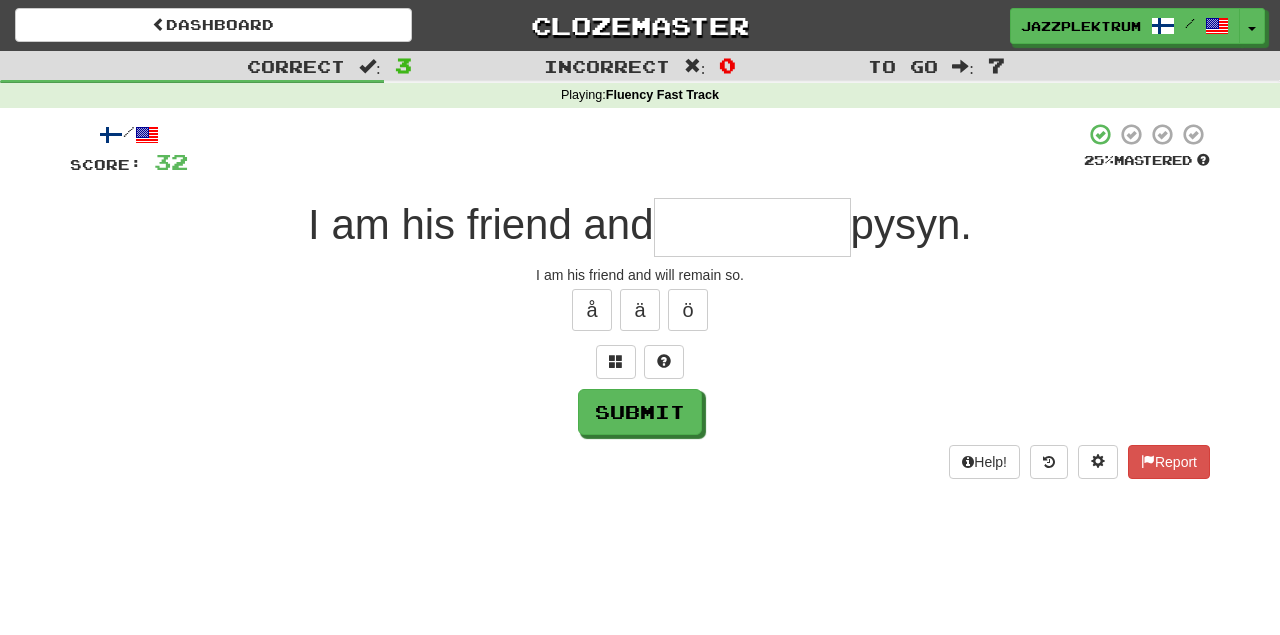 type on "*" 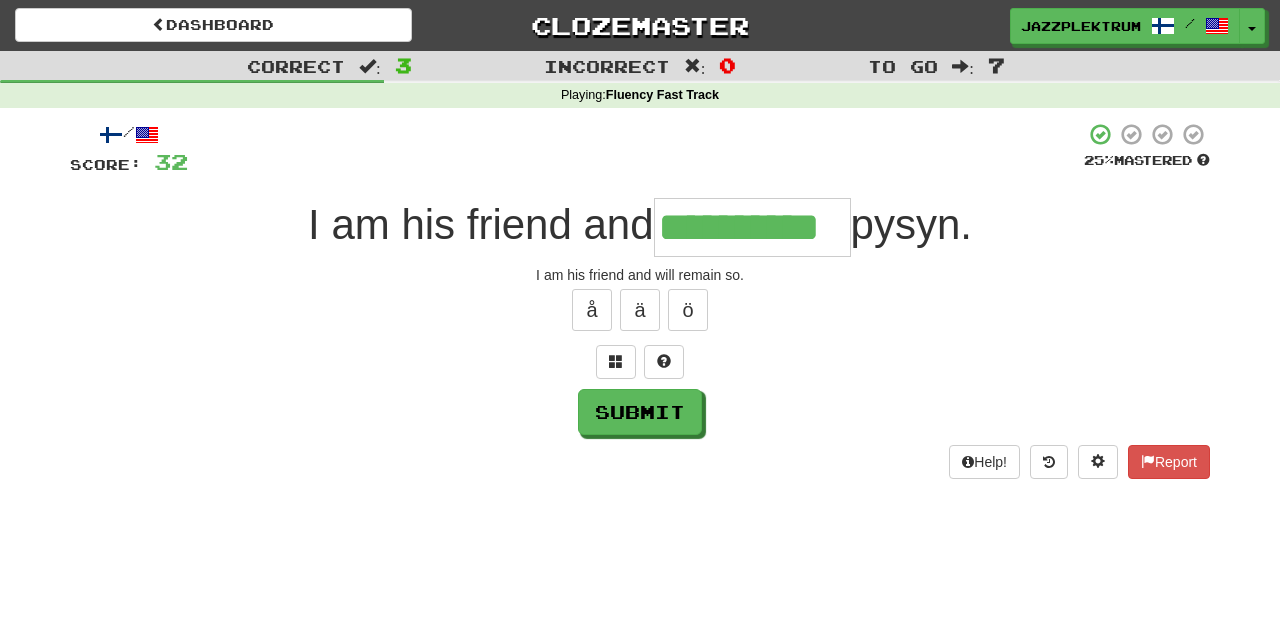 type on "**********" 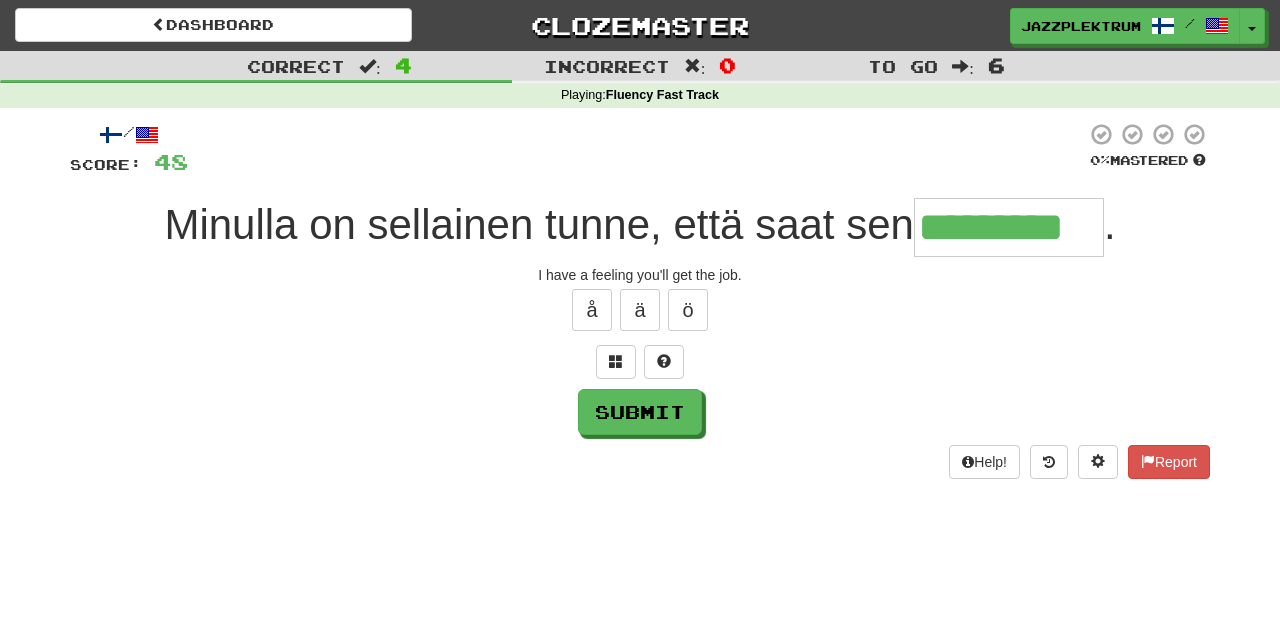 type on "*********" 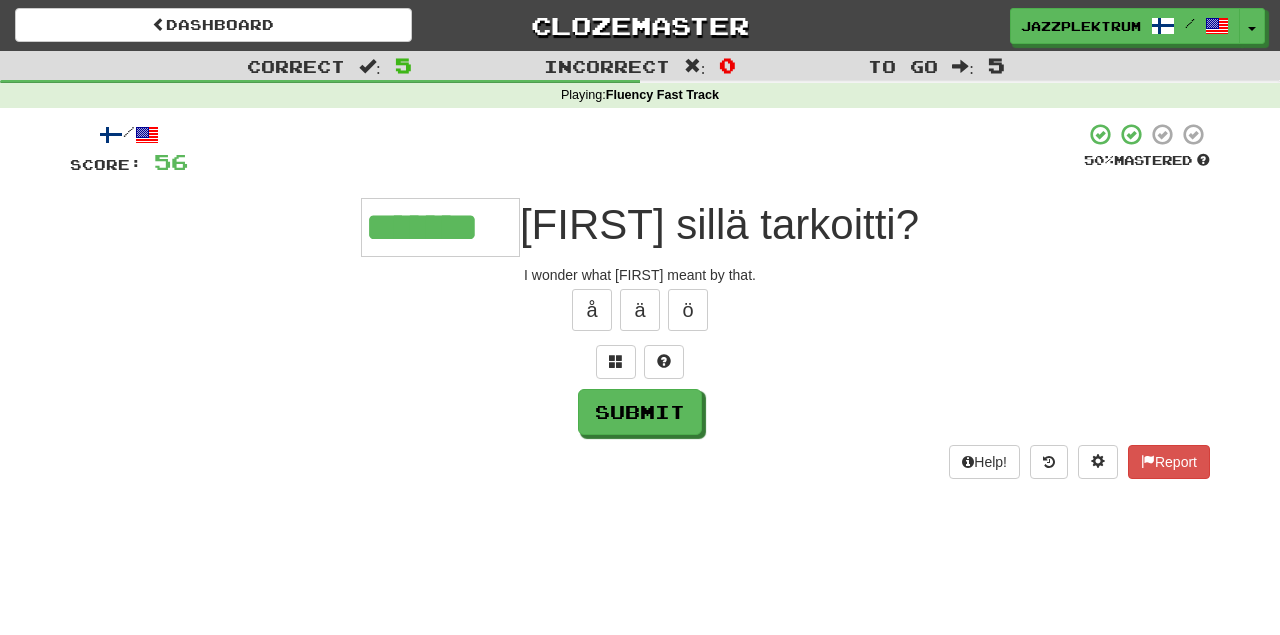 type on "*******" 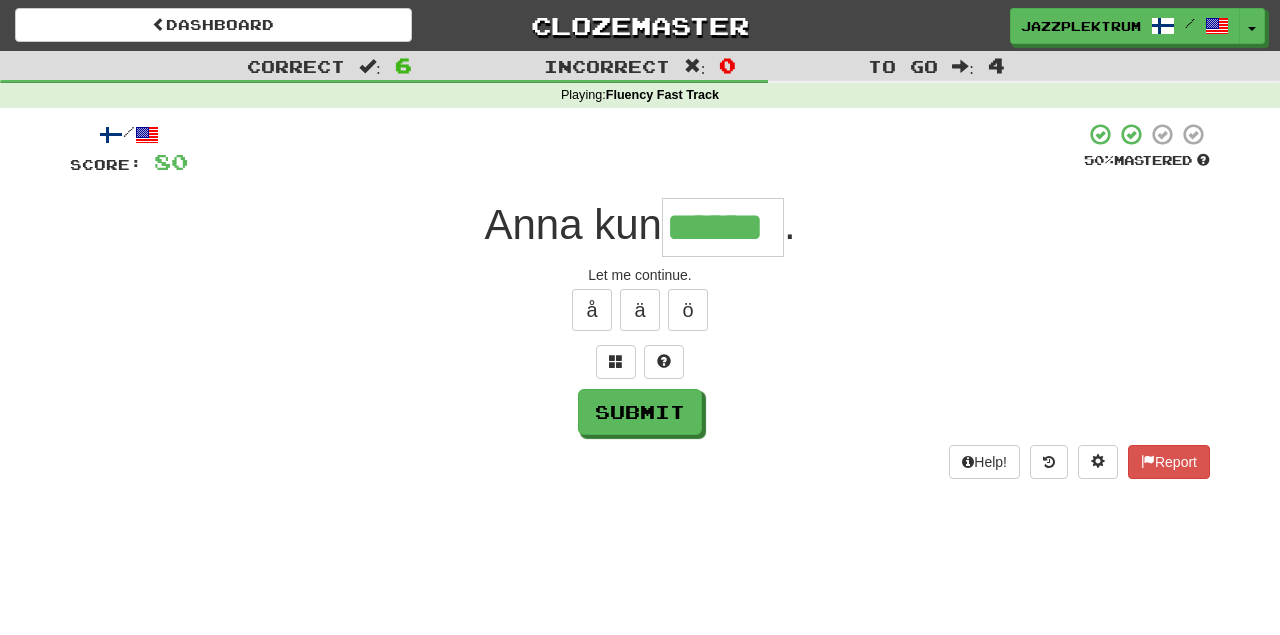 type on "******" 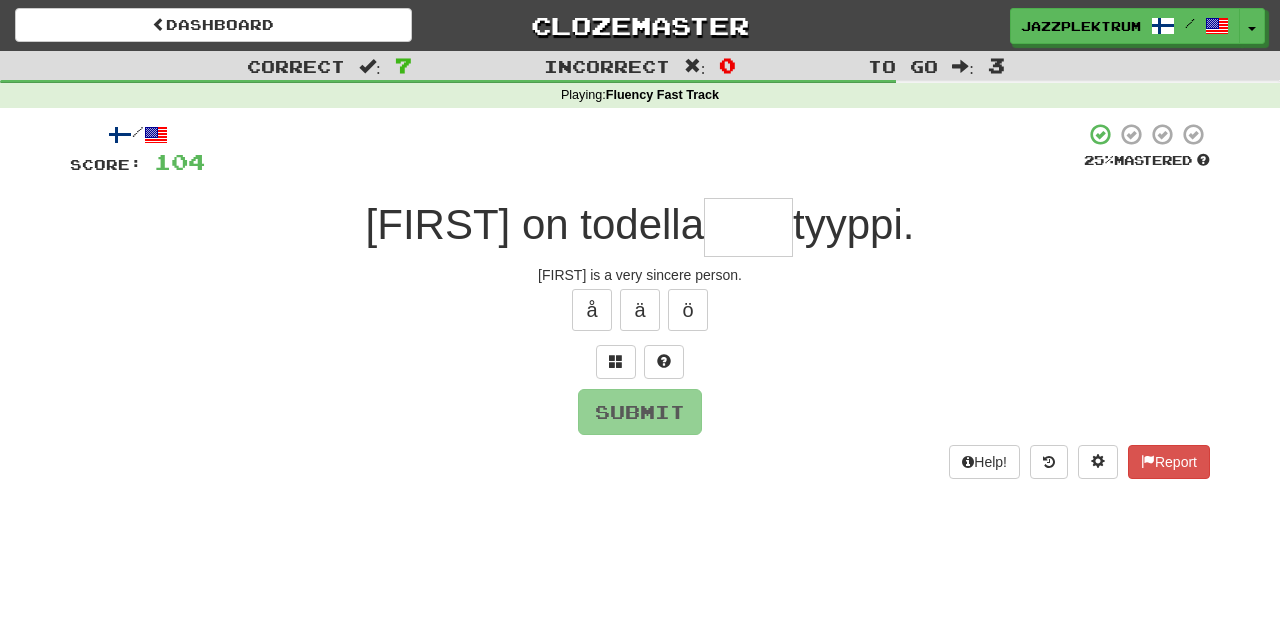 type on "*" 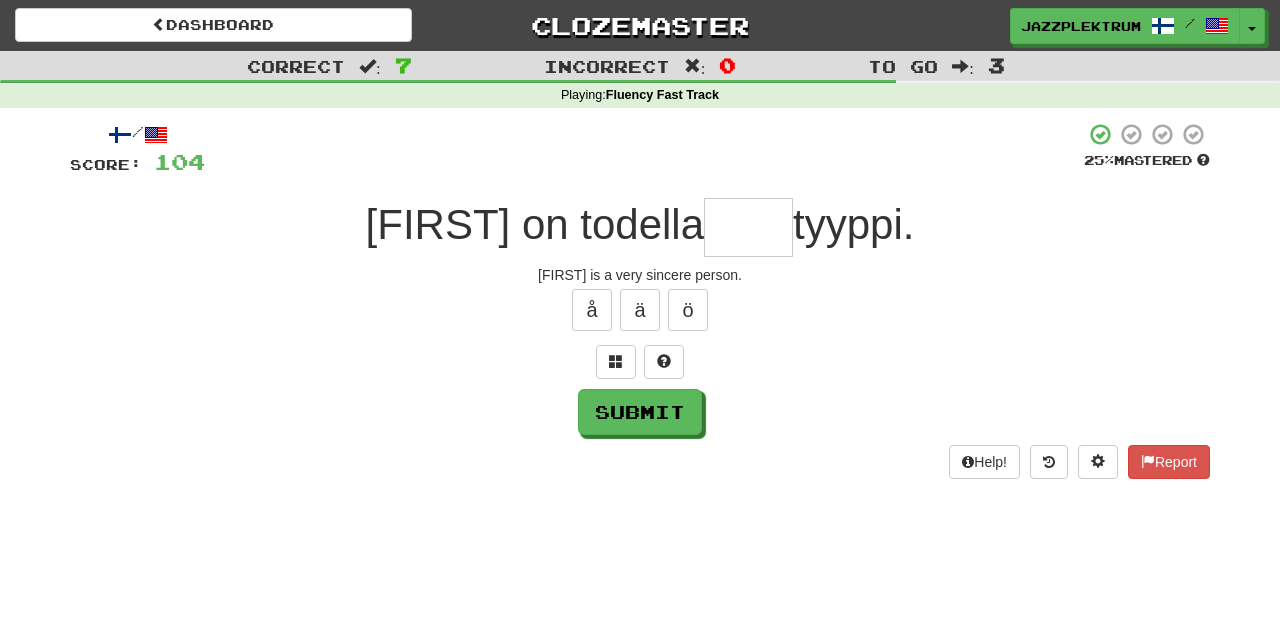 type on "*" 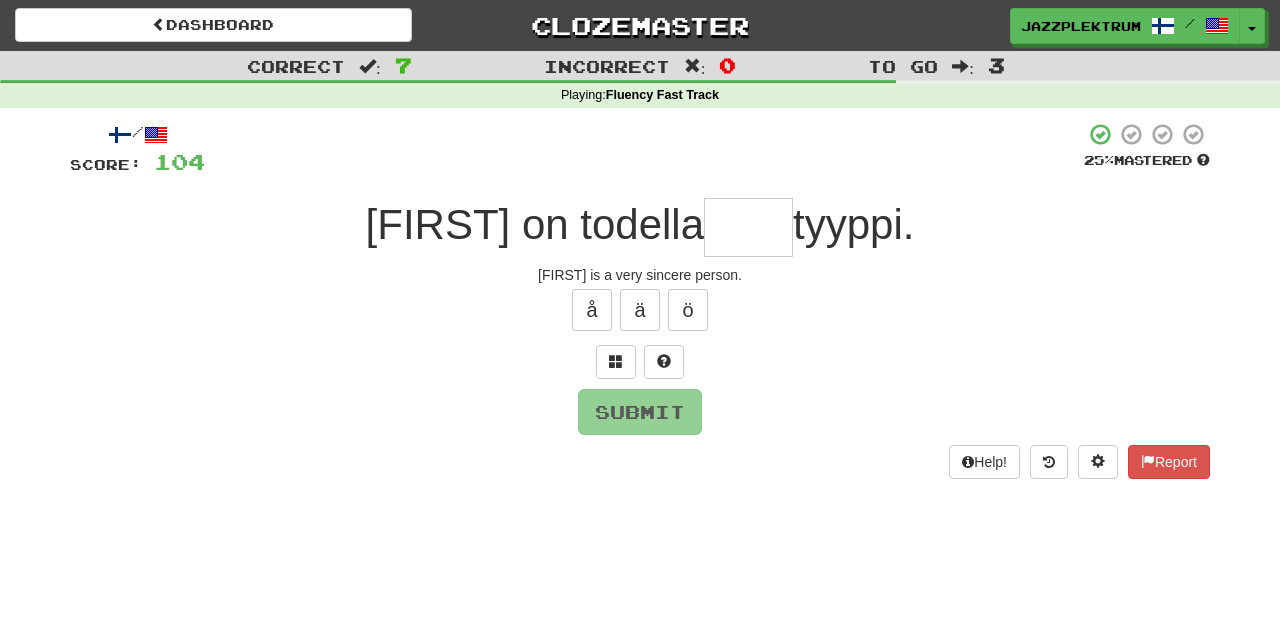 type on "*" 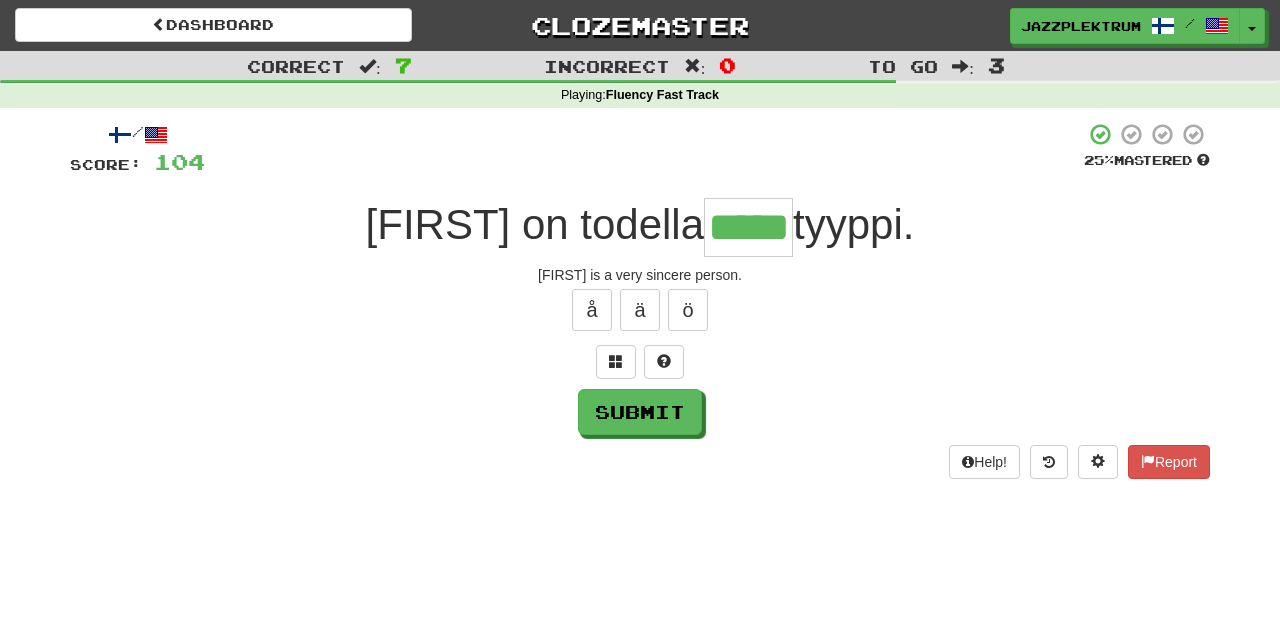 type on "*****" 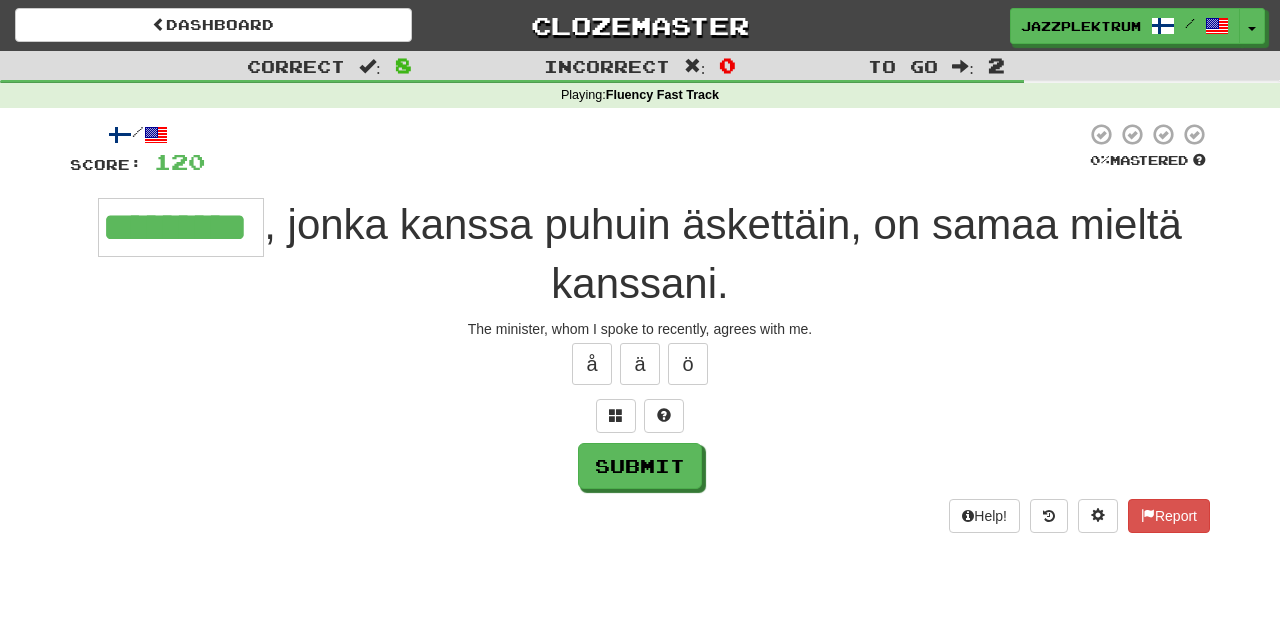 type on "*********" 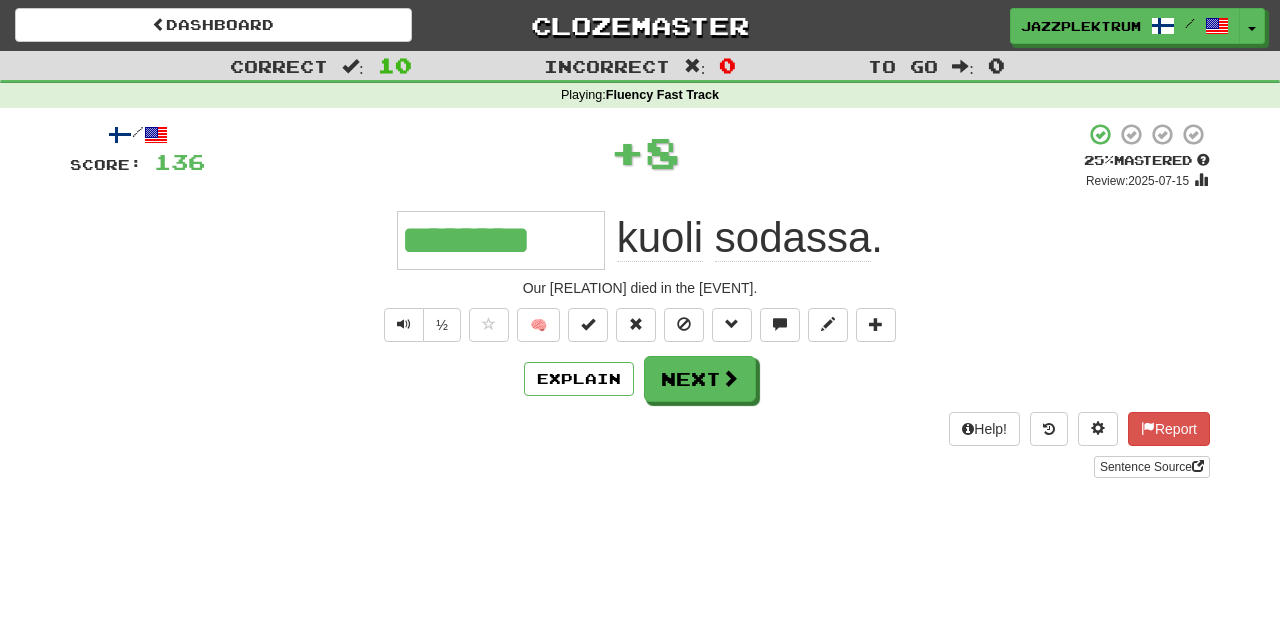 type on "********" 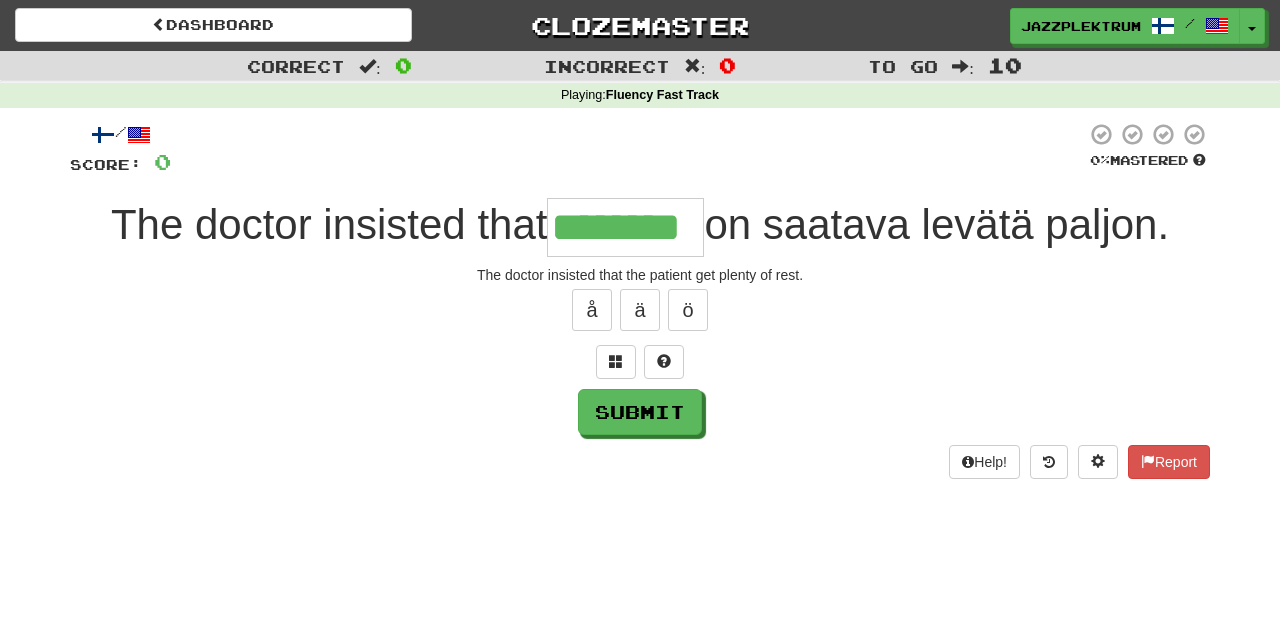 type on "********" 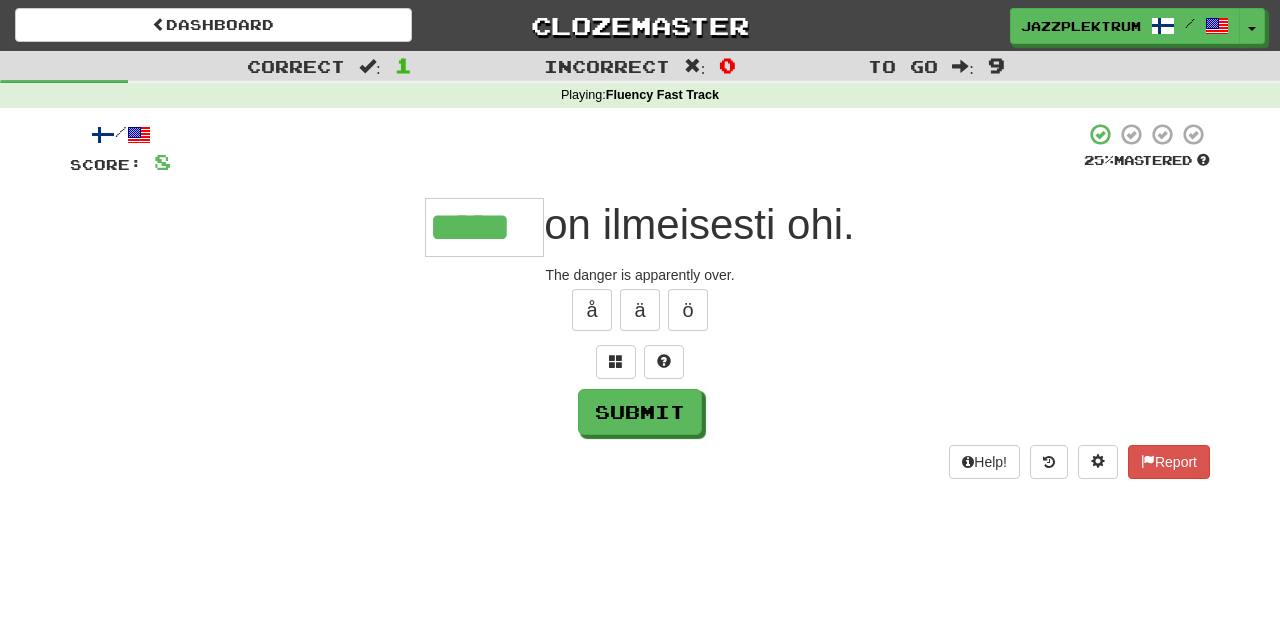 type on "*****" 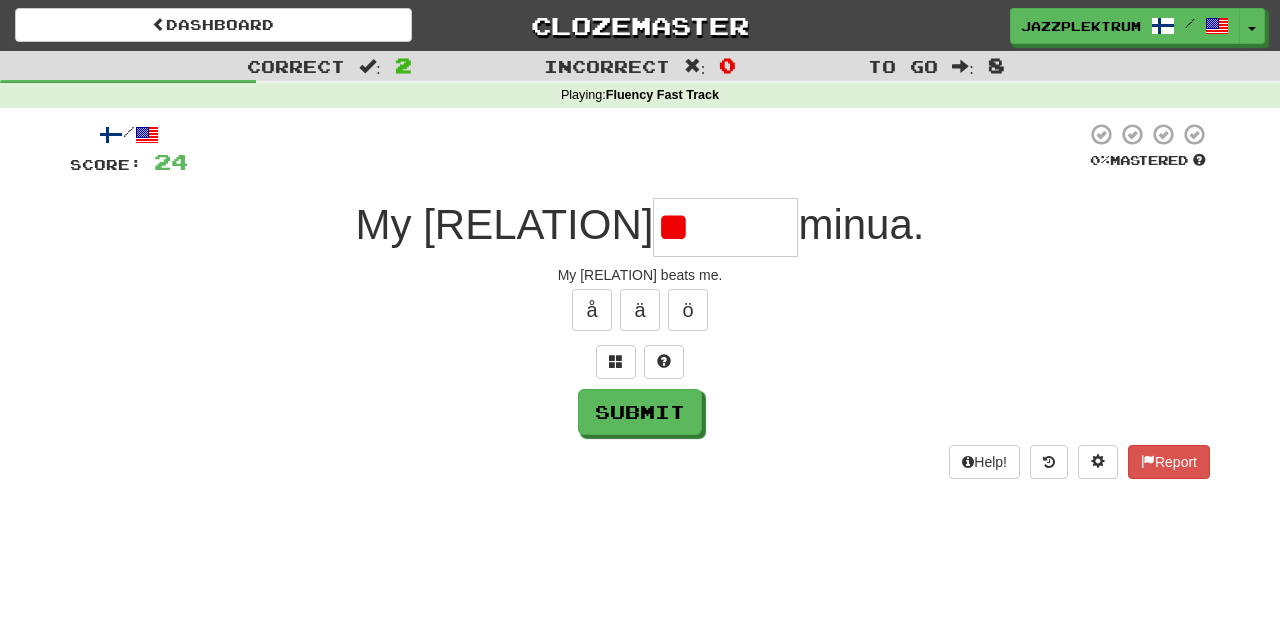 type on "*" 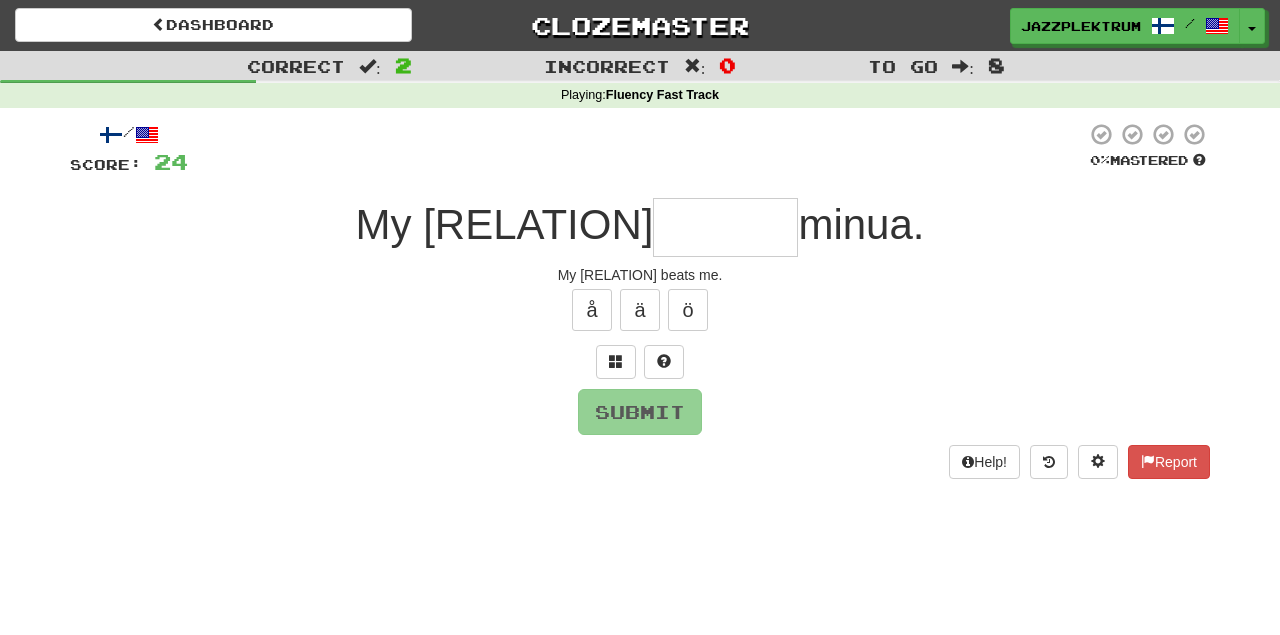type on "*" 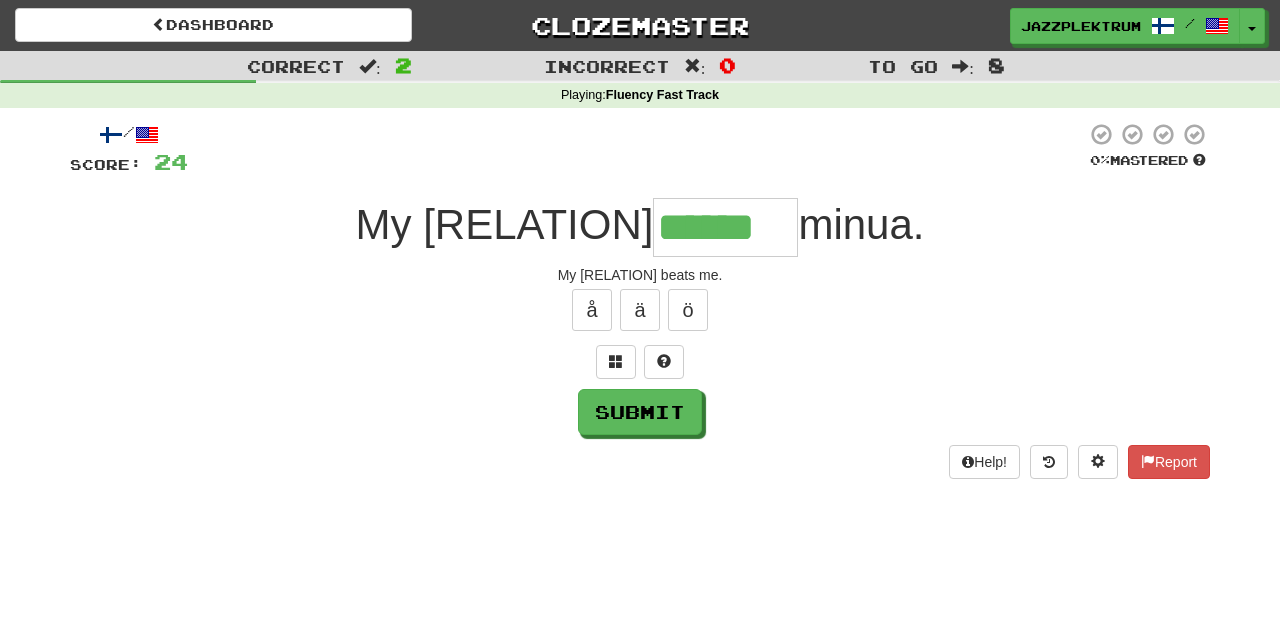 type on "******" 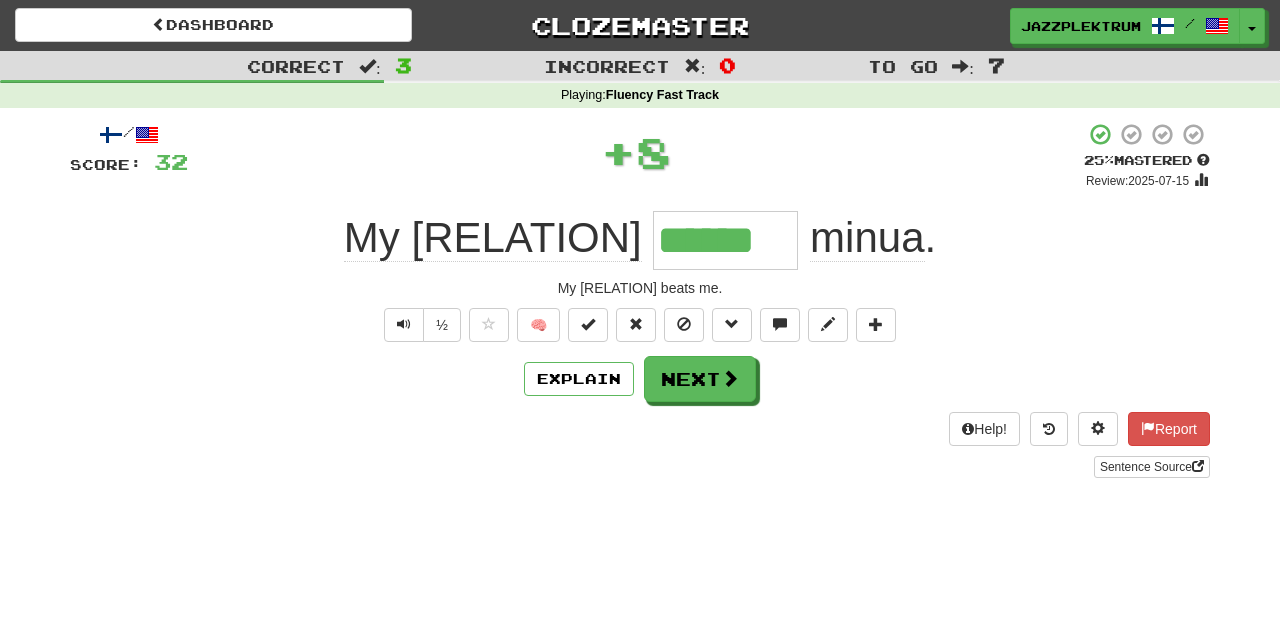 drag, startPoint x: 590, startPoint y: 227, endPoint x: 740, endPoint y: 238, distance: 150.40279 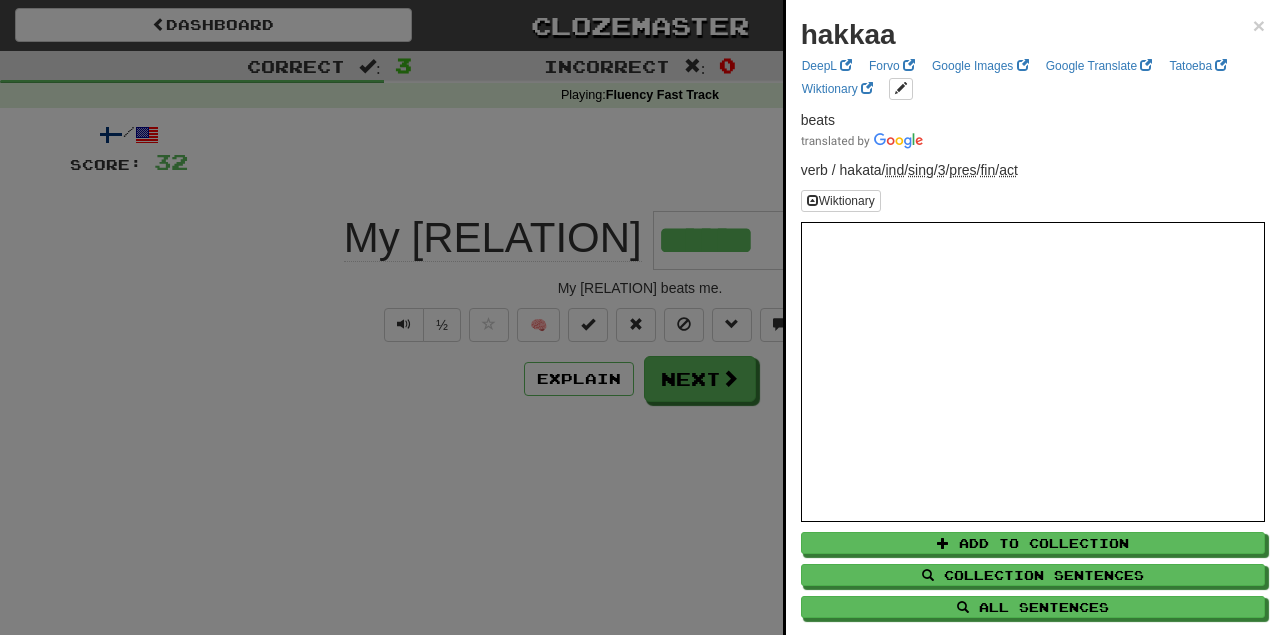click at bounding box center [640, 317] 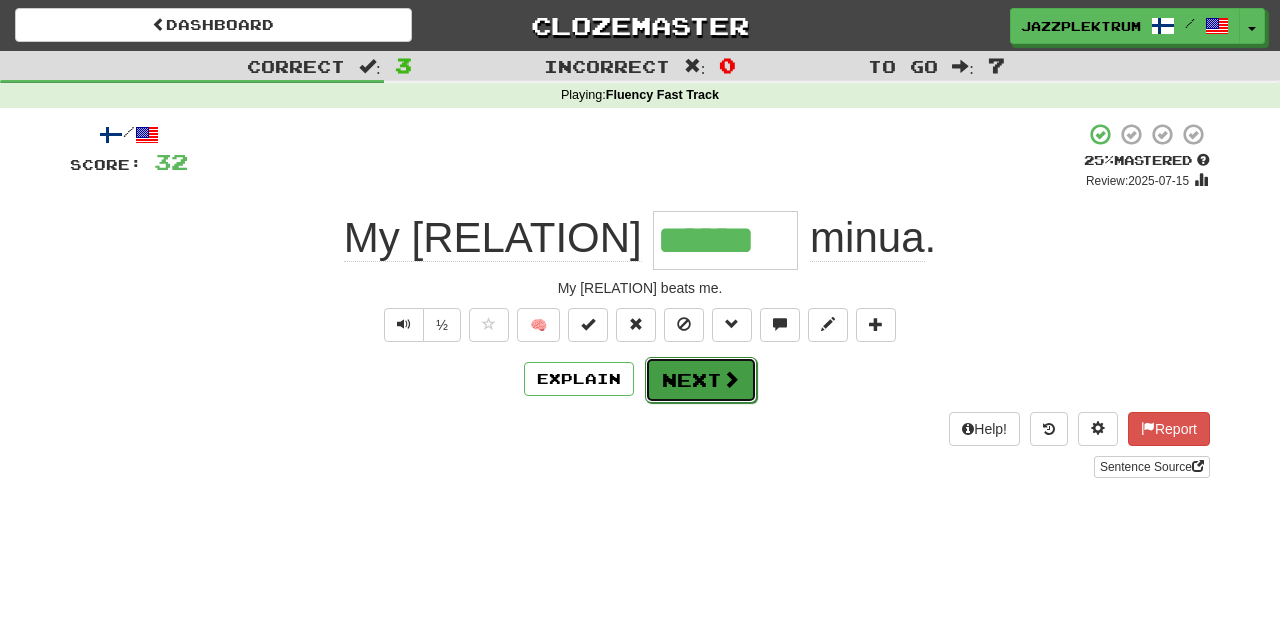 click on "Next" at bounding box center (701, 380) 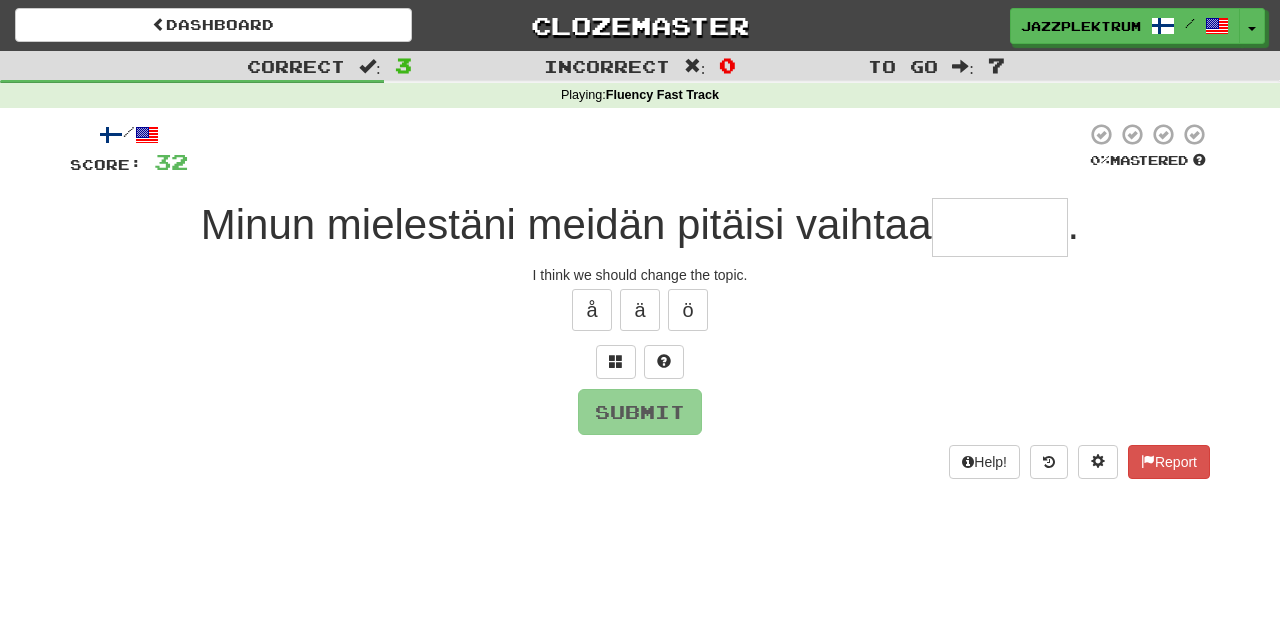 type on "*" 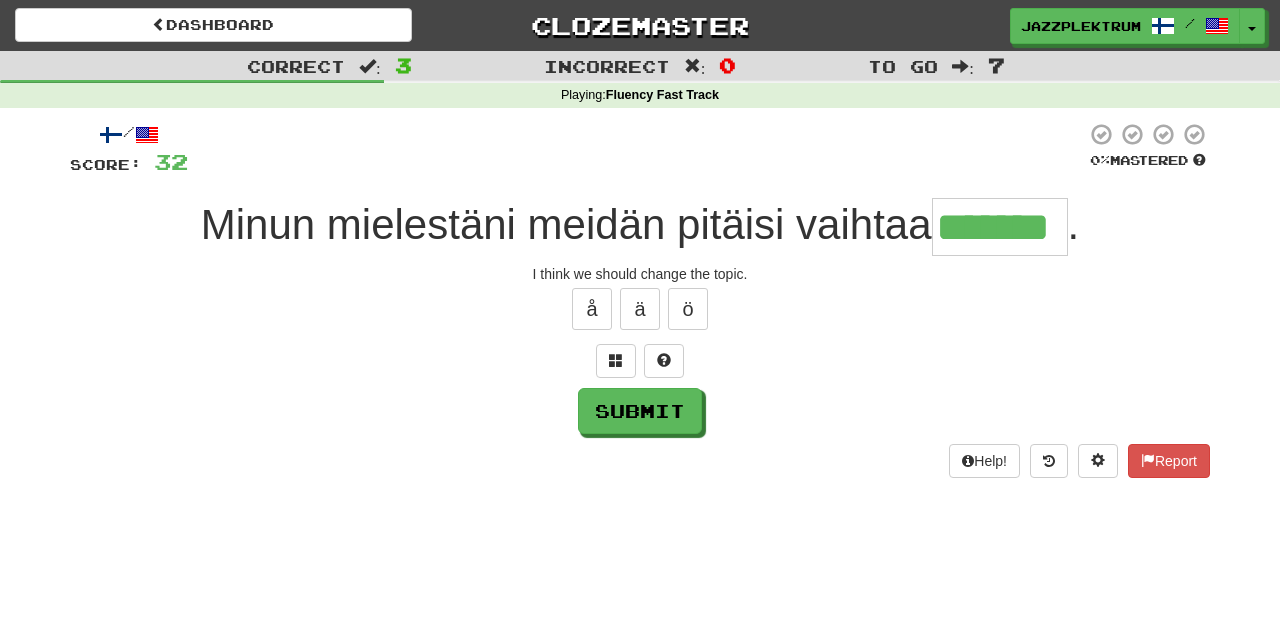 scroll, scrollTop: 0, scrollLeft: 0, axis: both 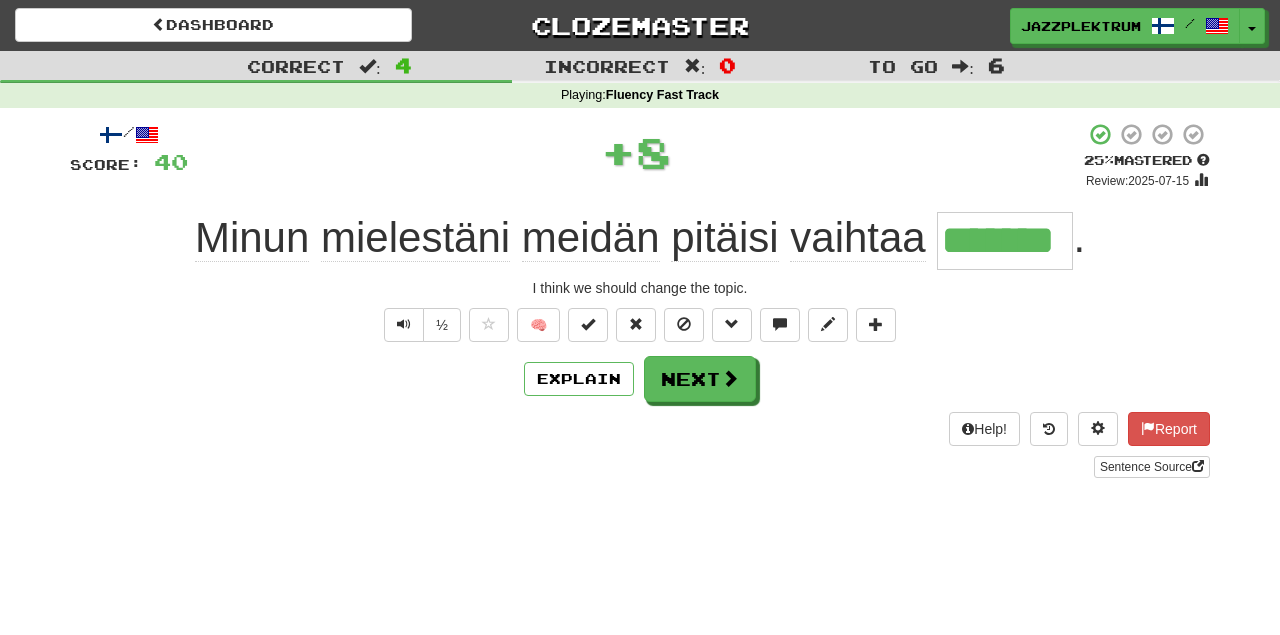 drag, startPoint x: 948, startPoint y: 249, endPoint x: 1088, endPoint y: 247, distance: 140.01428 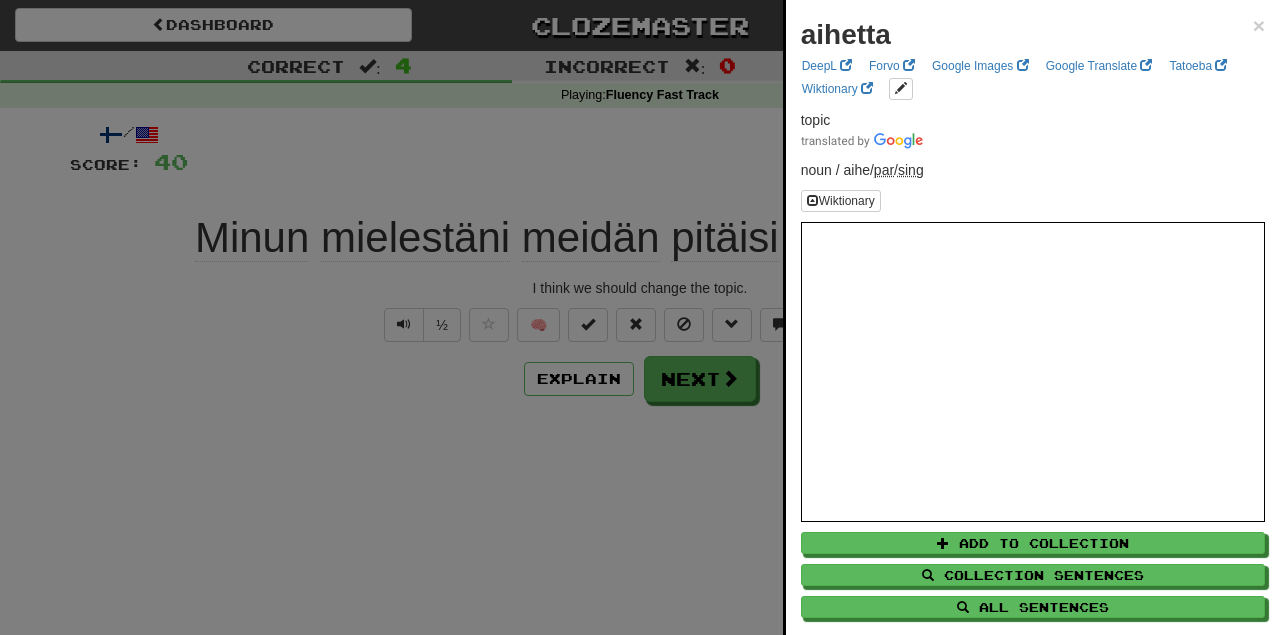 click at bounding box center [640, 317] 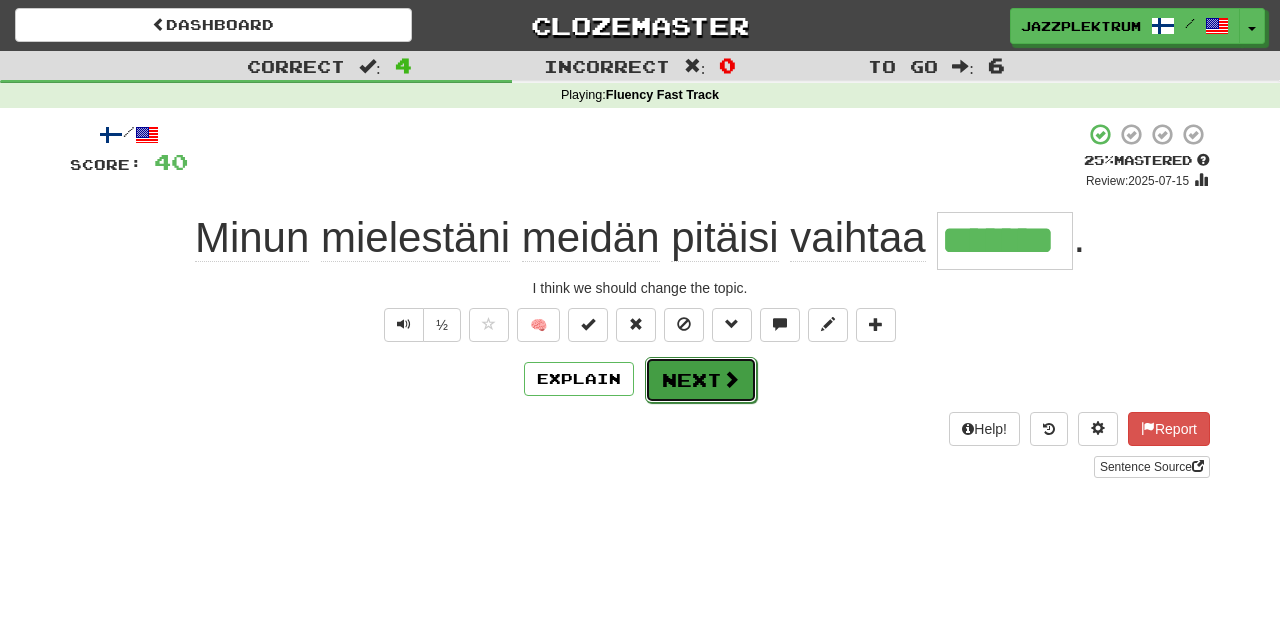 click at bounding box center [731, 379] 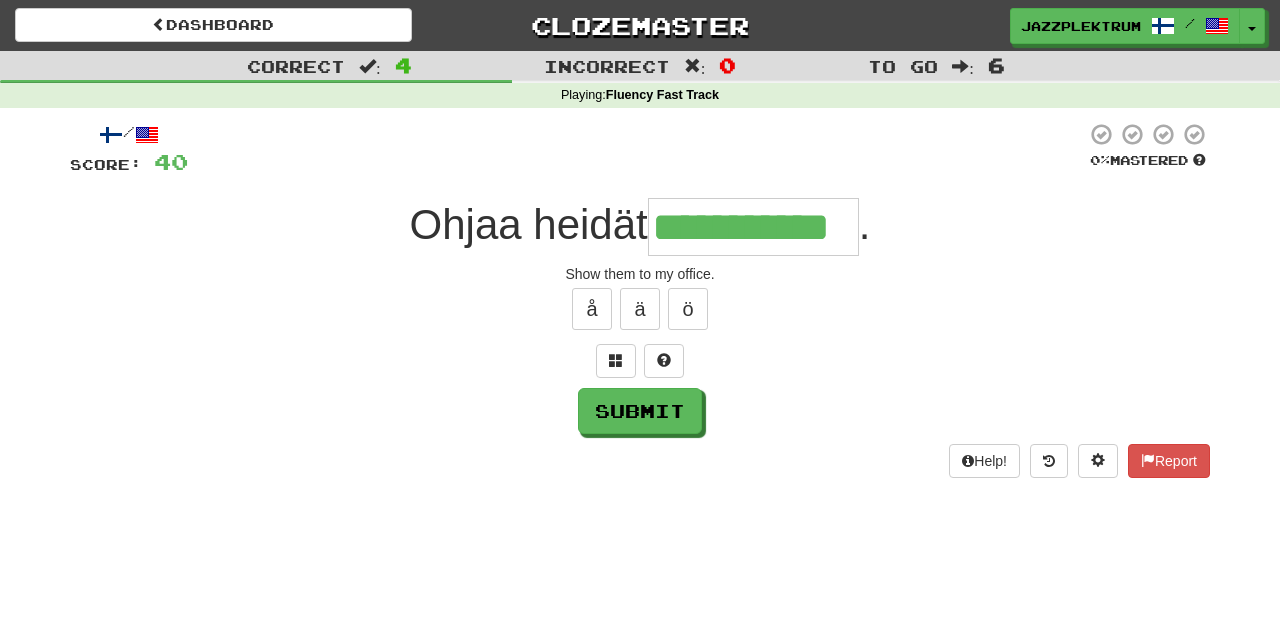 type on "**********" 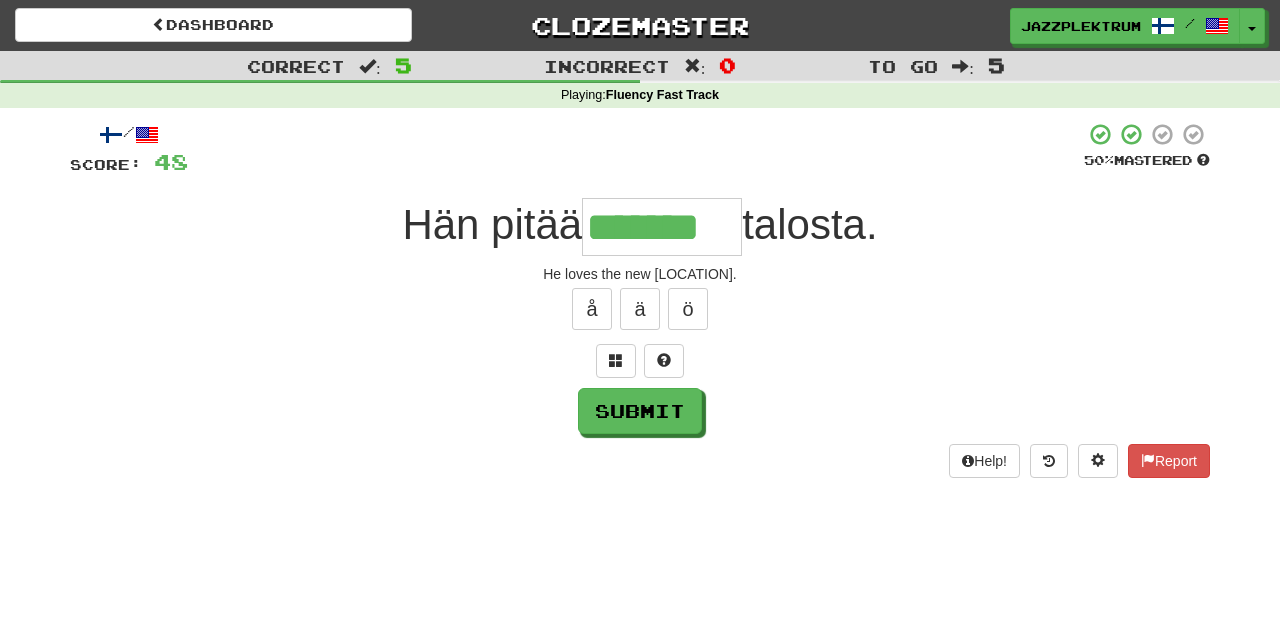 type on "*******" 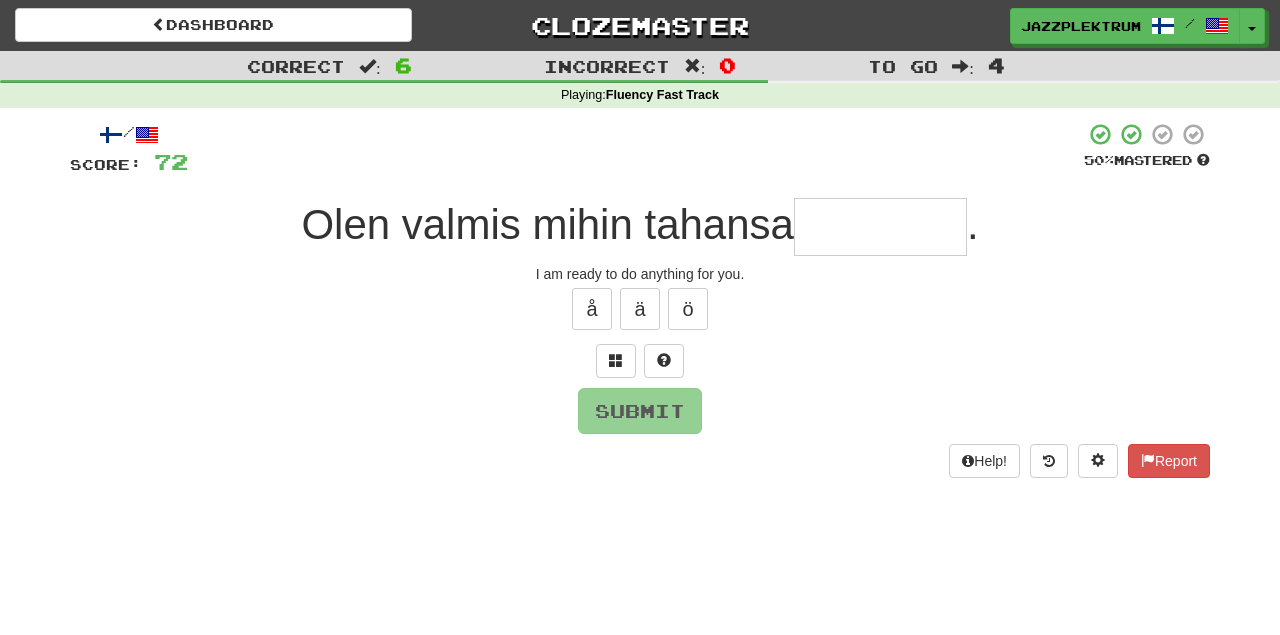 type on "*" 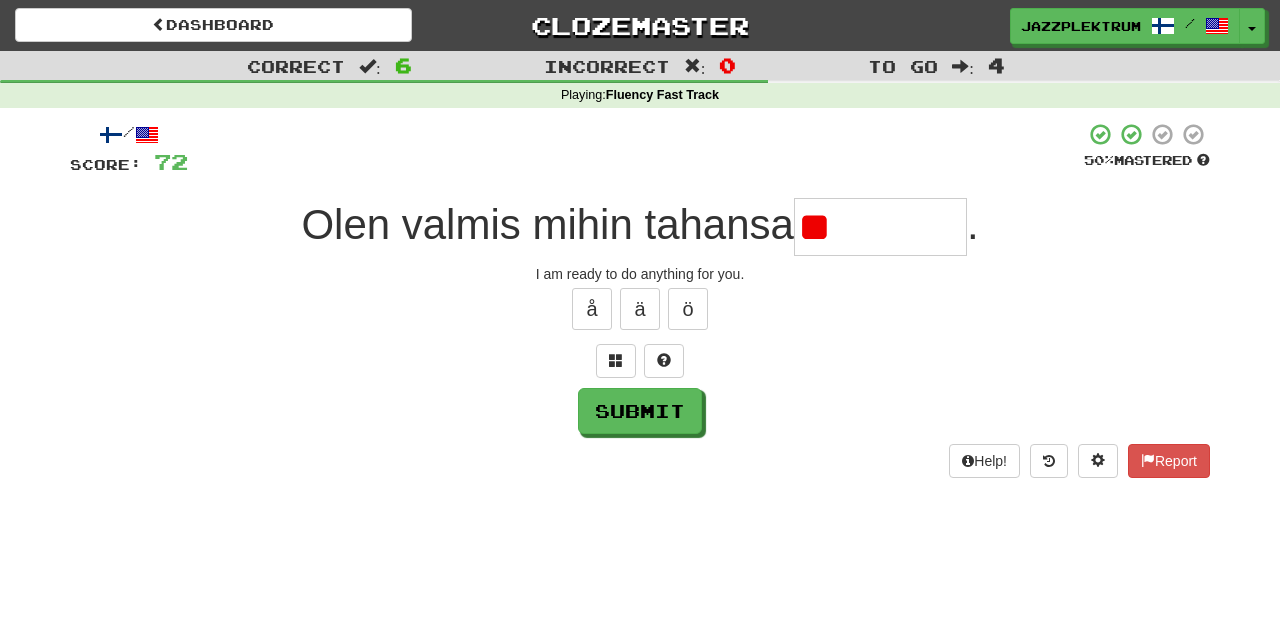 type on "*" 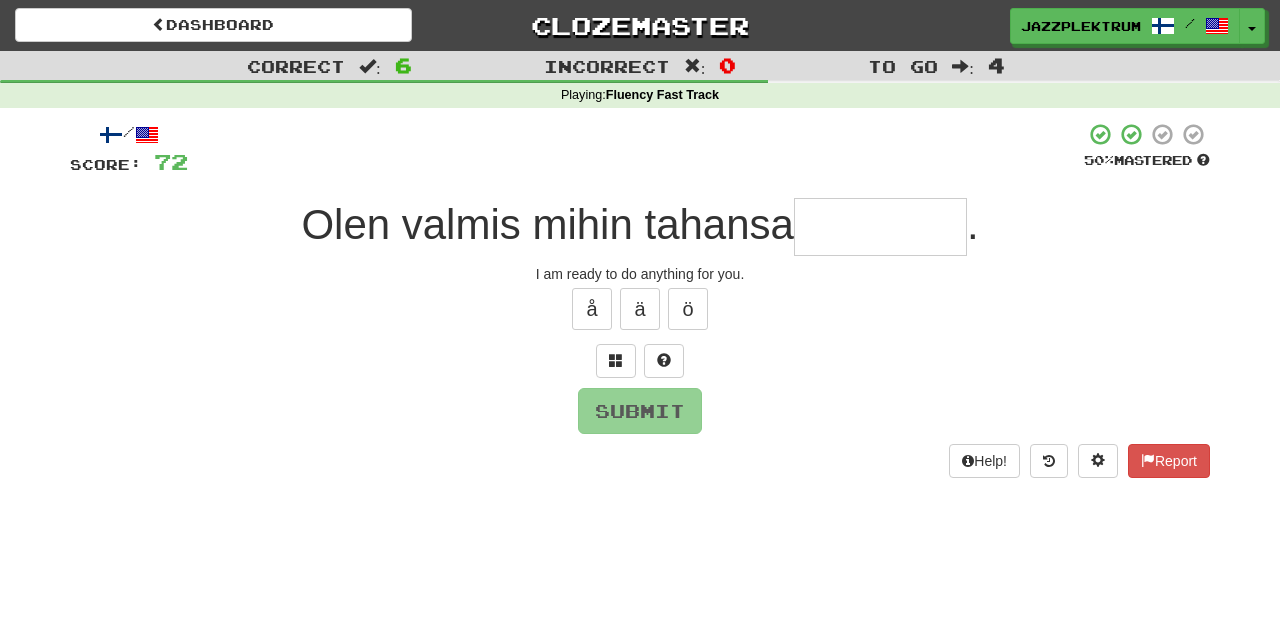 type on "*" 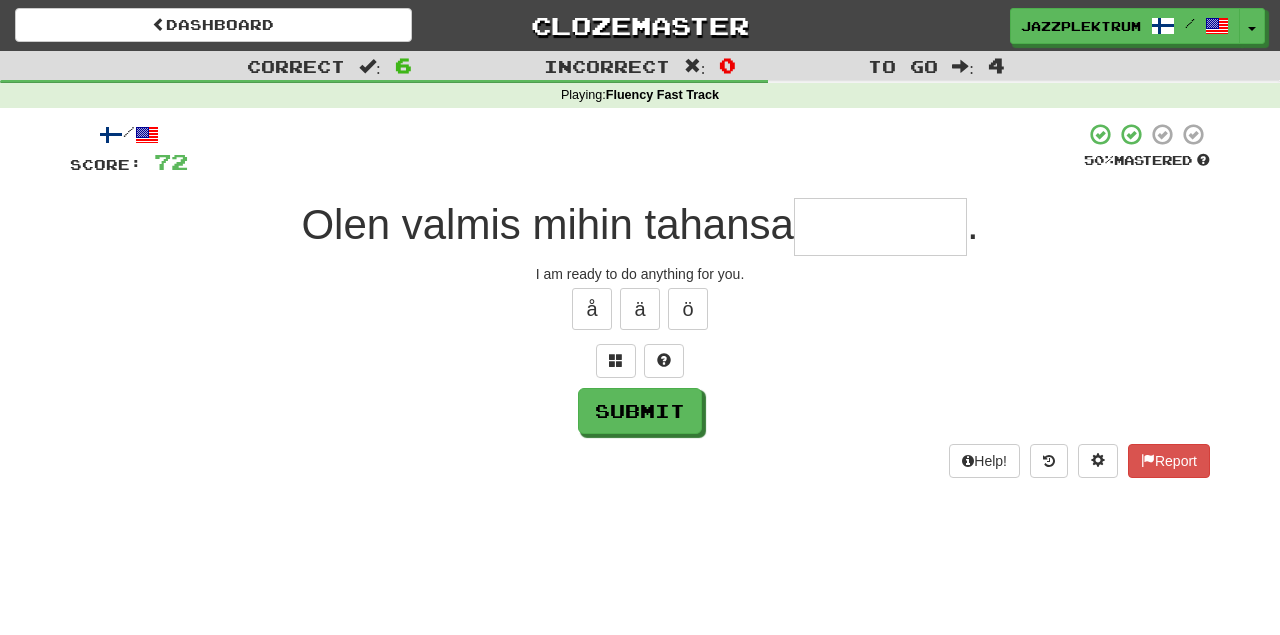 type on "*" 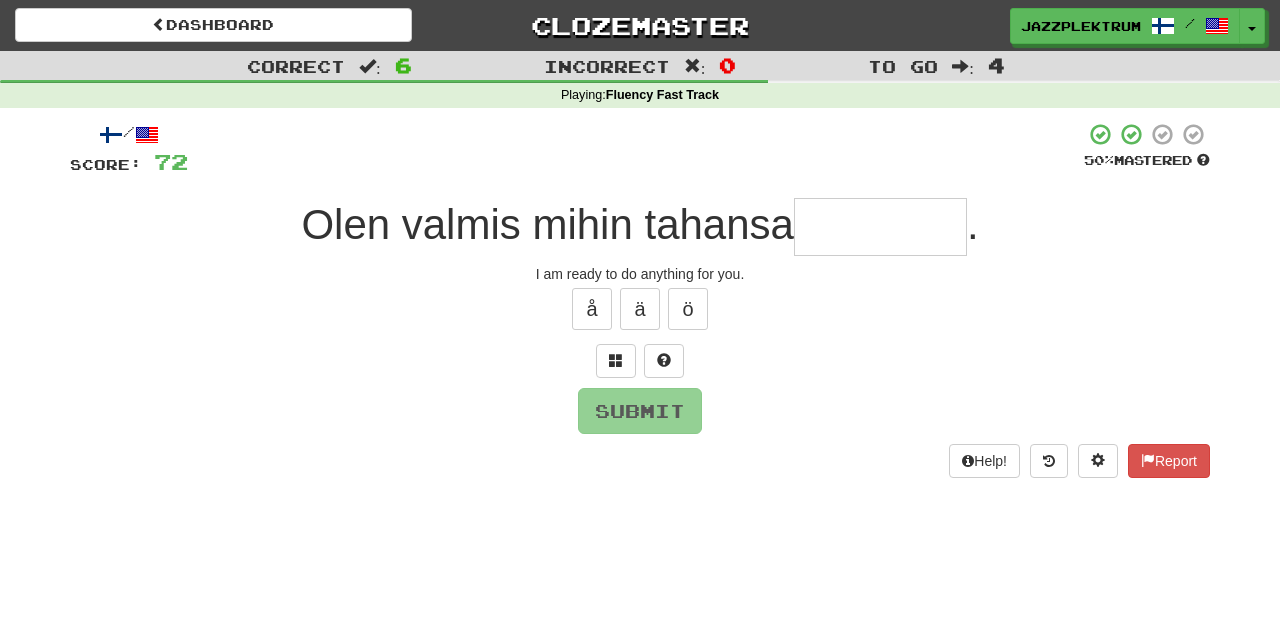 type on "*" 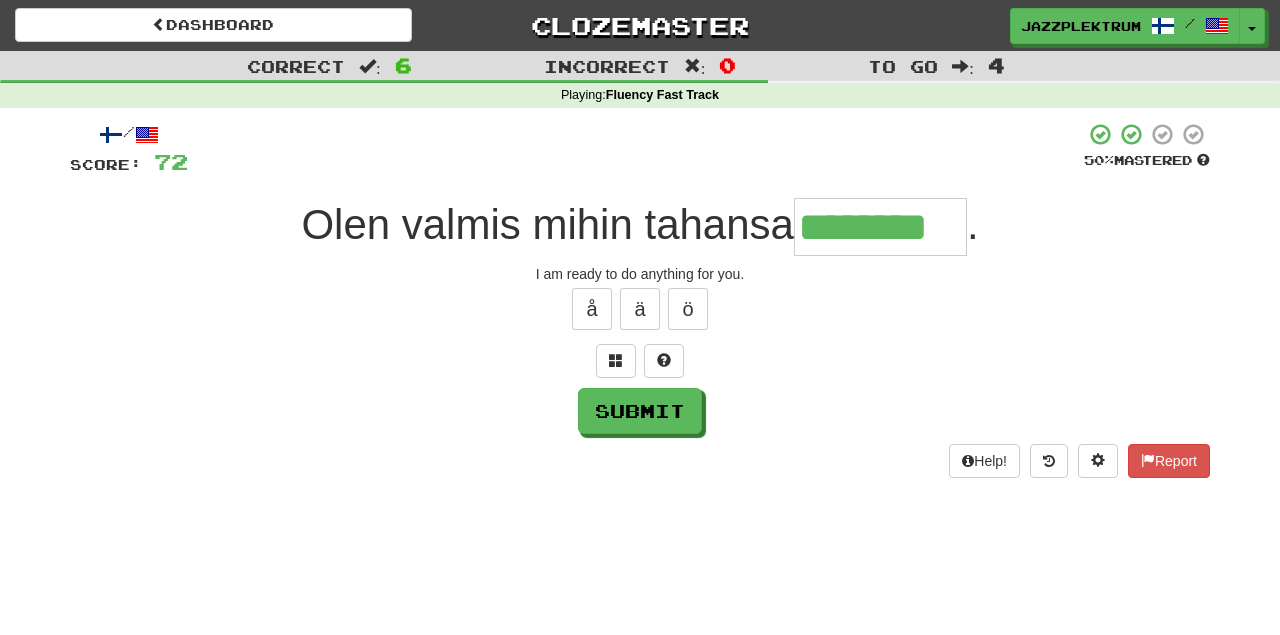 type on "********" 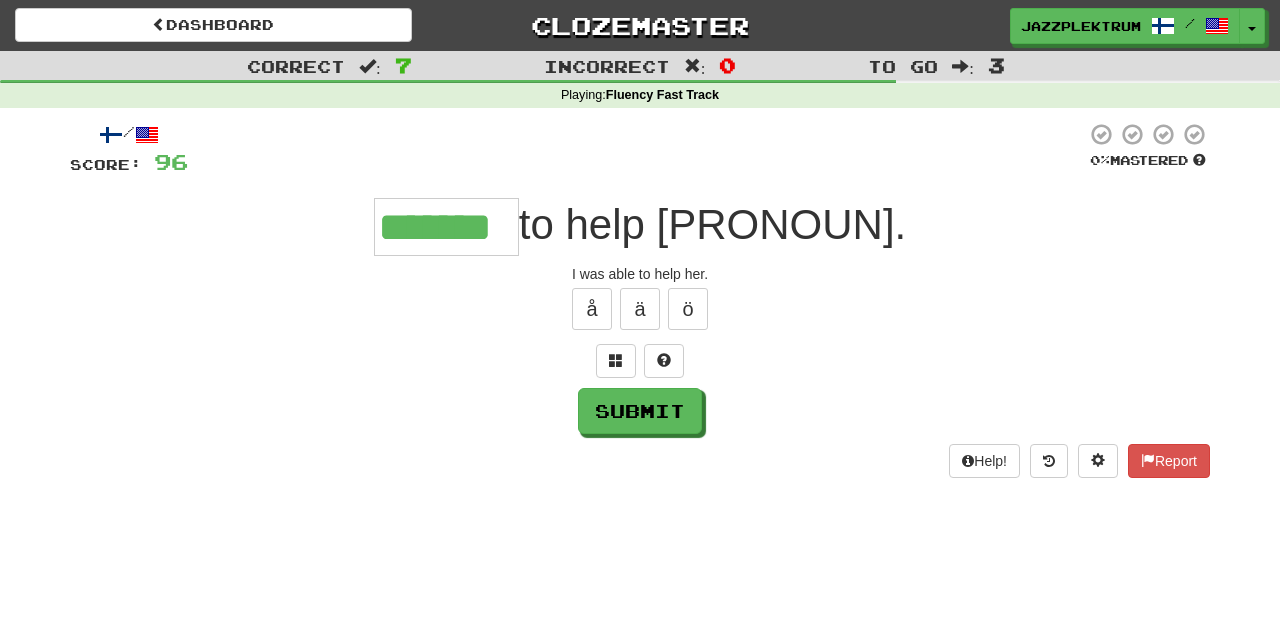 type on "*******" 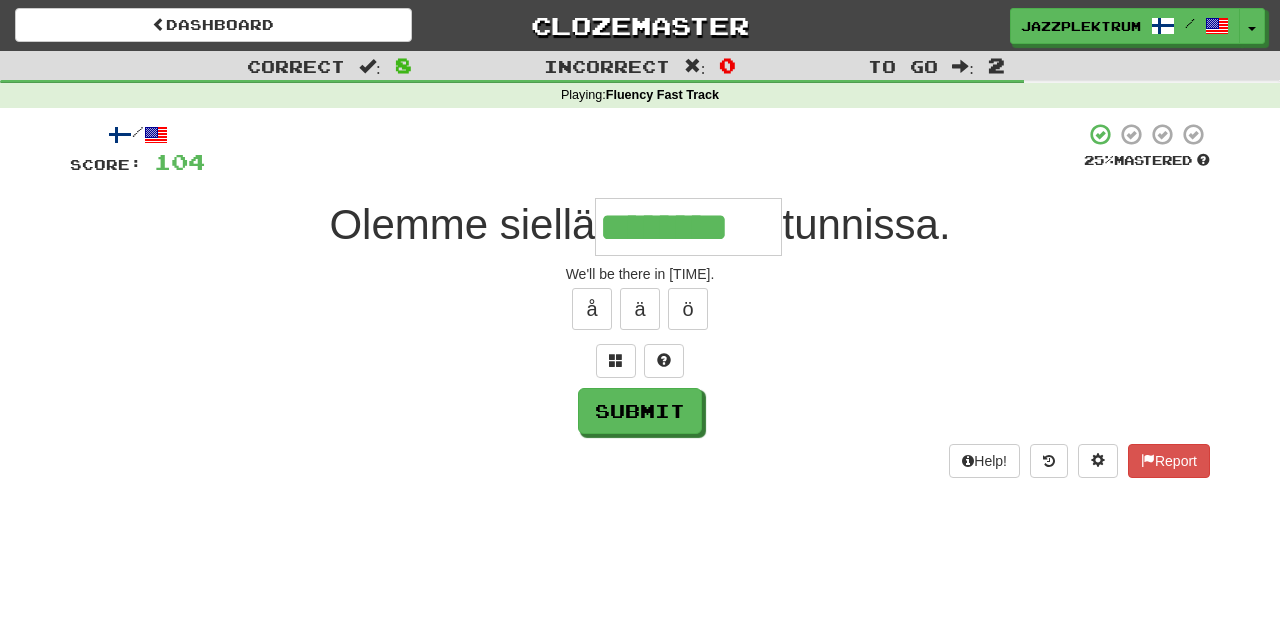 type on "********" 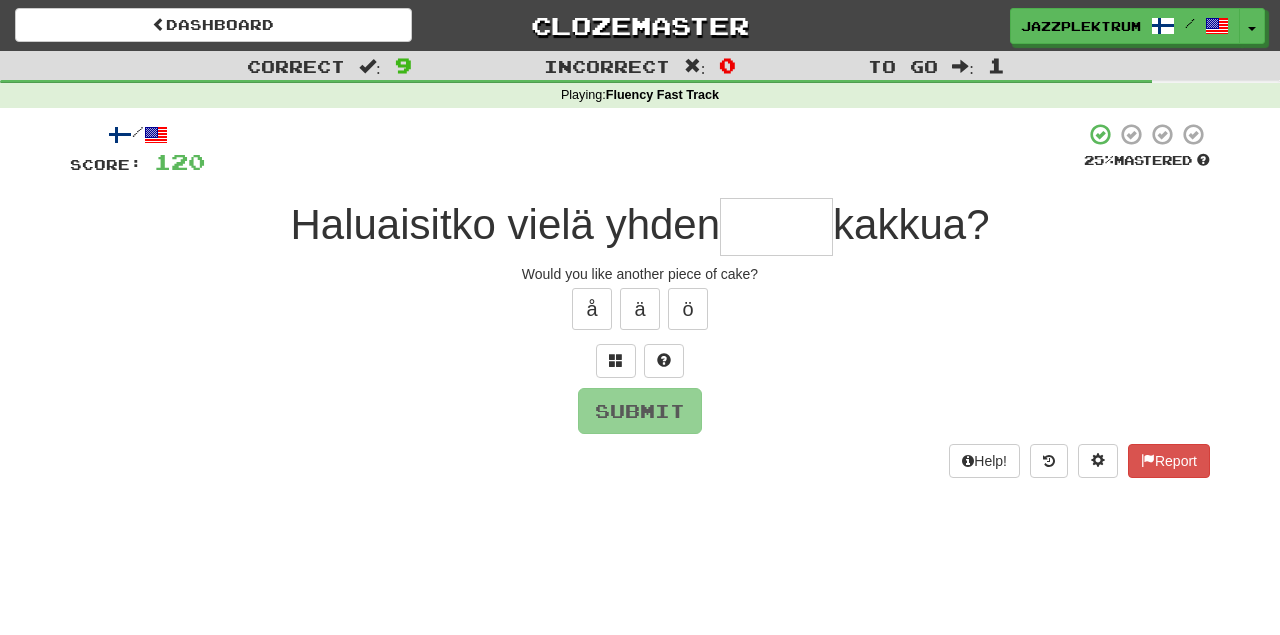 type on "*" 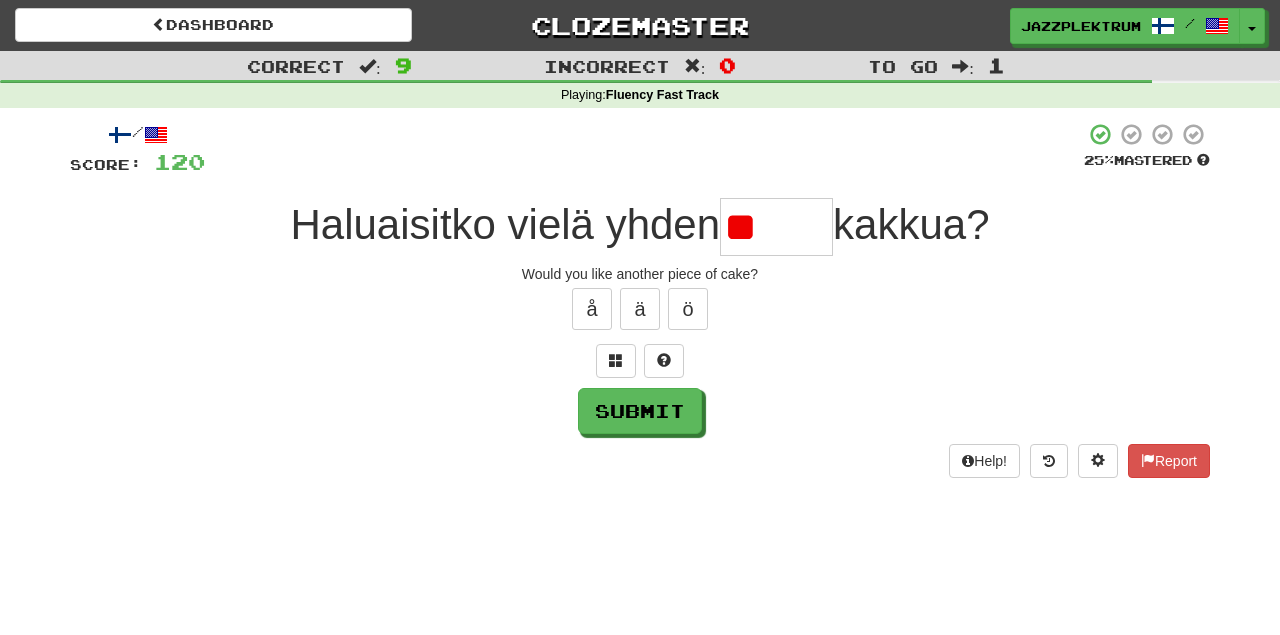 type on "*" 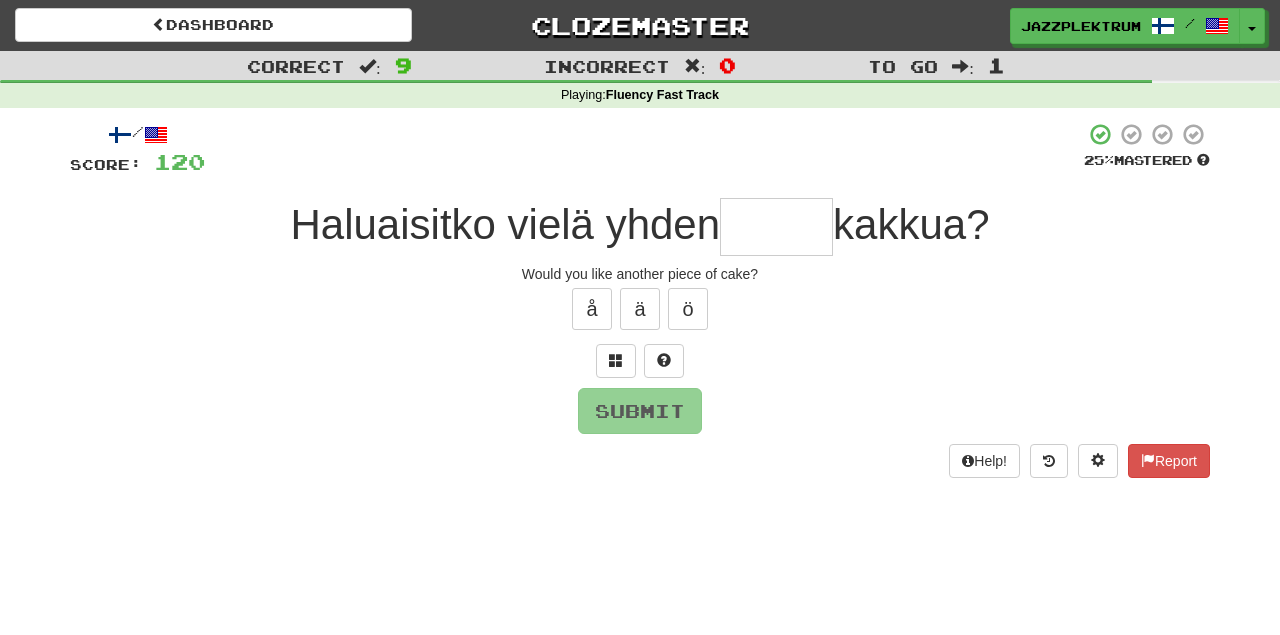 type on "*" 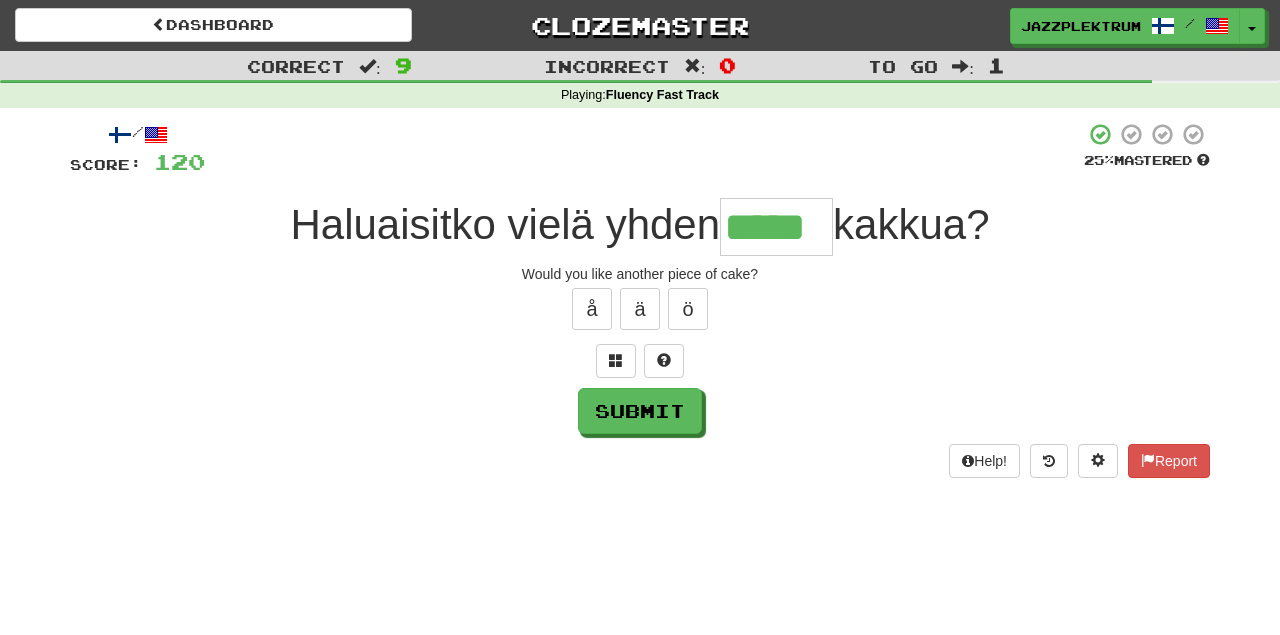 type on "*****" 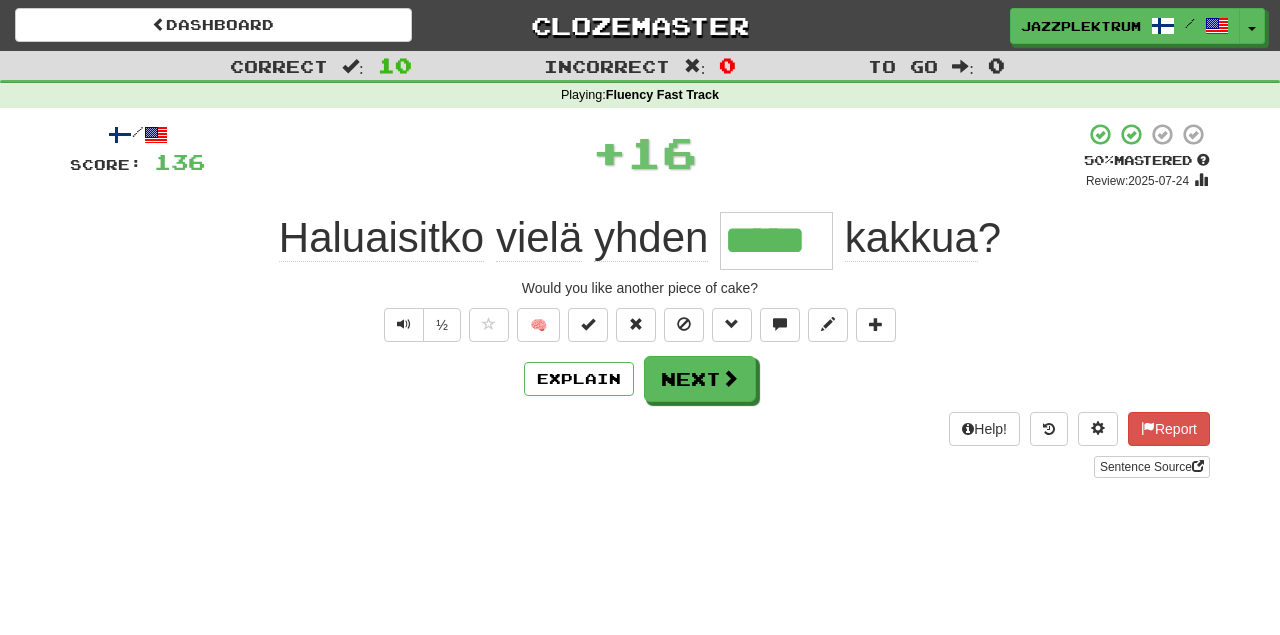 drag, startPoint x: 825, startPoint y: 244, endPoint x: 727, endPoint y: 245, distance: 98.005104 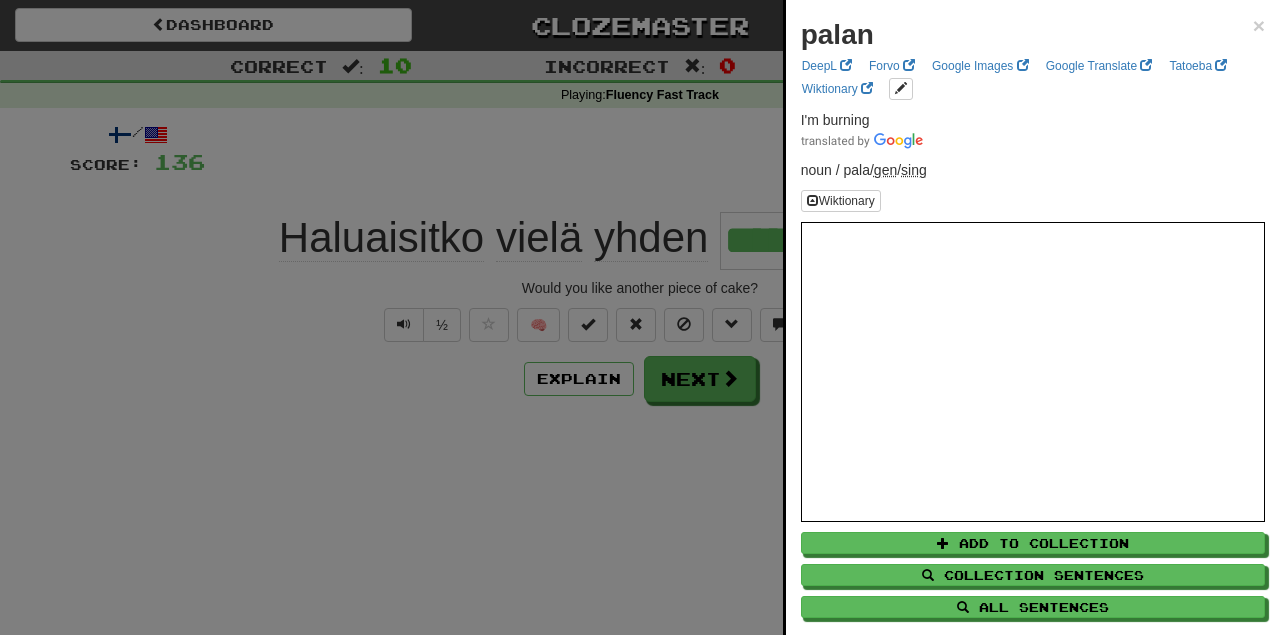 click at bounding box center (640, 317) 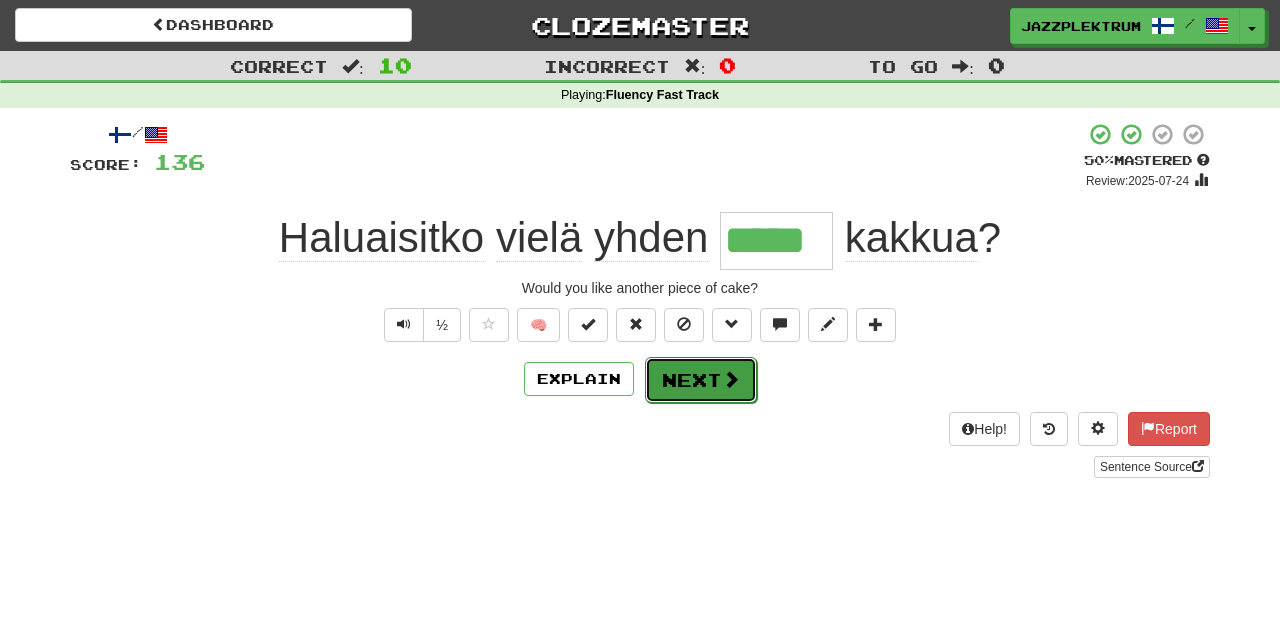 click on "Next" at bounding box center [701, 380] 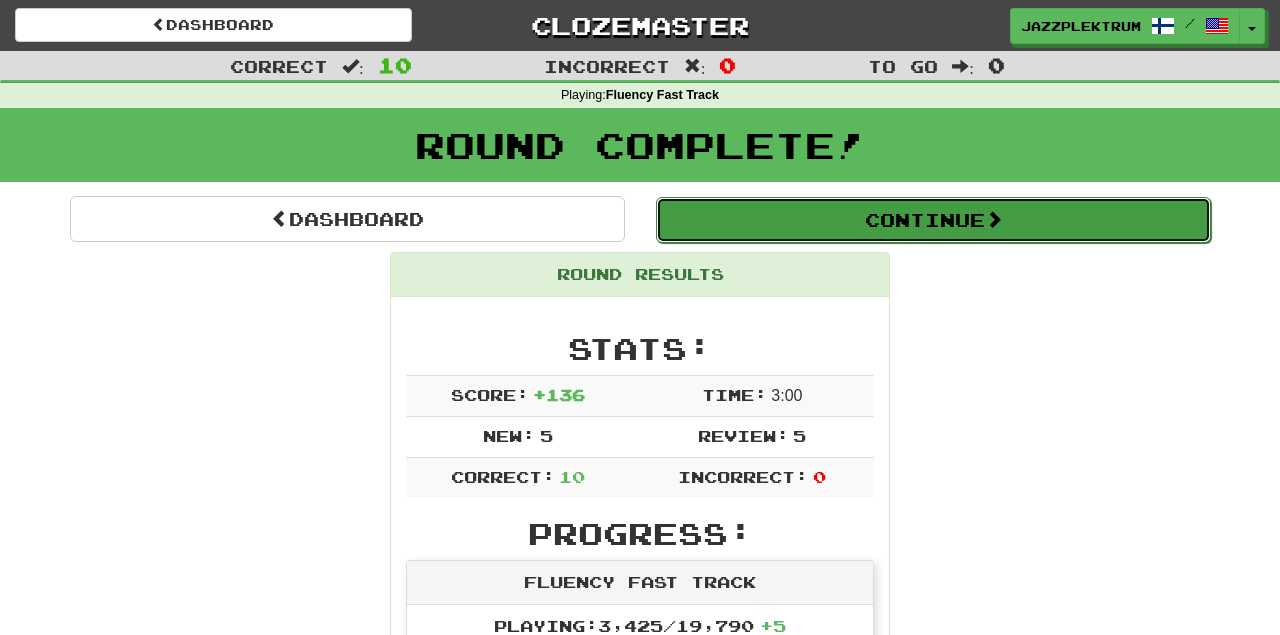 click on "Continue" at bounding box center (933, 220) 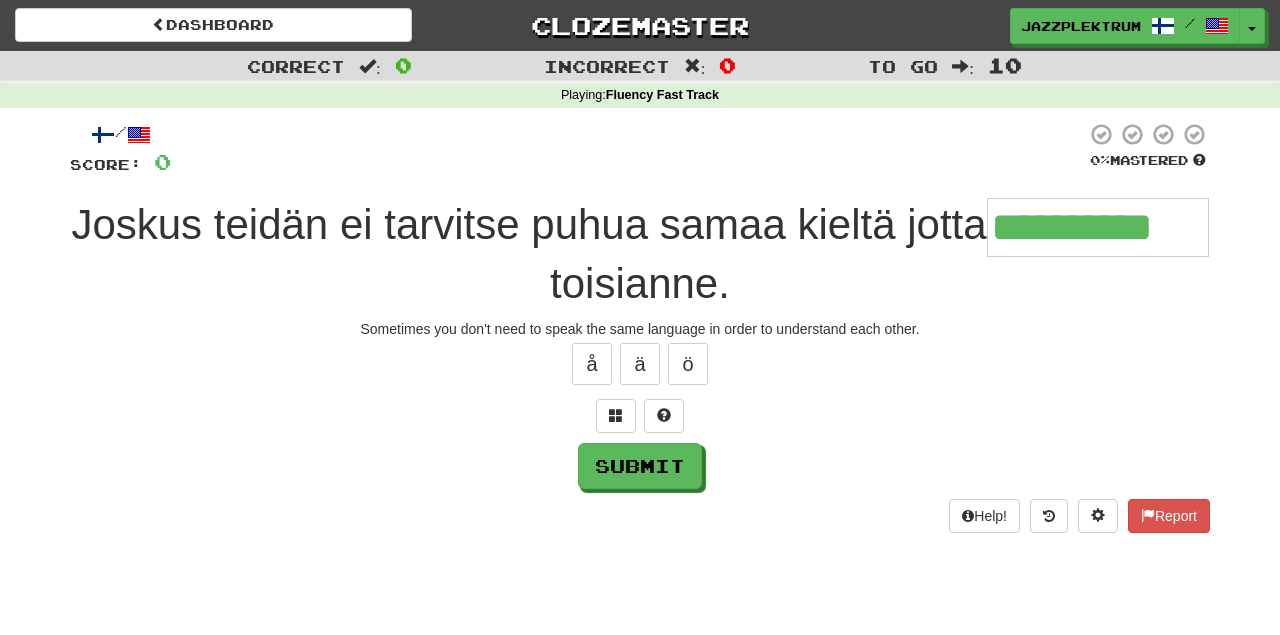 type on "**********" 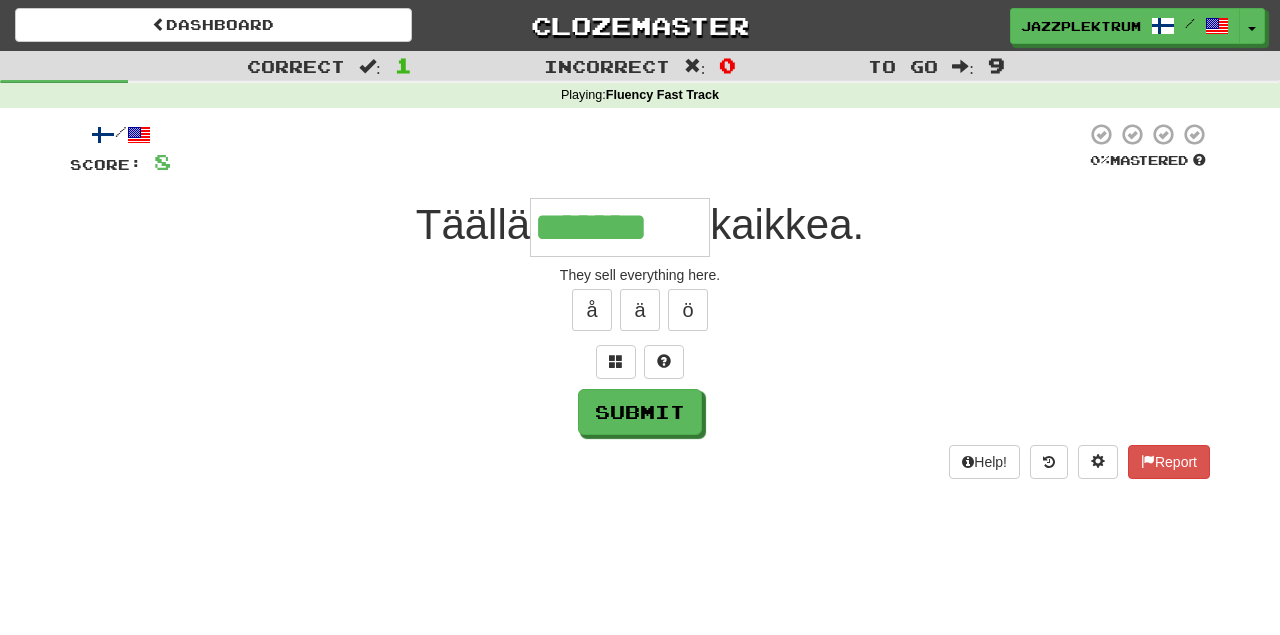 type on "*******" 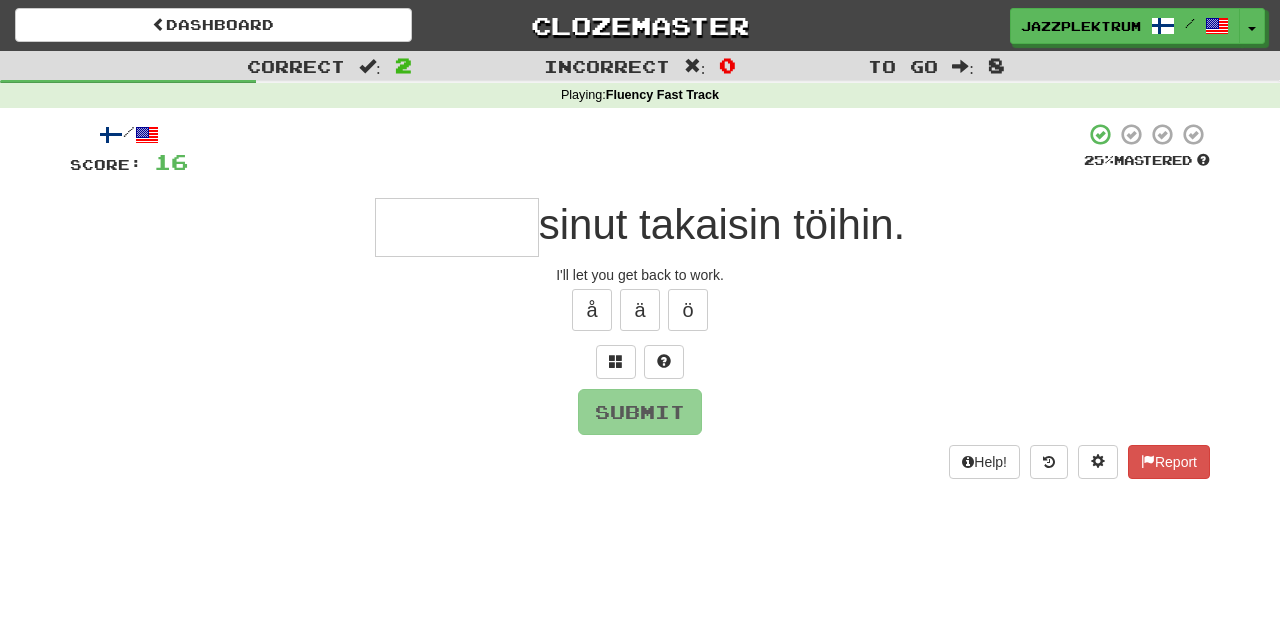 type on "*" 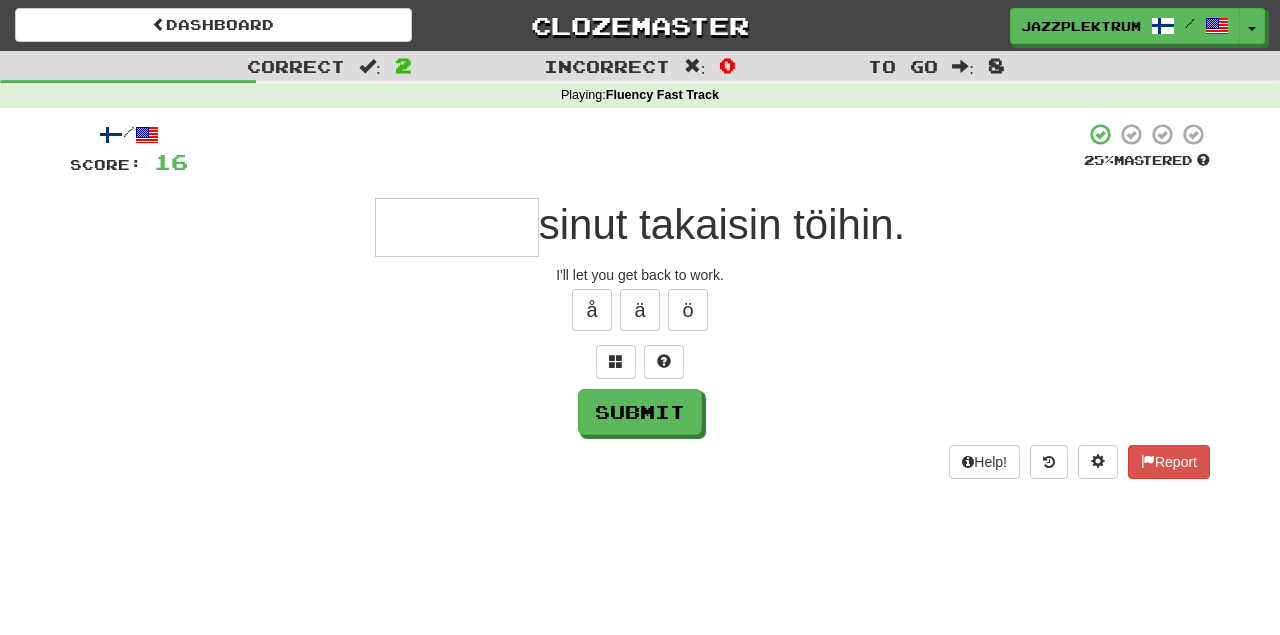 type on "*" 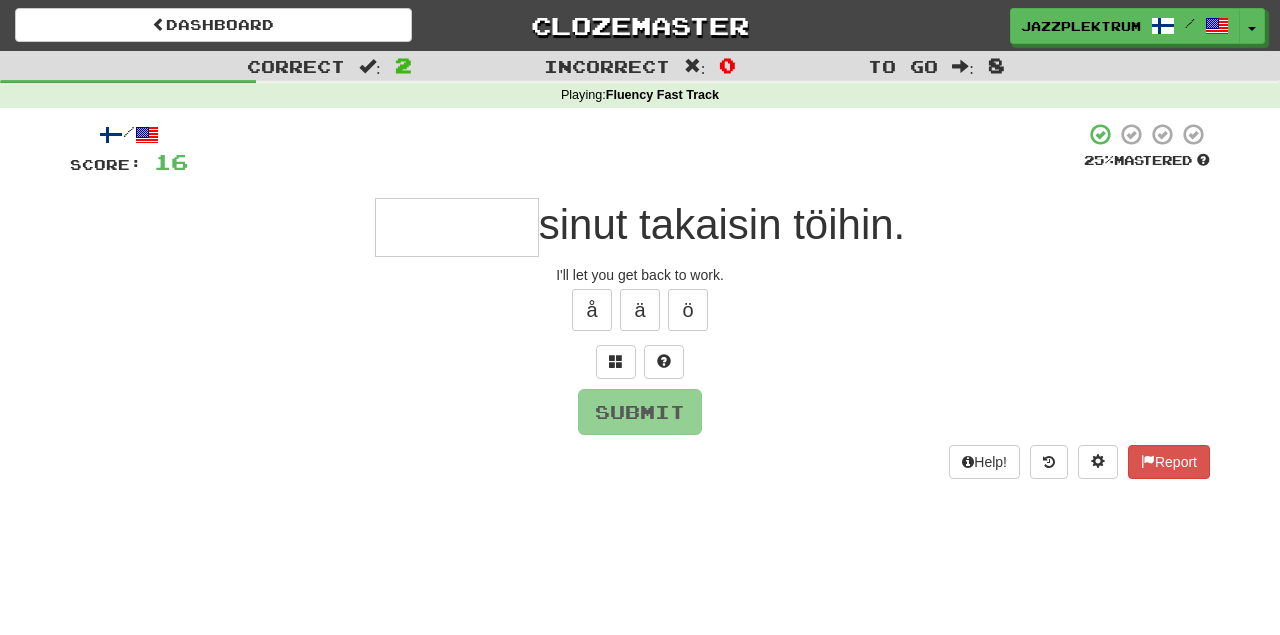 type on "*" 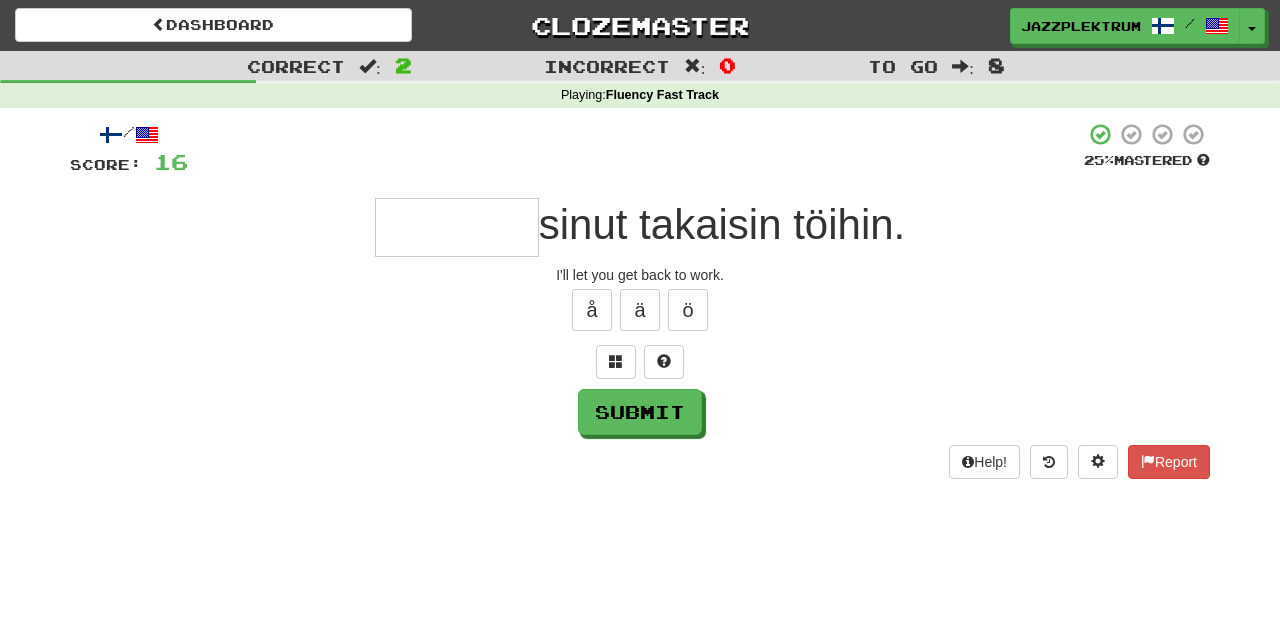 type on "*" 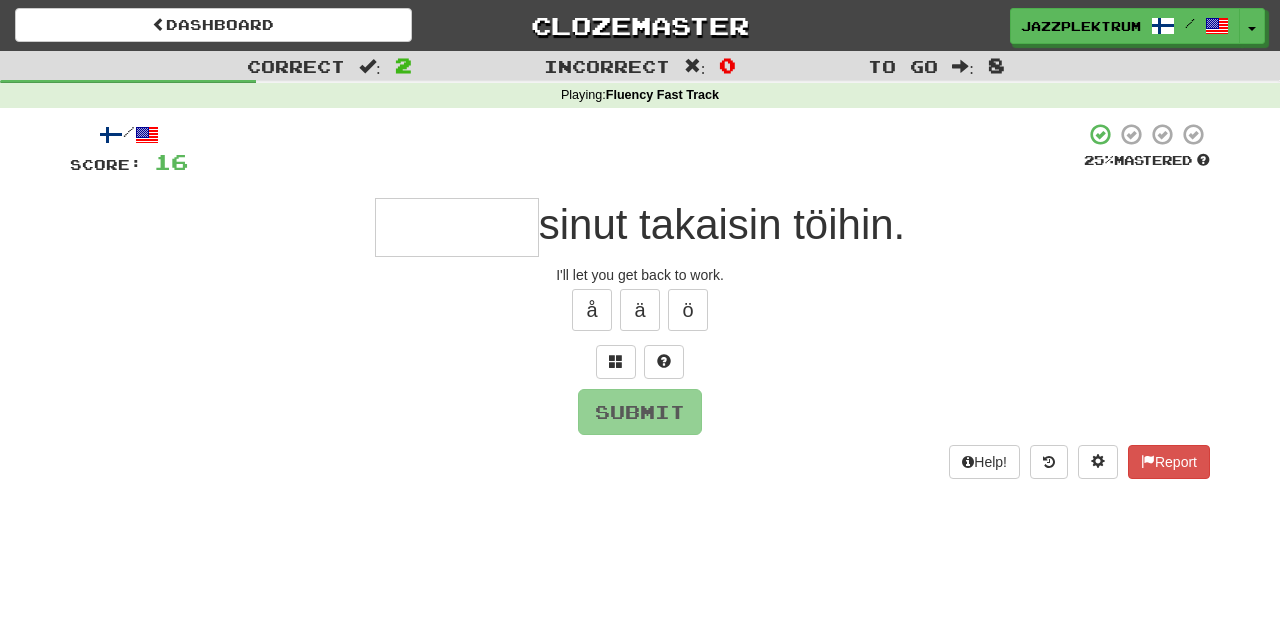 type on "*" 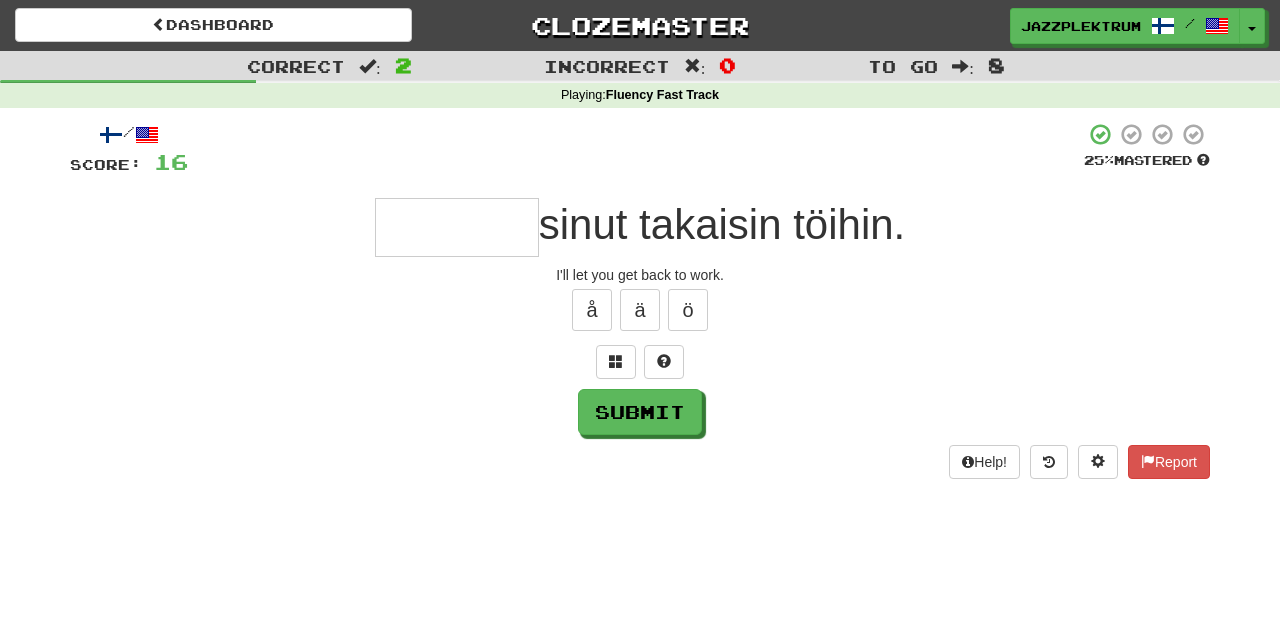 type on "*" 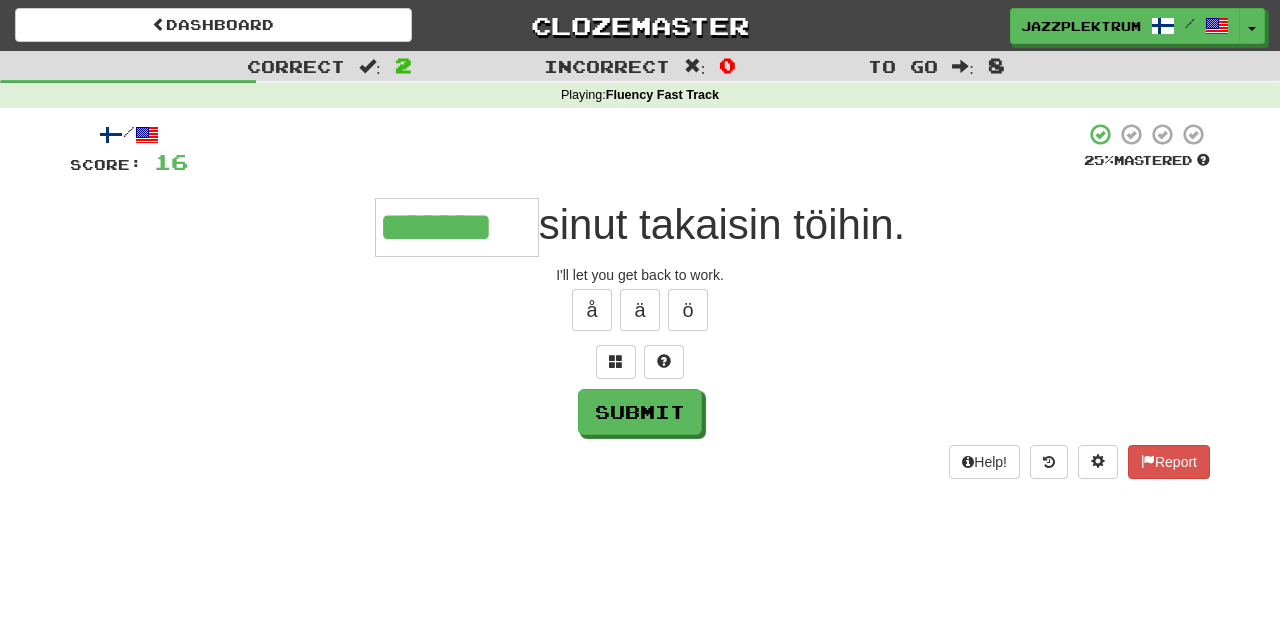 type on "*******" 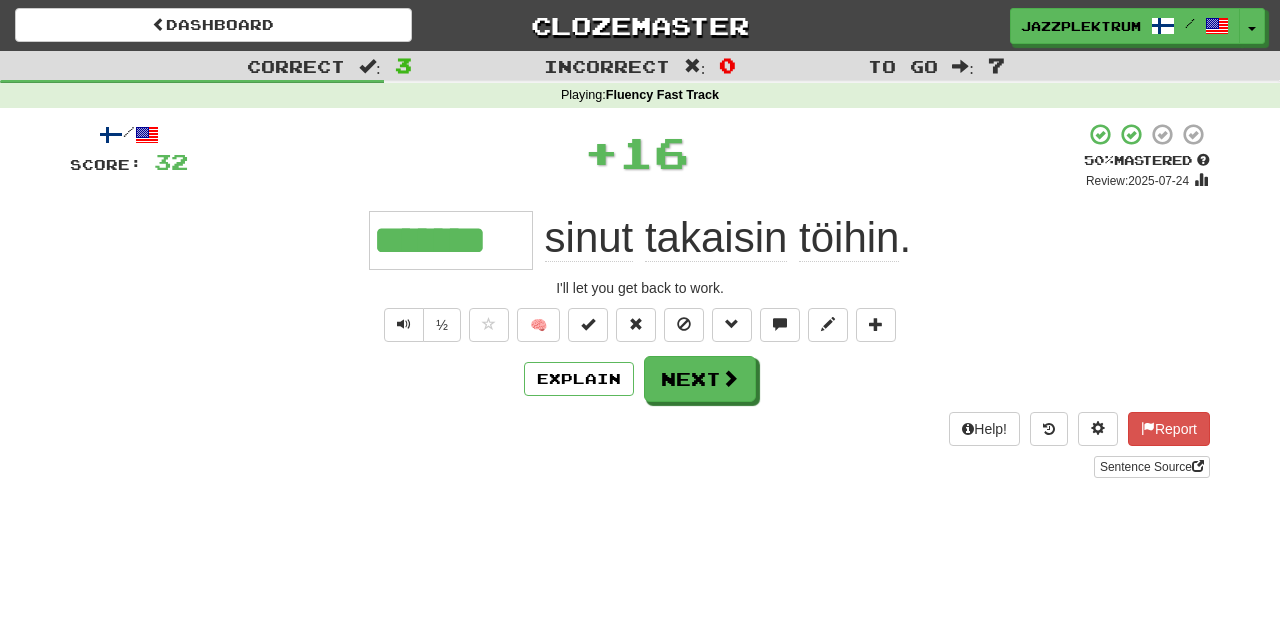 drag, startPoint x: 527, startPoint y: 240, endPoint x: 284, endPoint y: 243, distance: 243.01852 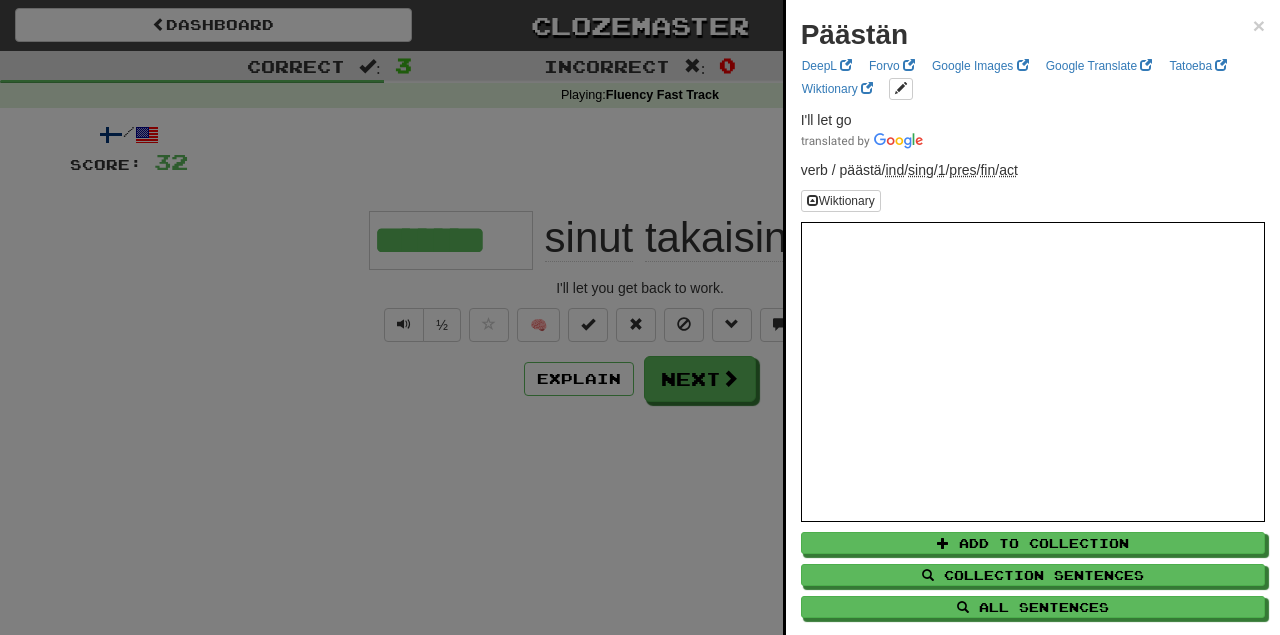 click at bounding box center [640, 317] 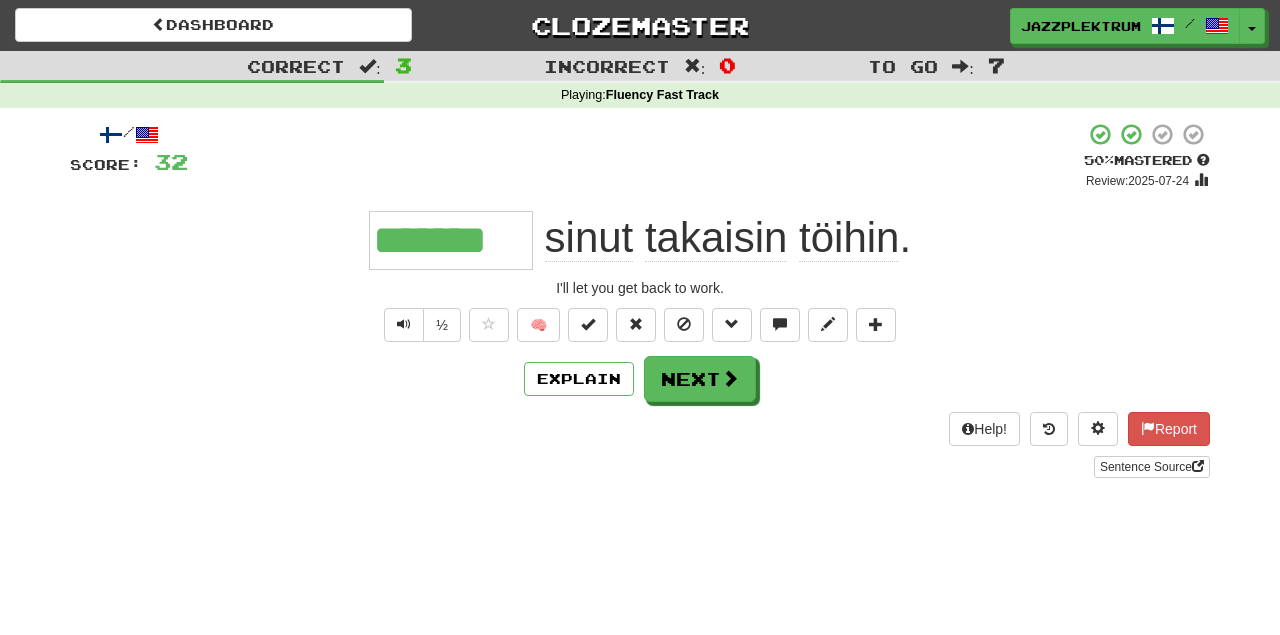 click on "1443" at bounding box center [640, 317] 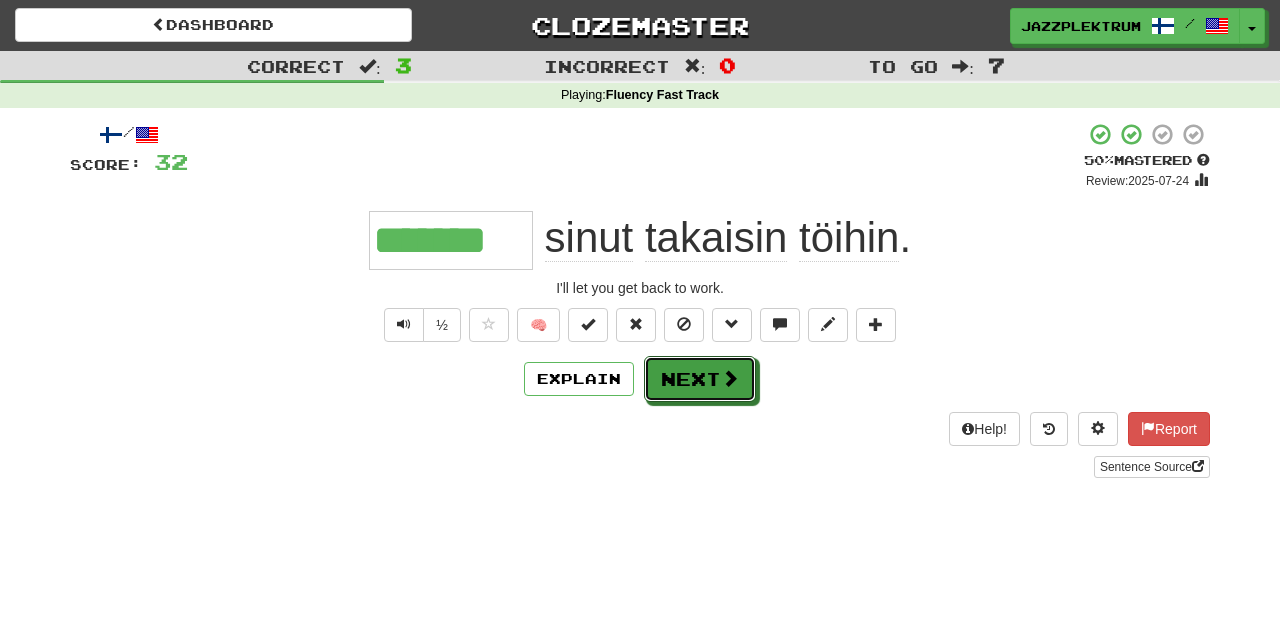 click on "Next" at bounding box center (700, 379) 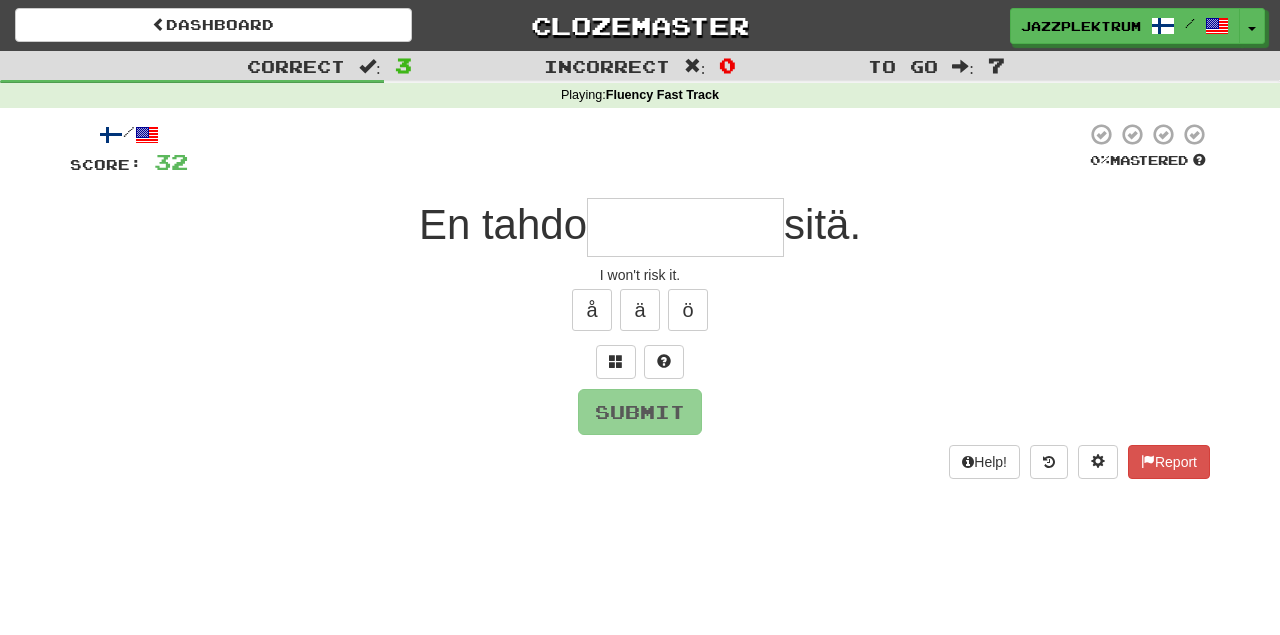 type on "*" 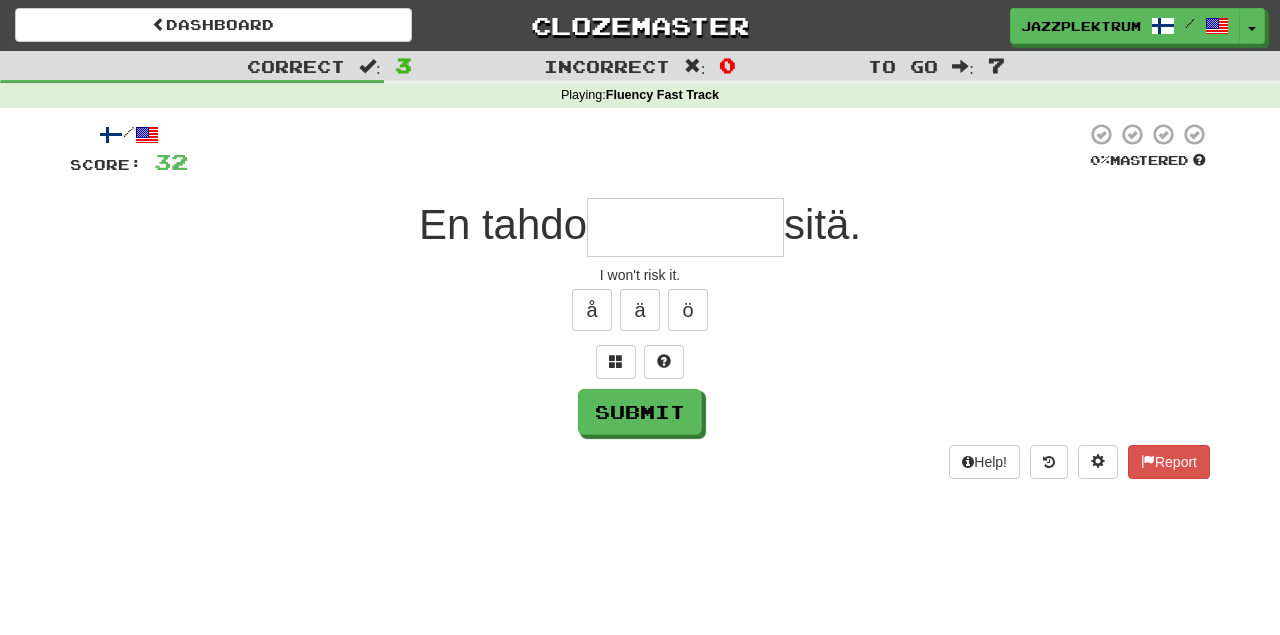 type on "*" 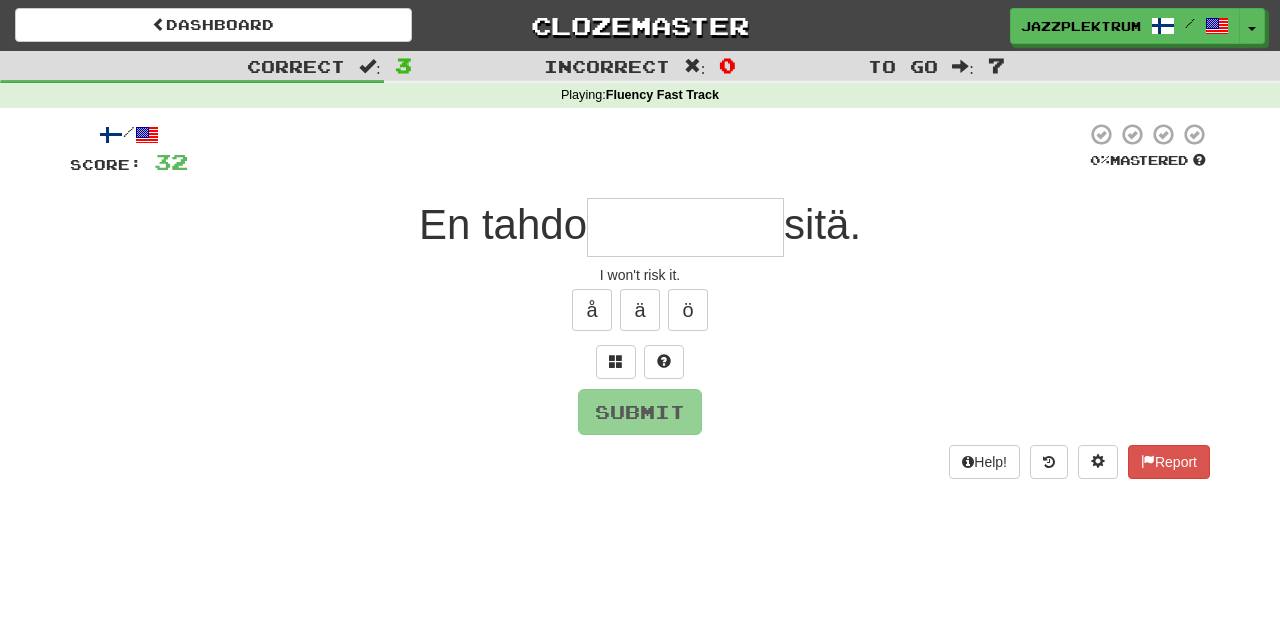 type on "*" 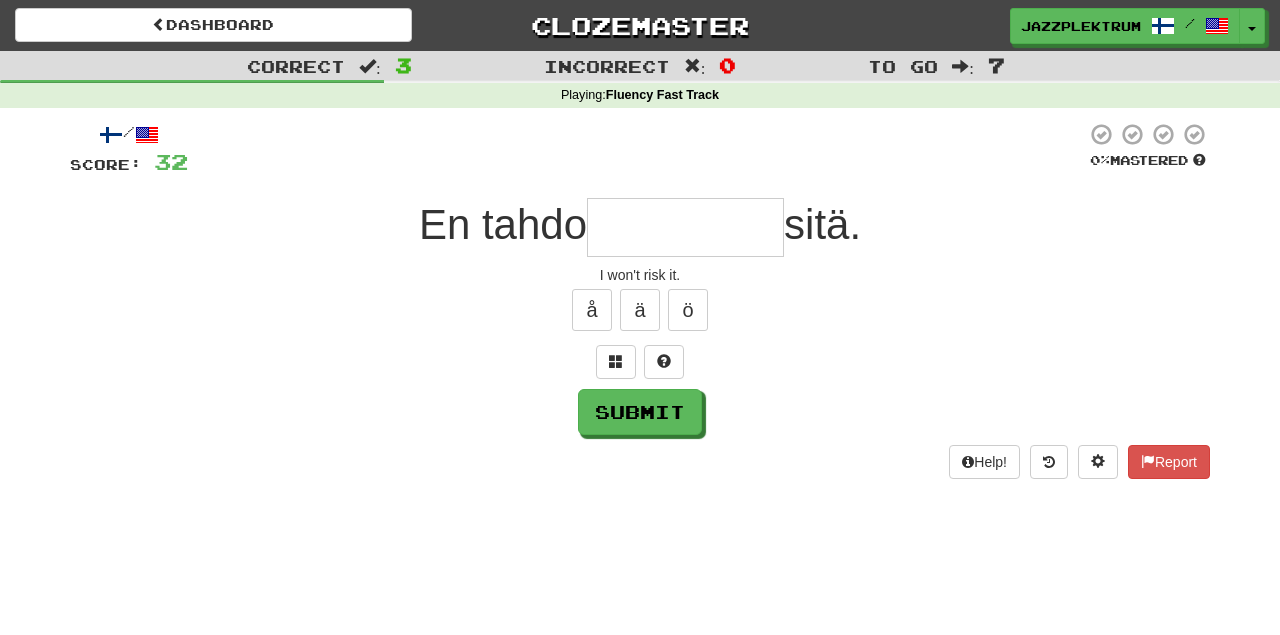 type on "*" 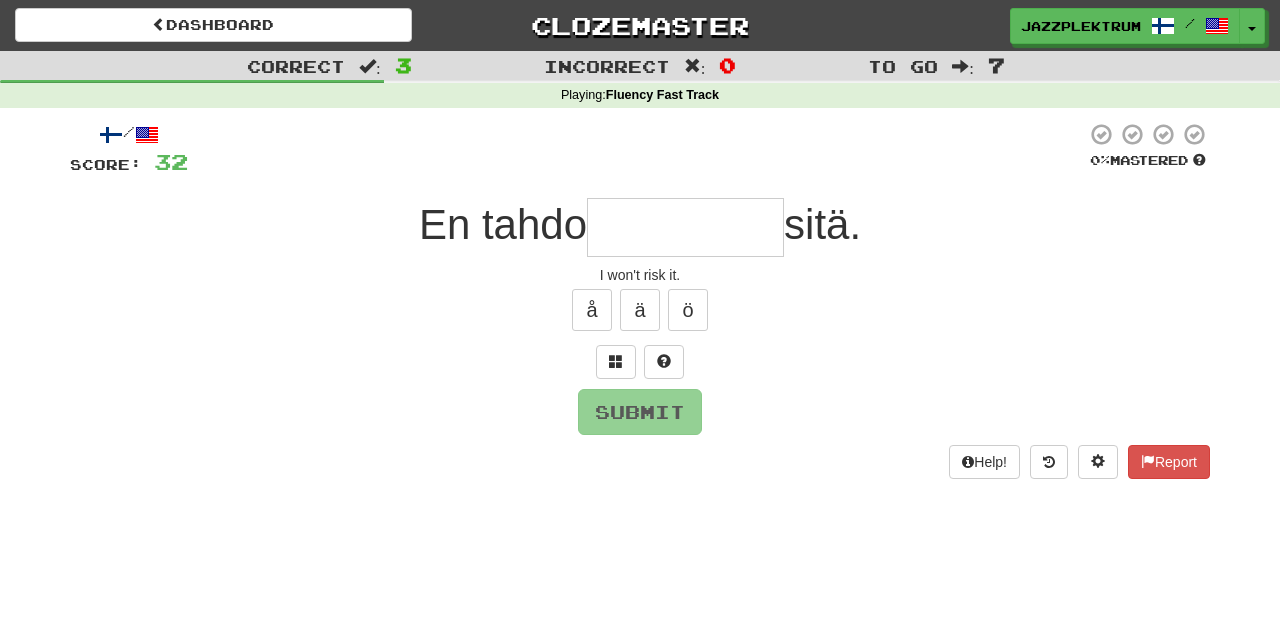 type on "*" 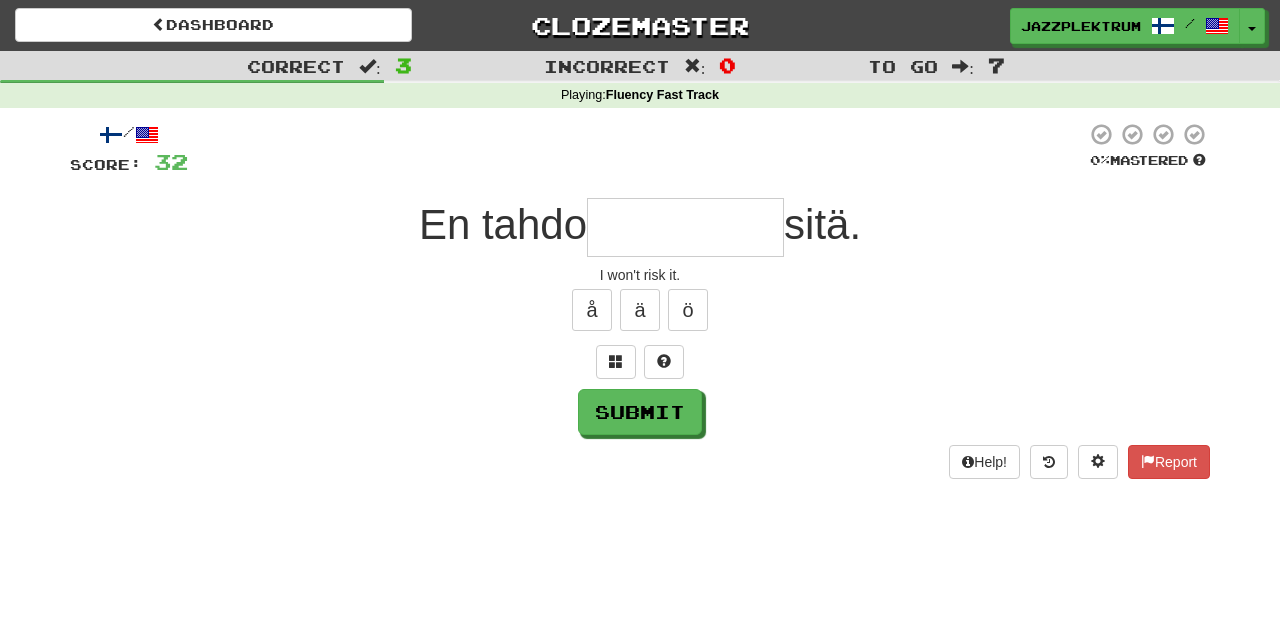 type on "*" 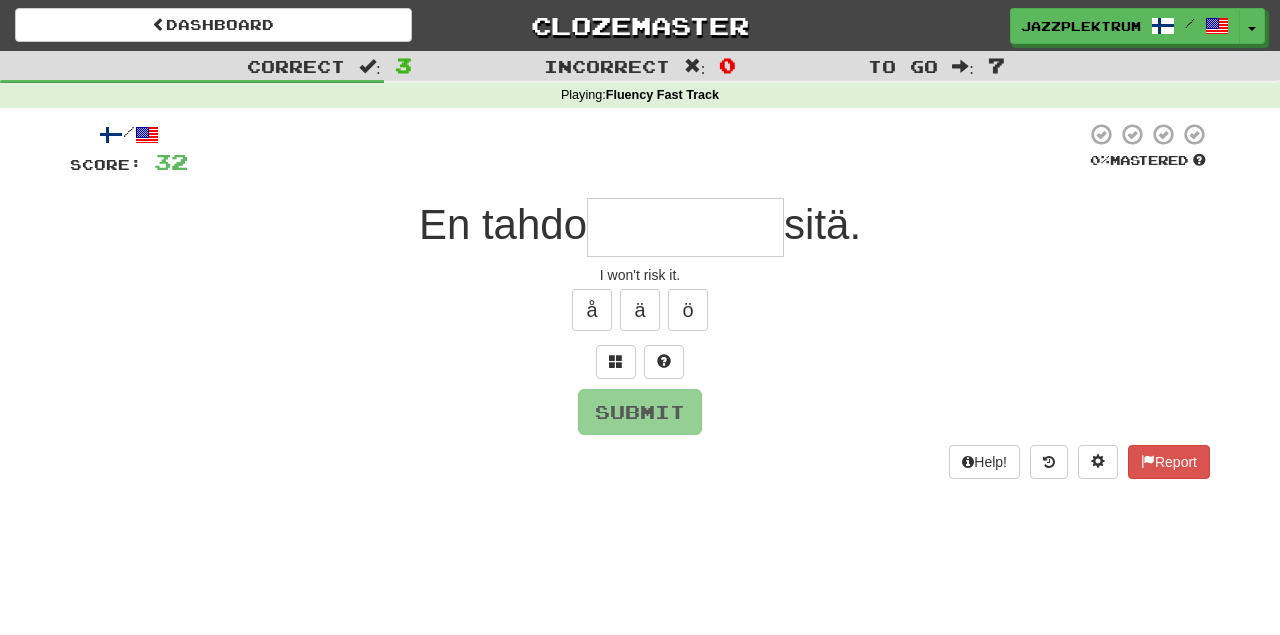 type on "*" 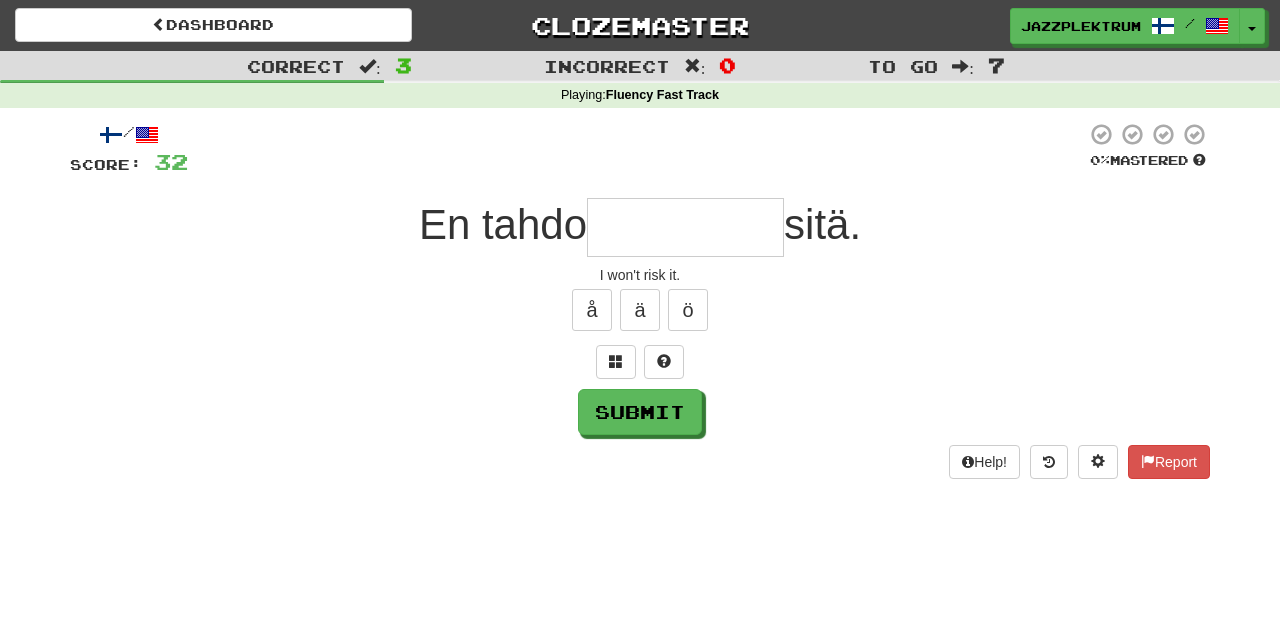 type on "*" 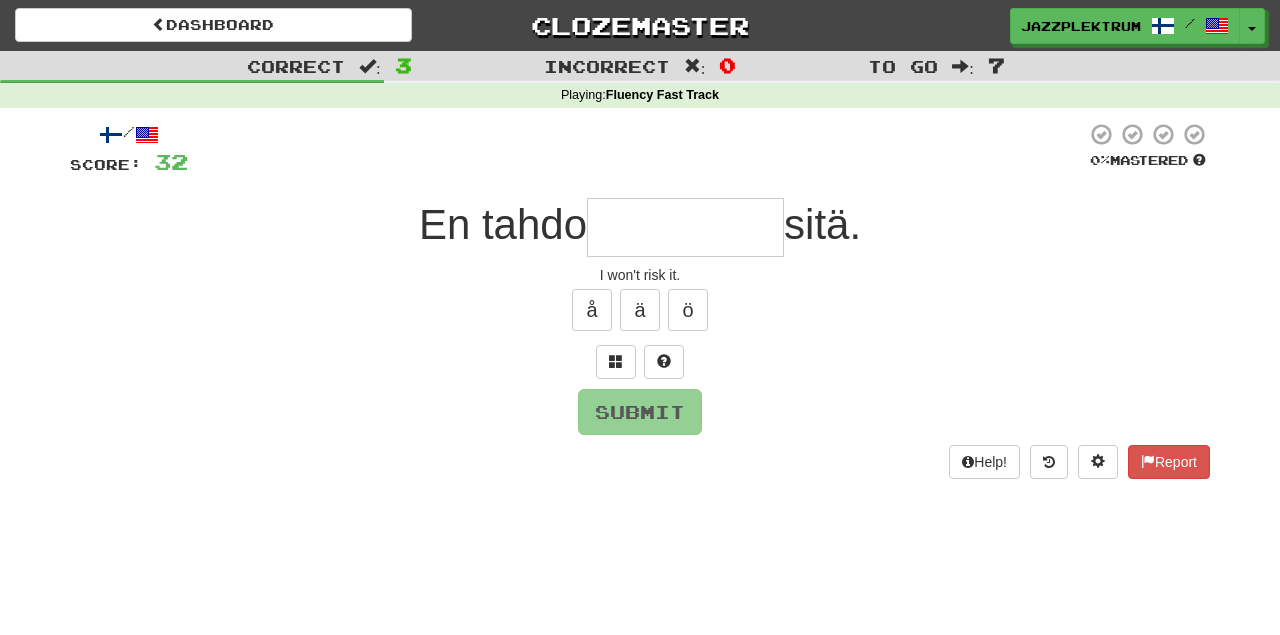 type on "*" 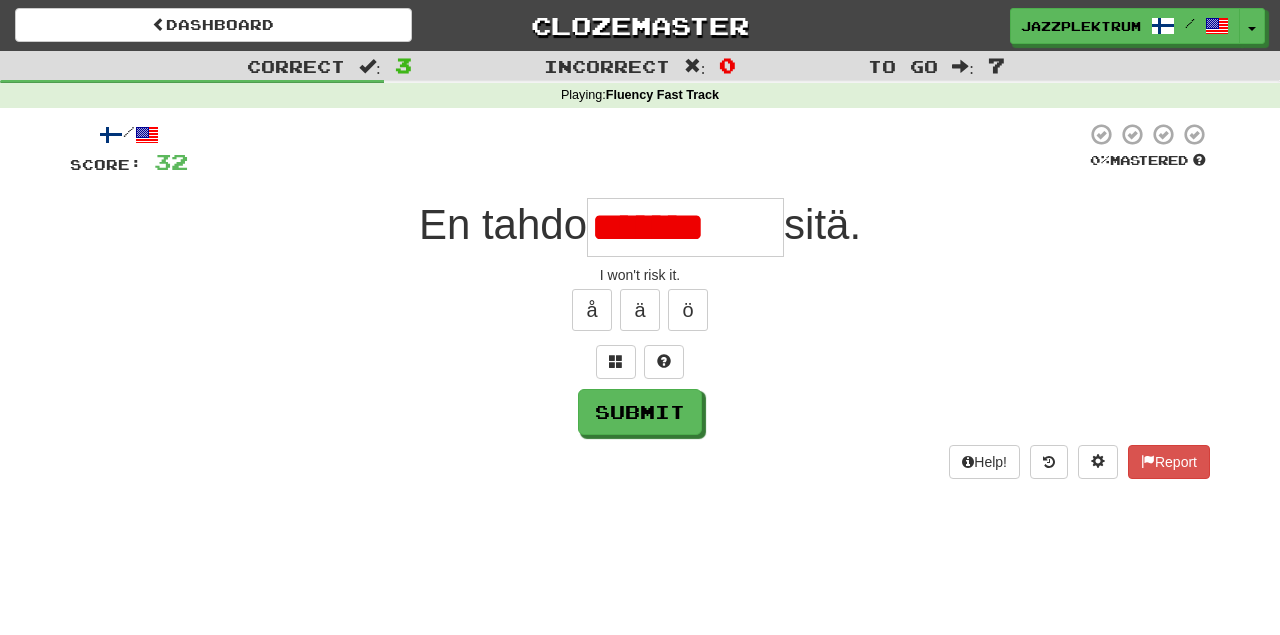 type on "*********" 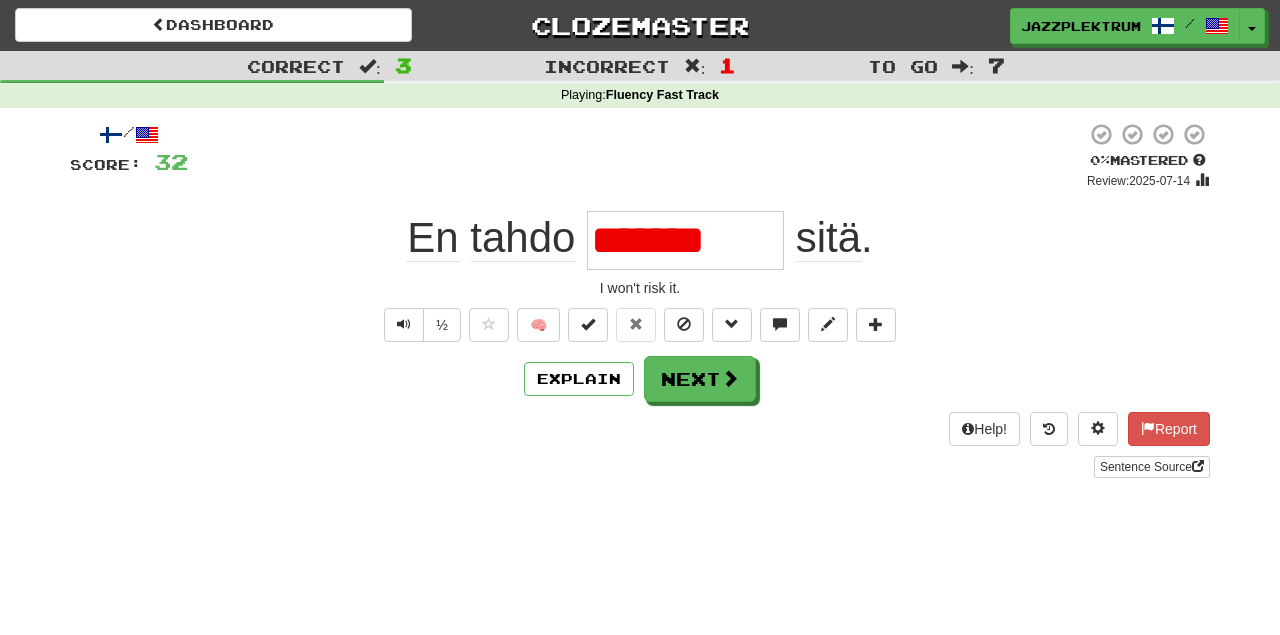 type on "********" 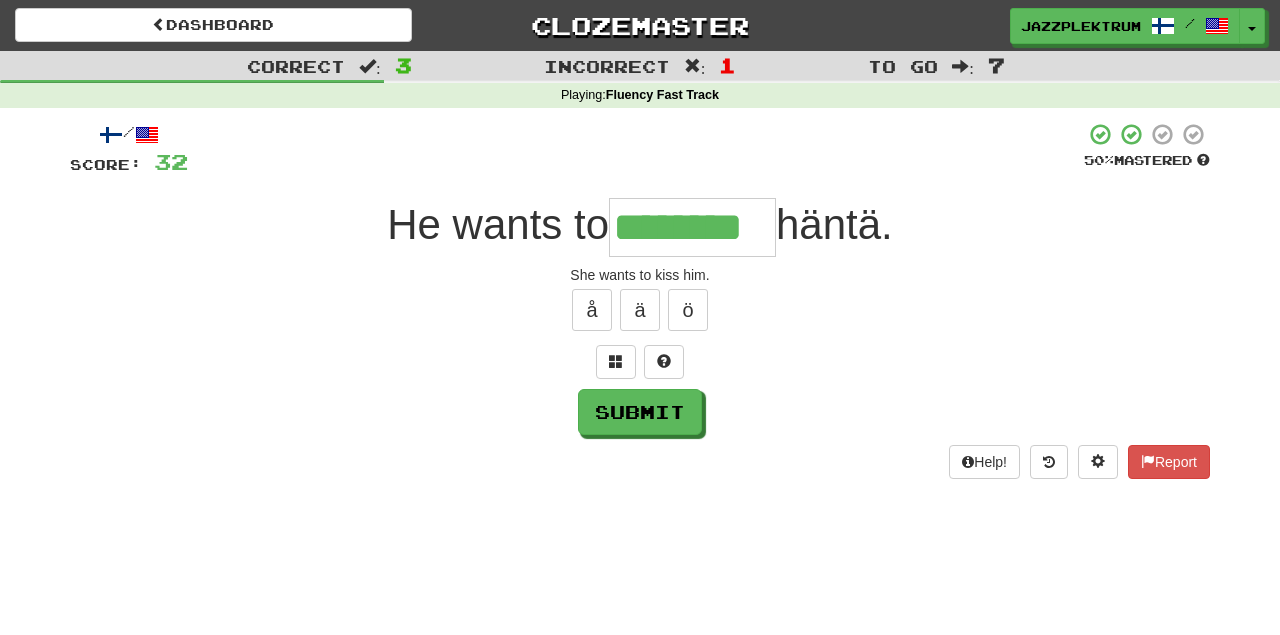 type on "********" 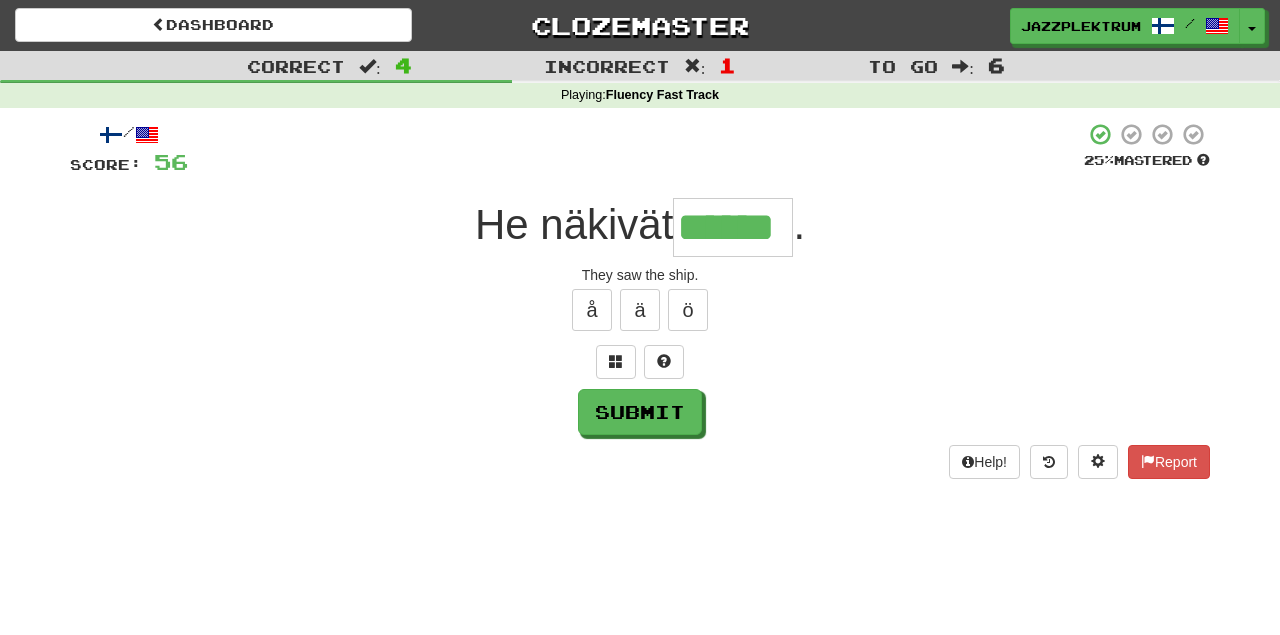 type on "******" 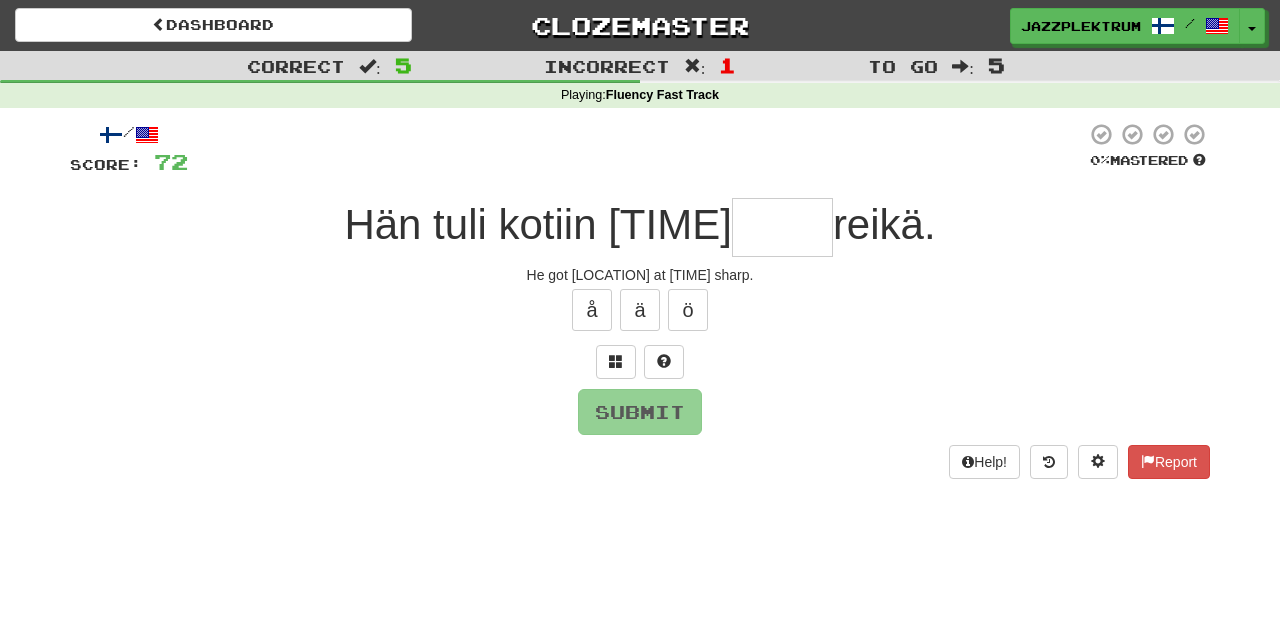 type on "*" 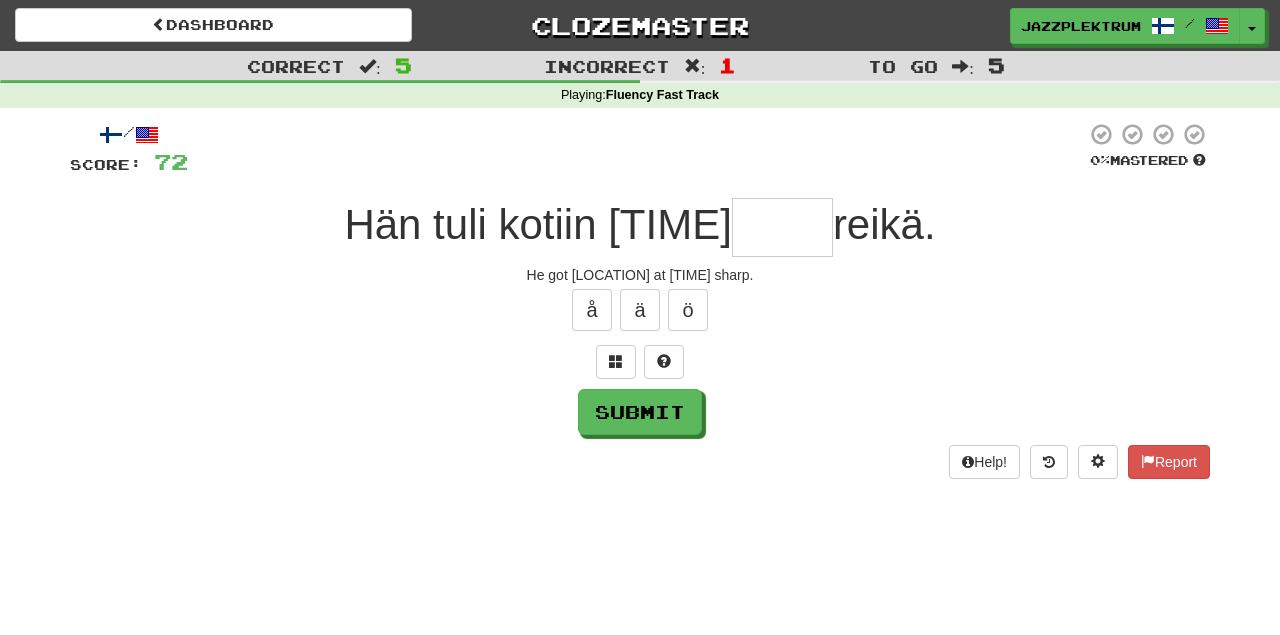 type on "*" 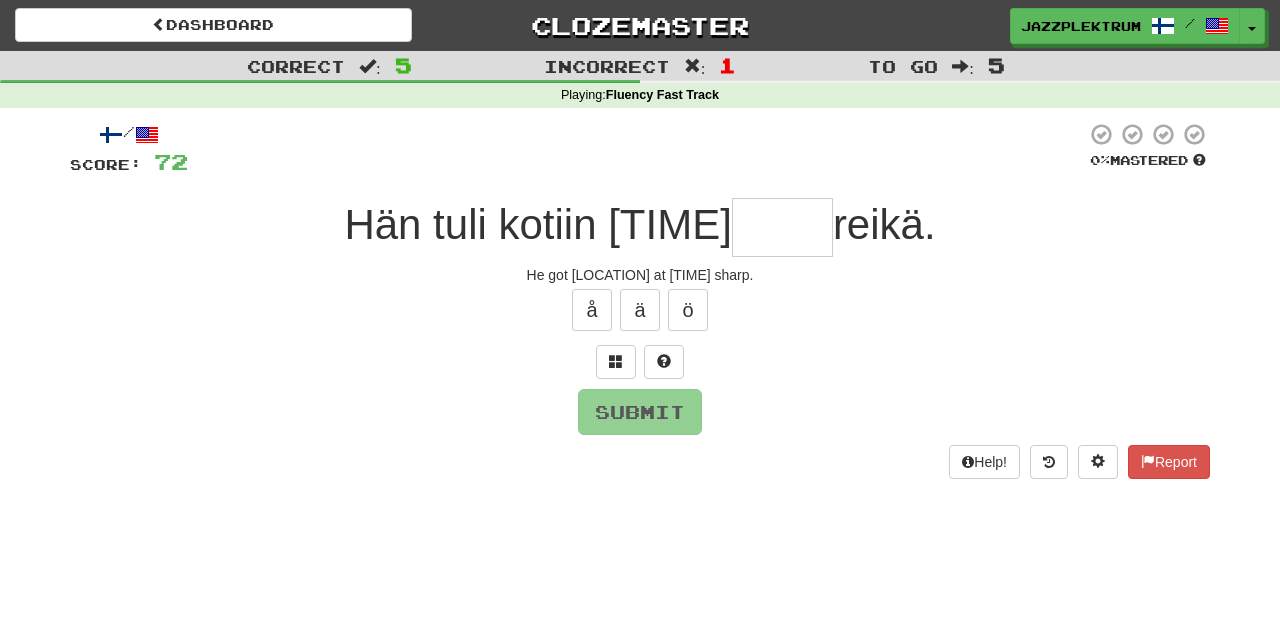 type on "*" 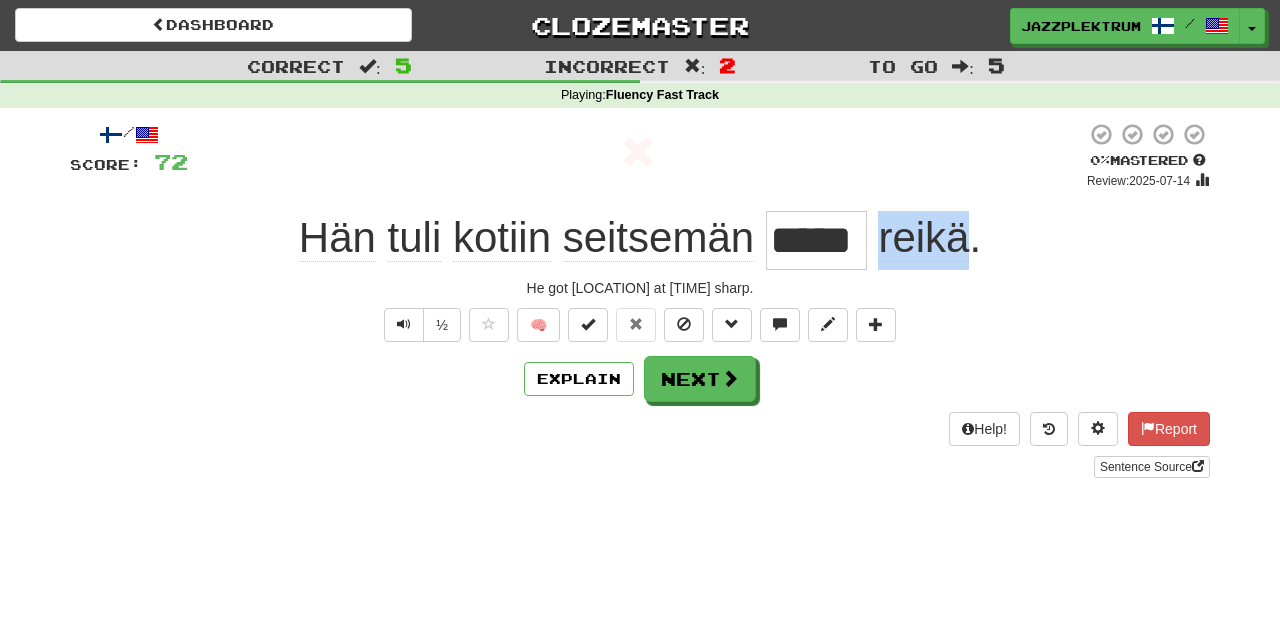 drag, startPoint x: 880, startPoint y: 248, endPoint x: 968, endPoint y: 247, distance: 88.005684 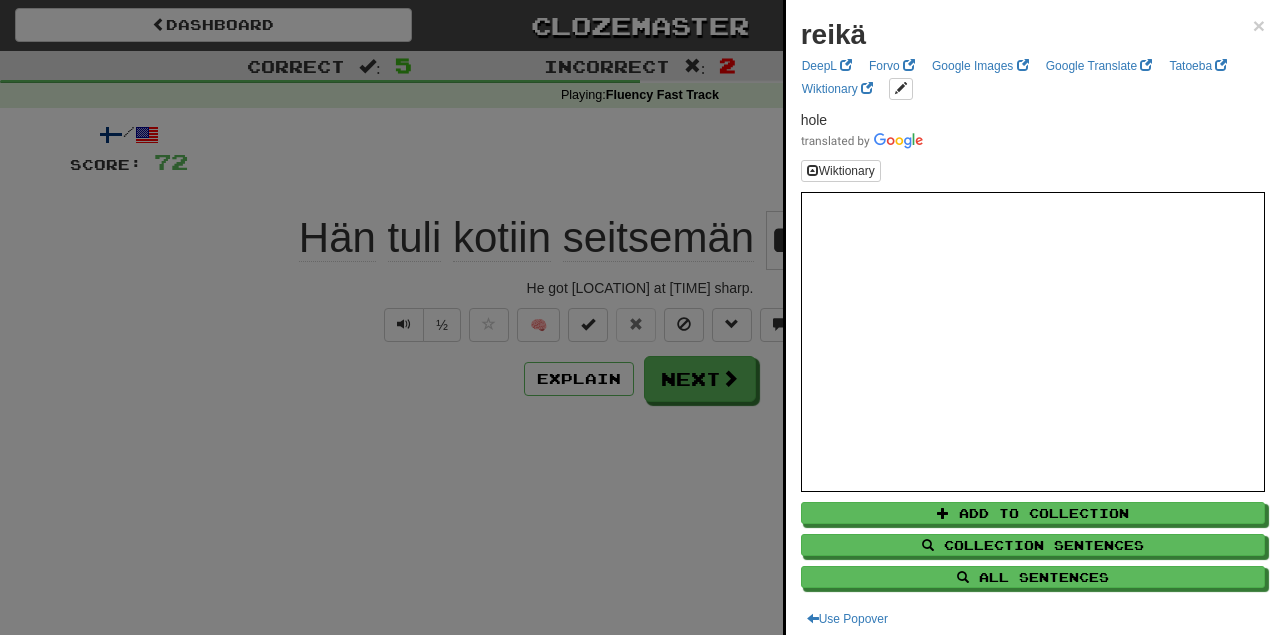 click at bounding box center (640, 317) 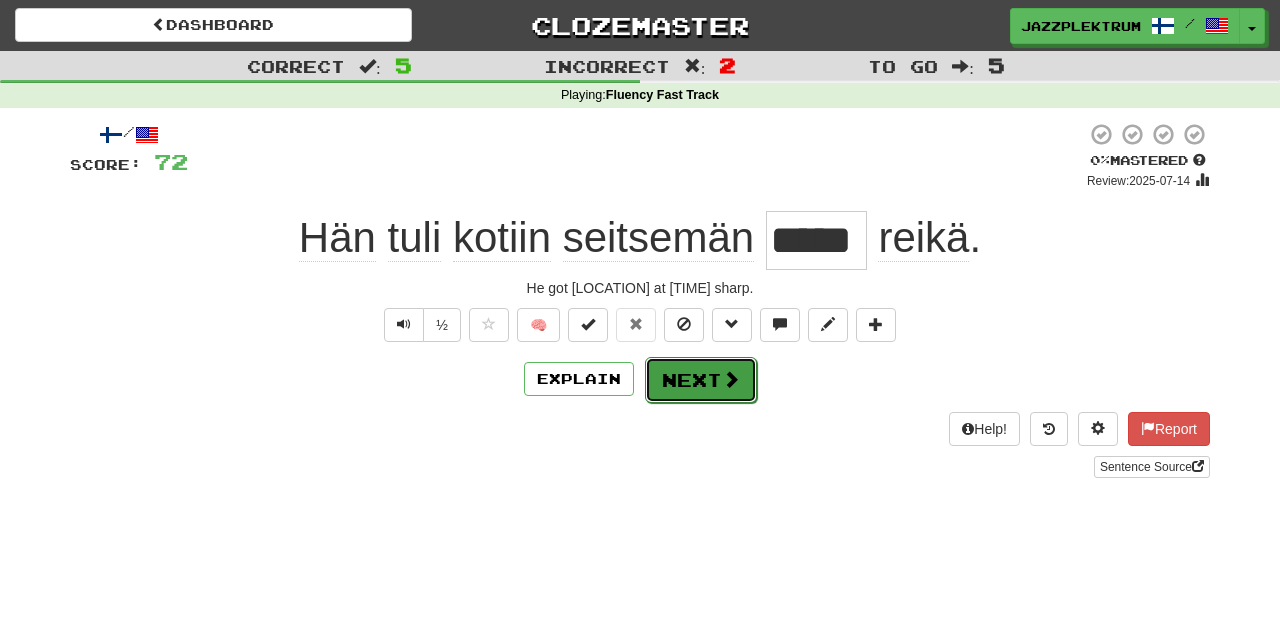 click on "Next" at bounding box center [701, 380] 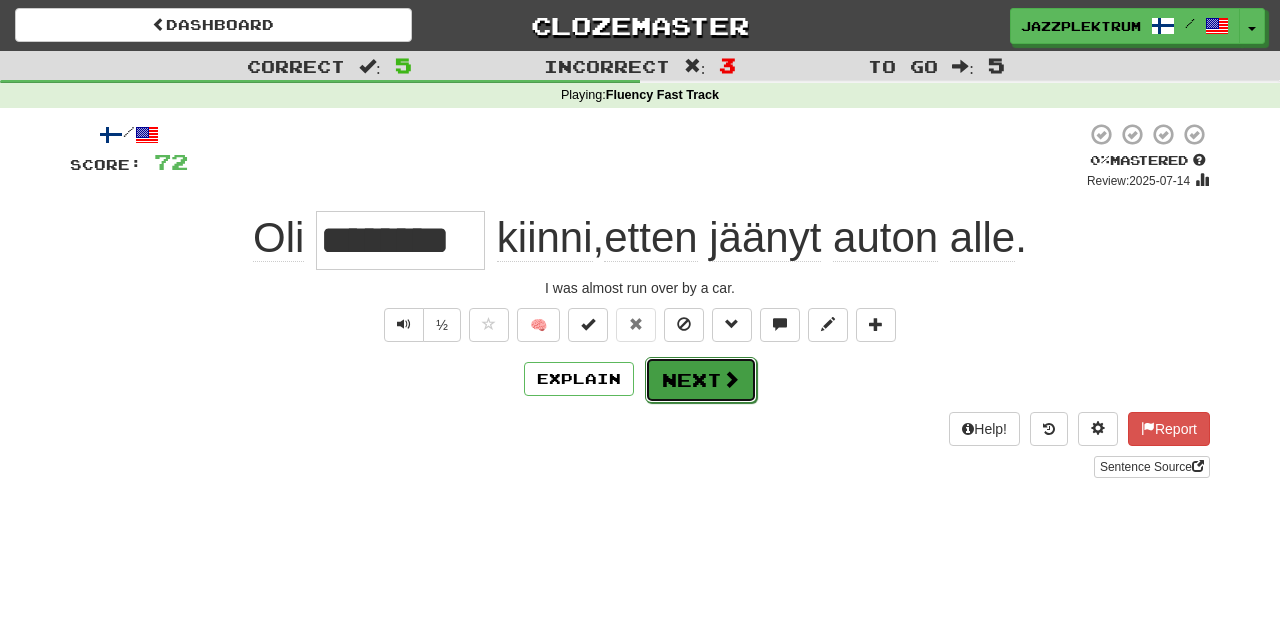 click on "Next" at bounding box center [701, 380] 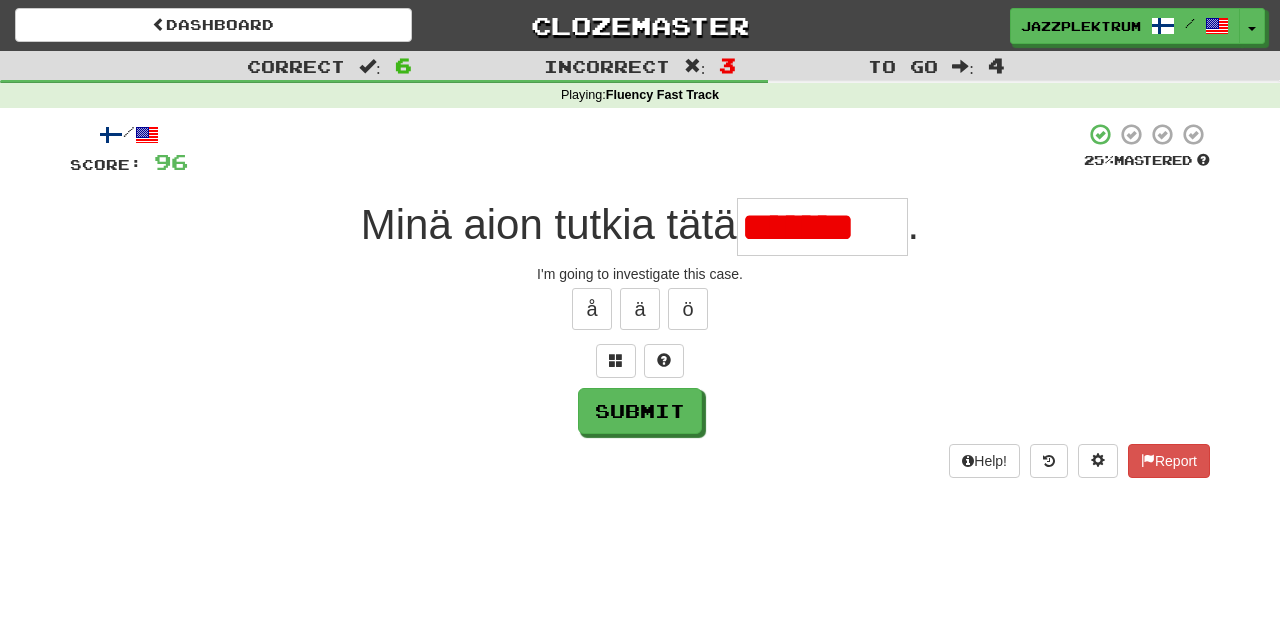 scroll, scrollTop: 0, scrollLeft: 0, axis: both 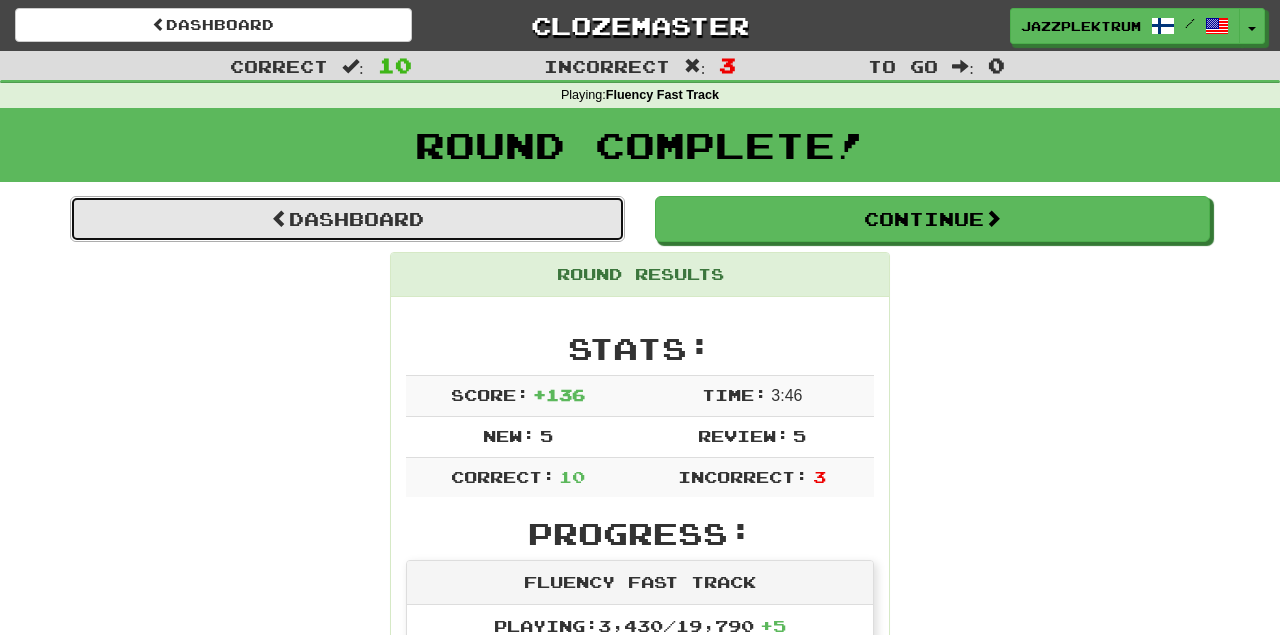 click on "Dashboard" at bounding box center [347, 219] 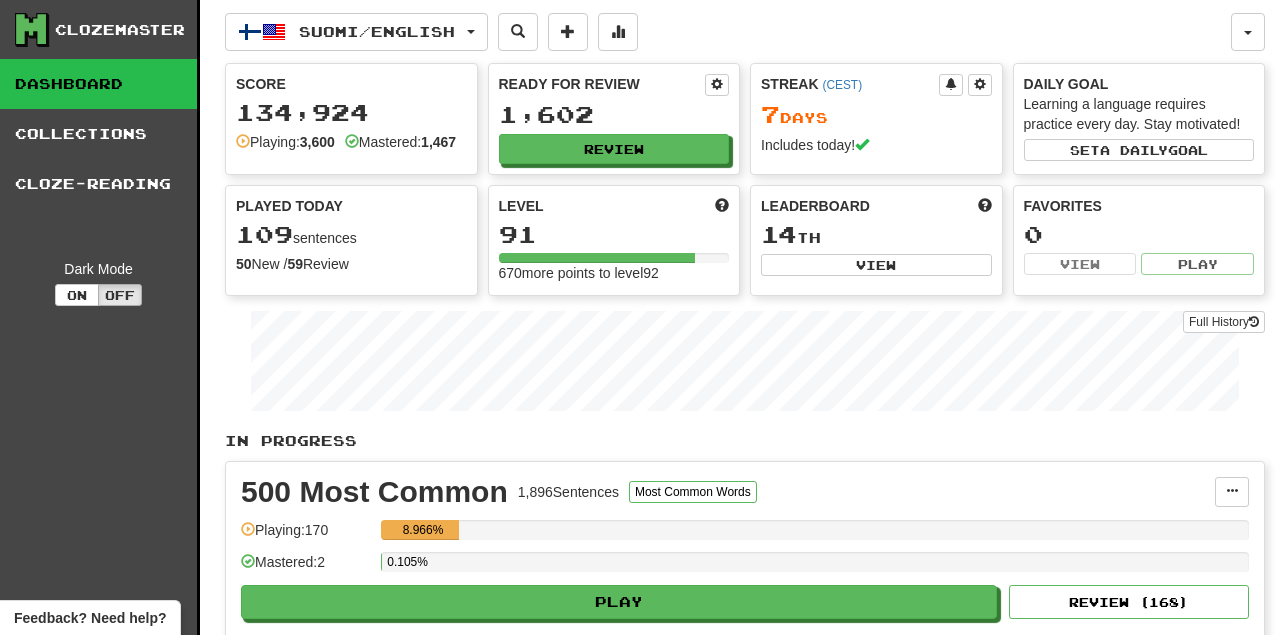 scroll, scrollTop: 0, scrollLeft: 0, axis: both 